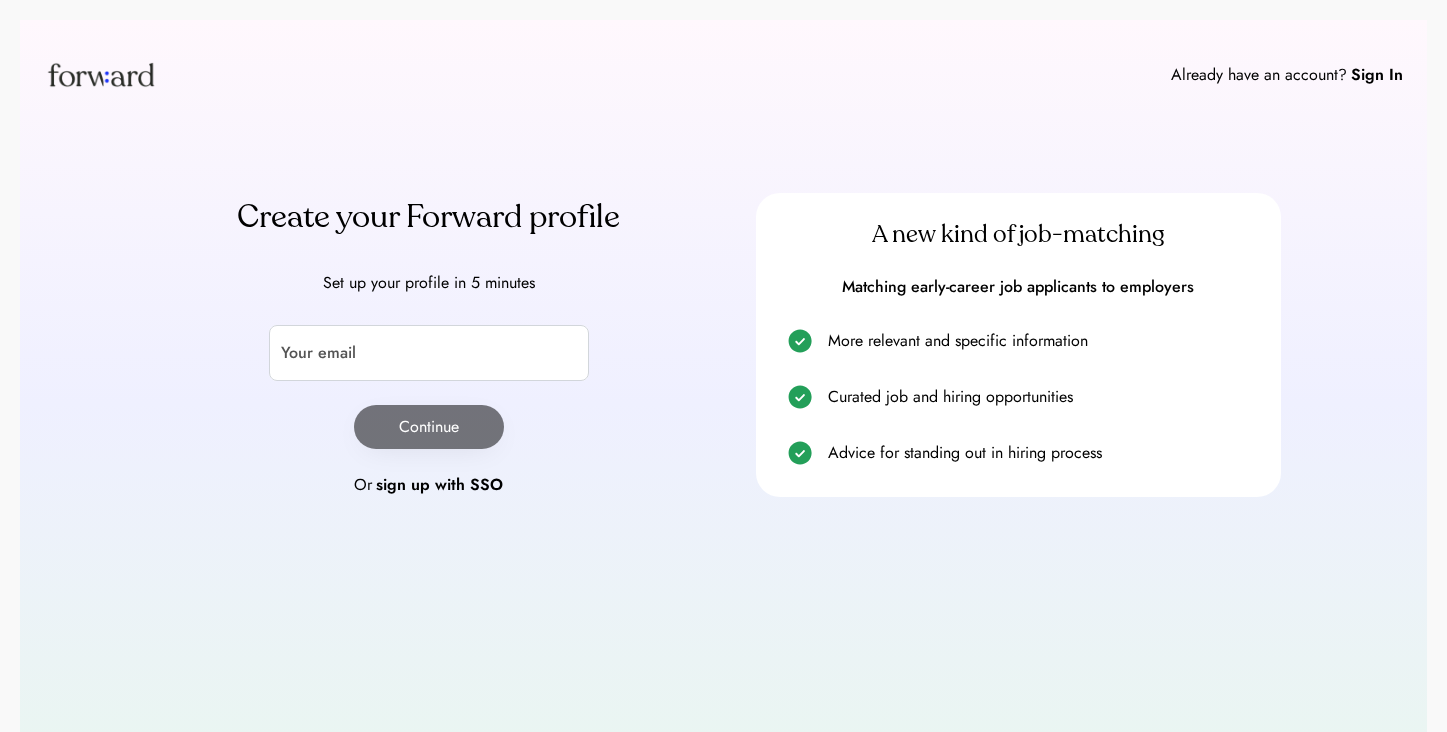 scroll, scrollTop: 0, scrollLeft: 0, axis: both 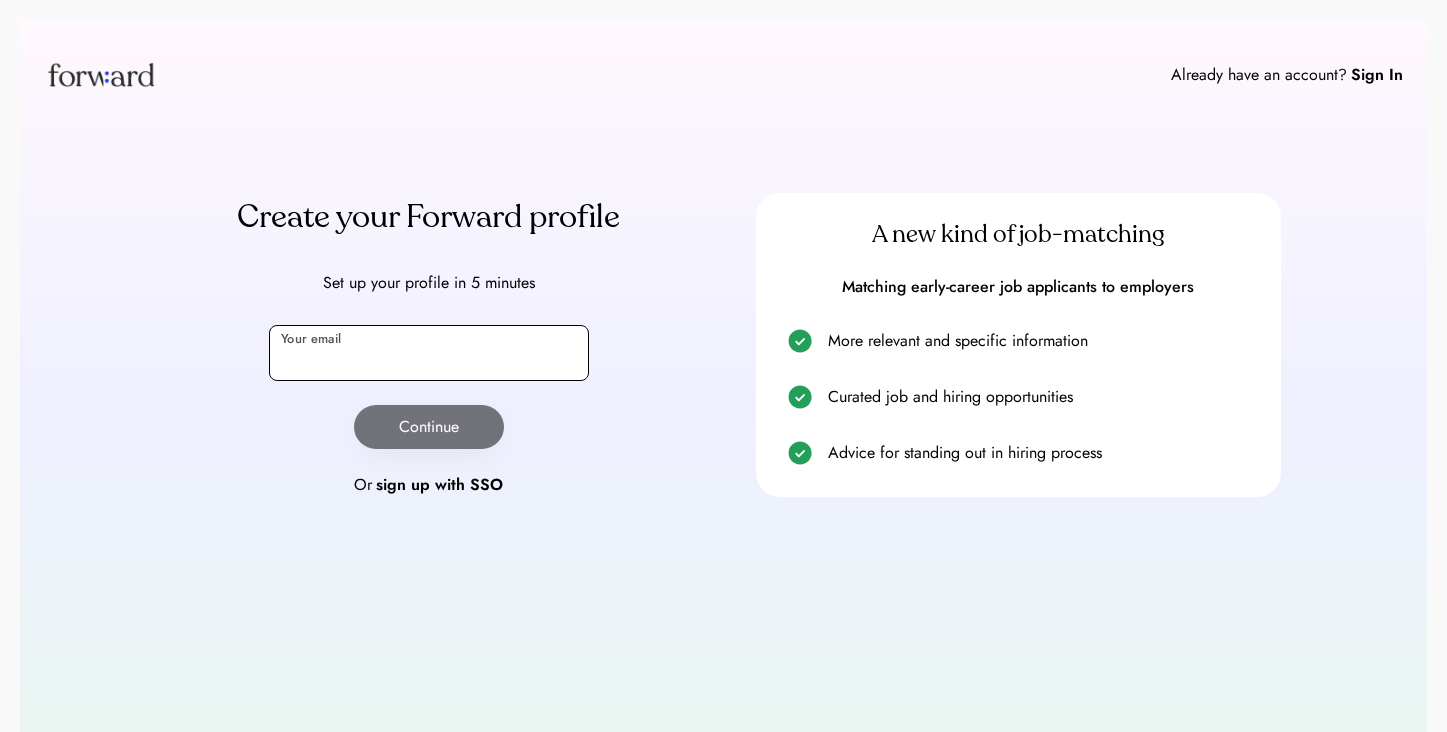 click at bounding box center [429, 353] 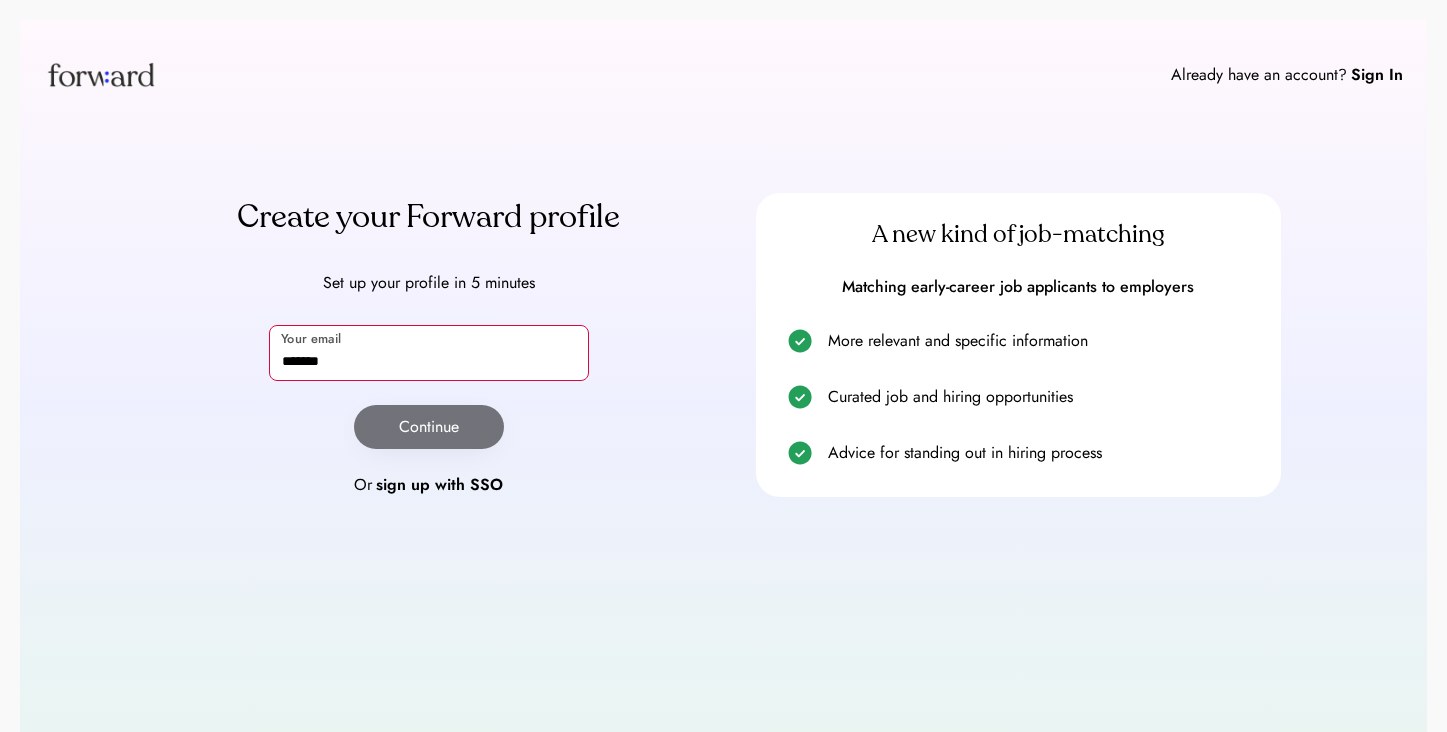 click on "*******" at bounding box center [429, 353] 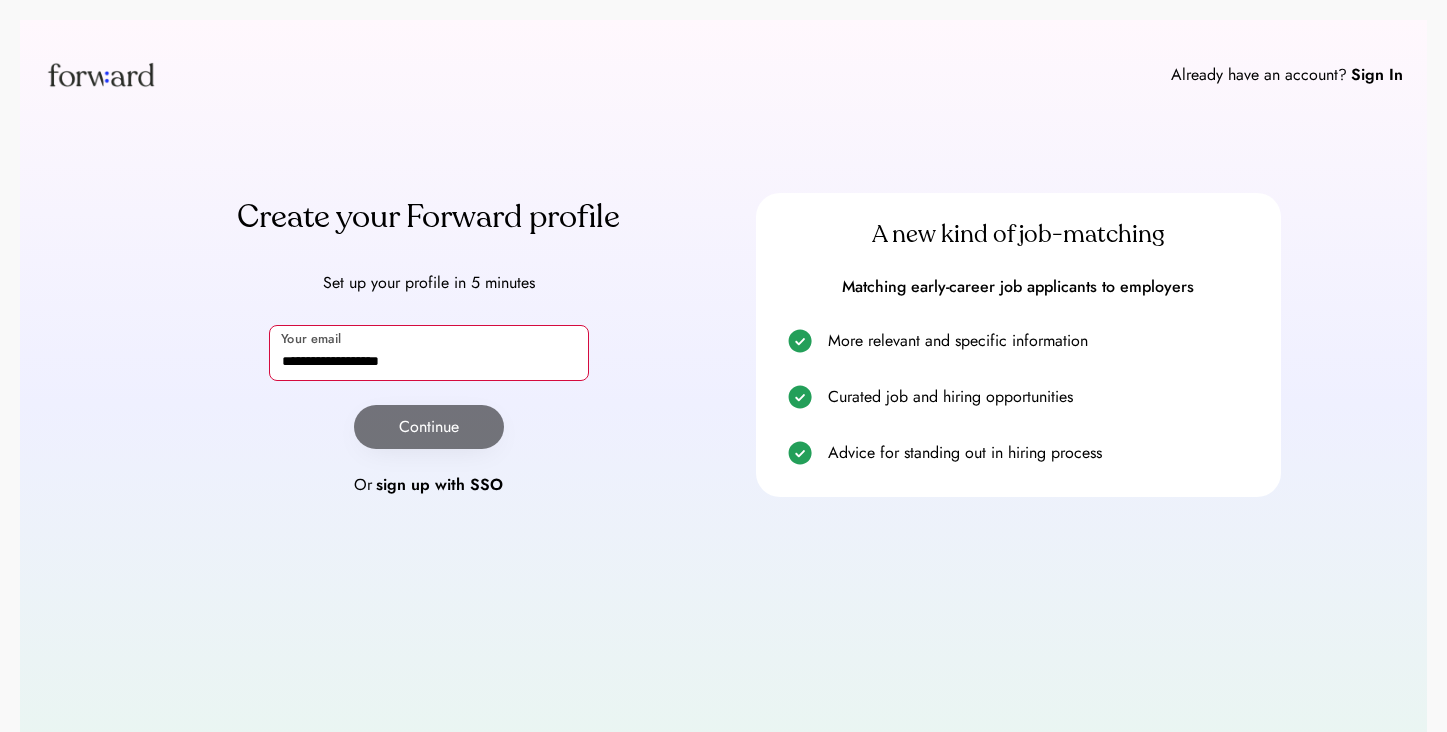 type on "**********" 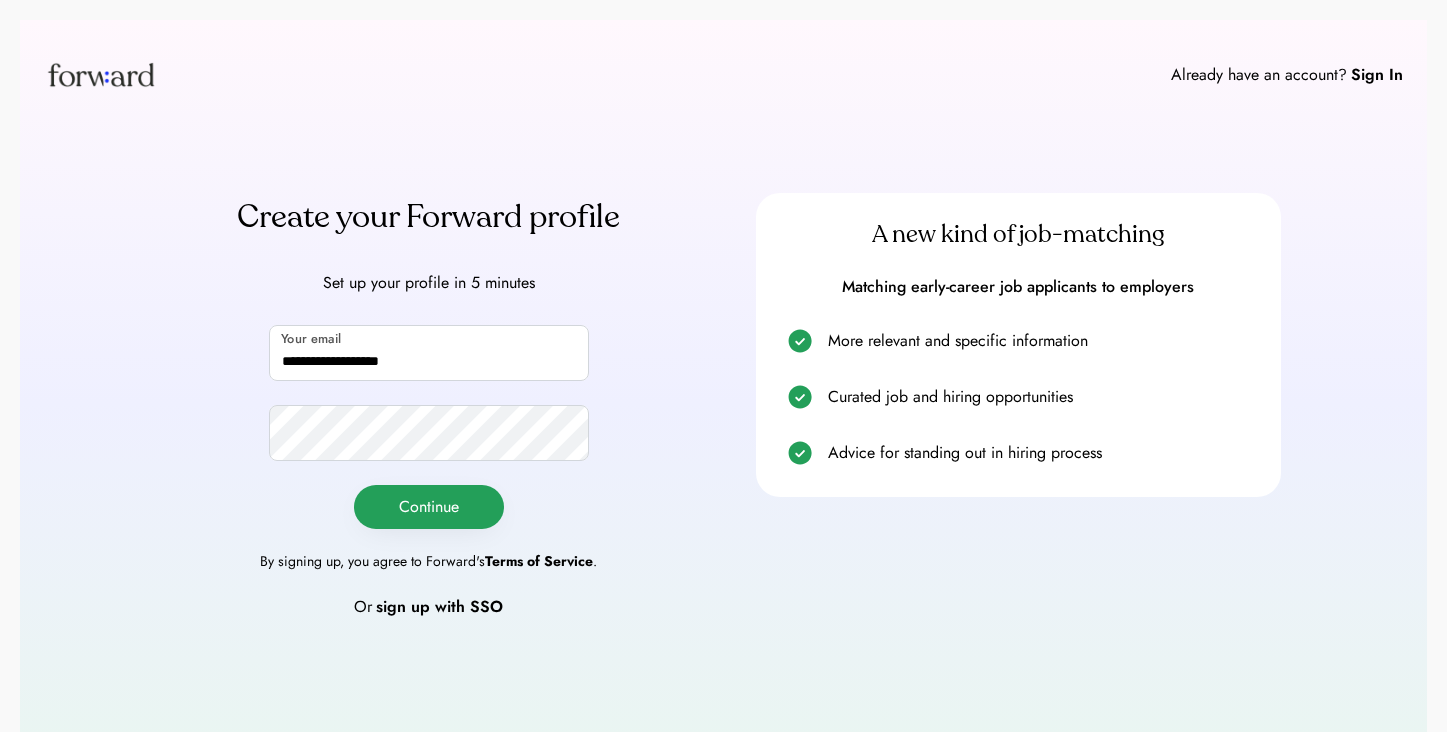 click on "Continue" at bounding box center [429, 507] 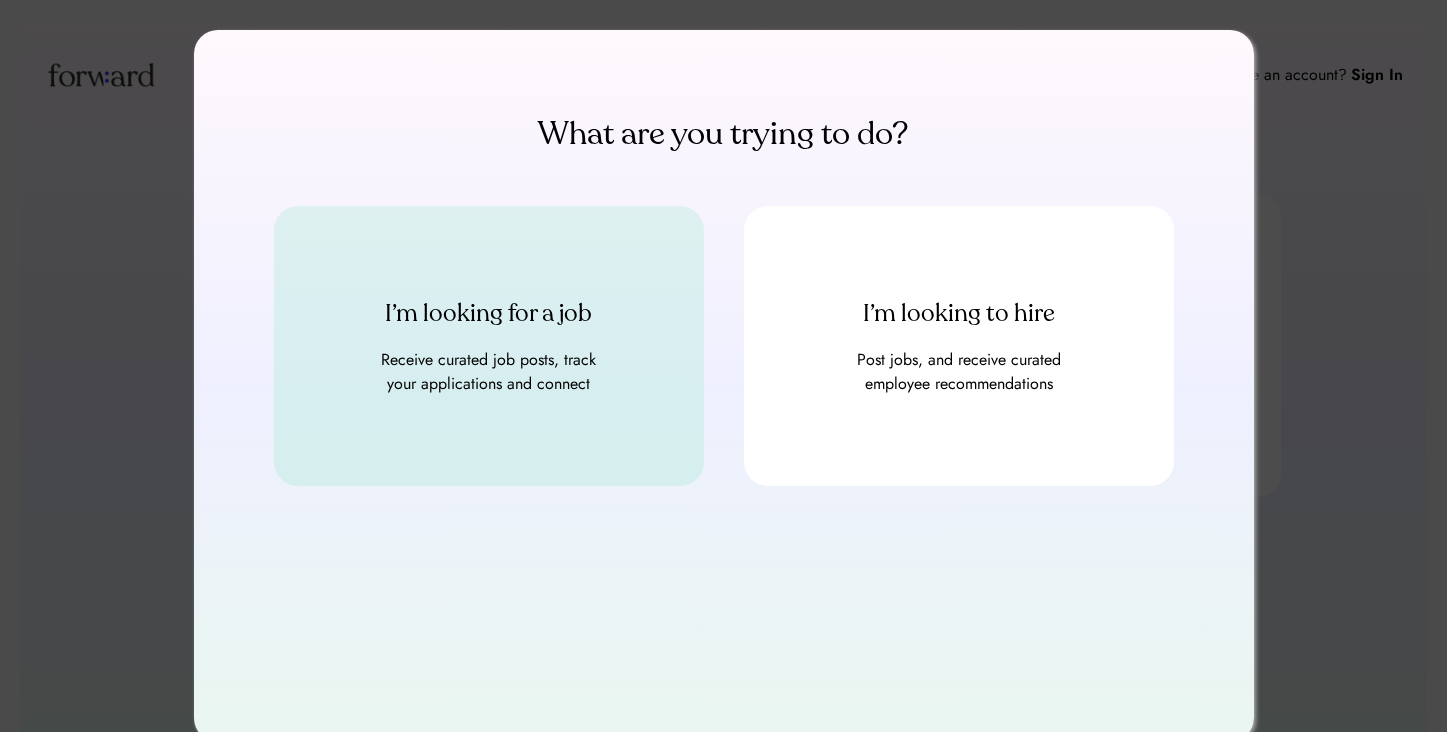 click on "Receive curated job posts, track your applications and connect" at bounding box center (489, 372) 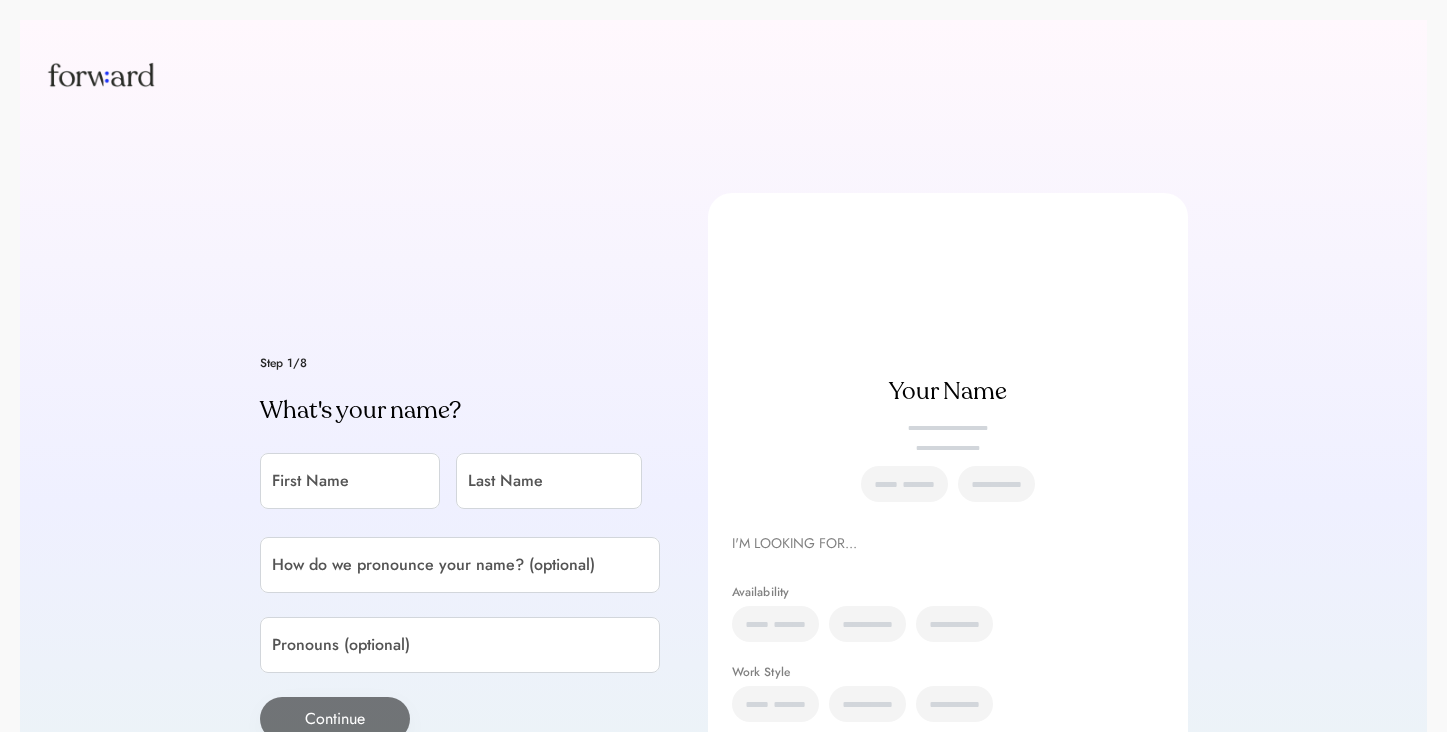 scroll, scrollTop: 0, scrollLeft: 0, axis: both 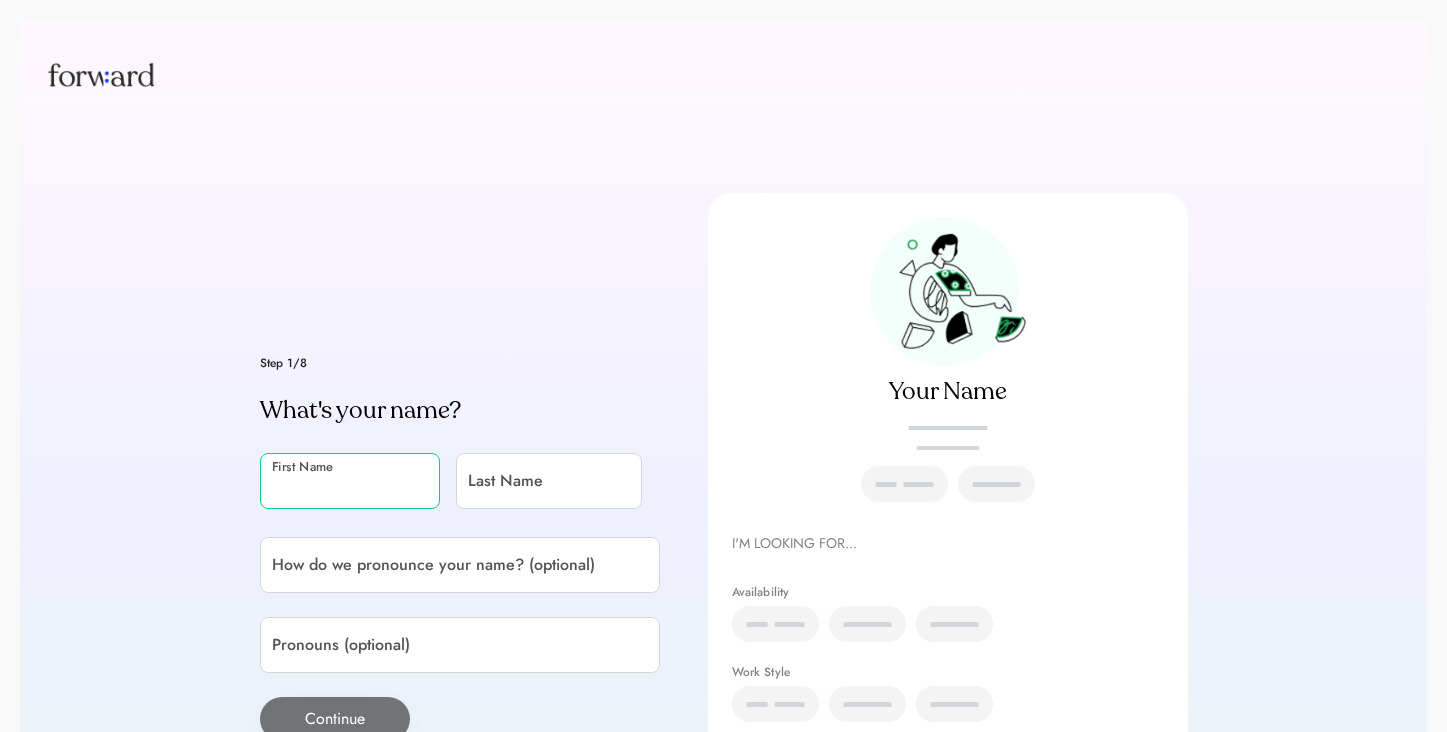 click at bounding box center [350, 481] 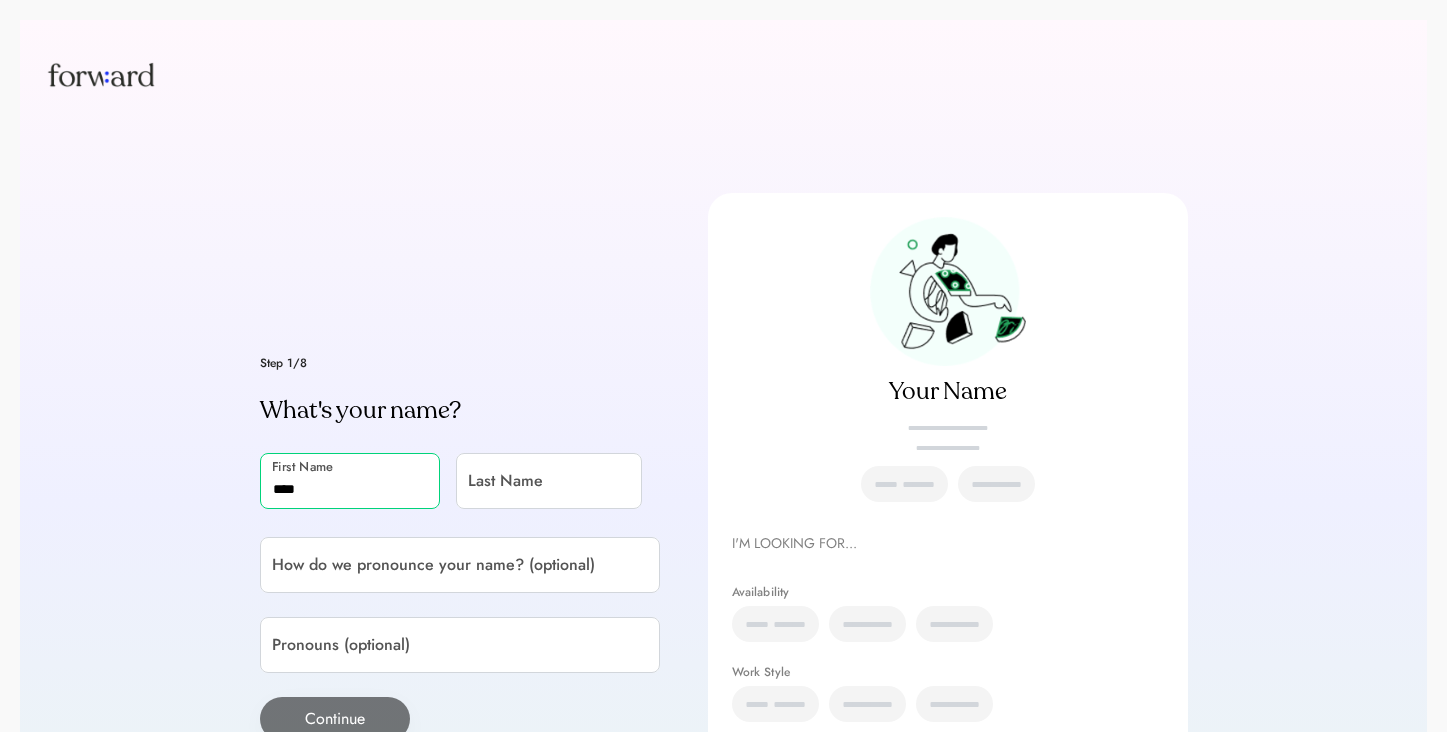 type on "****" 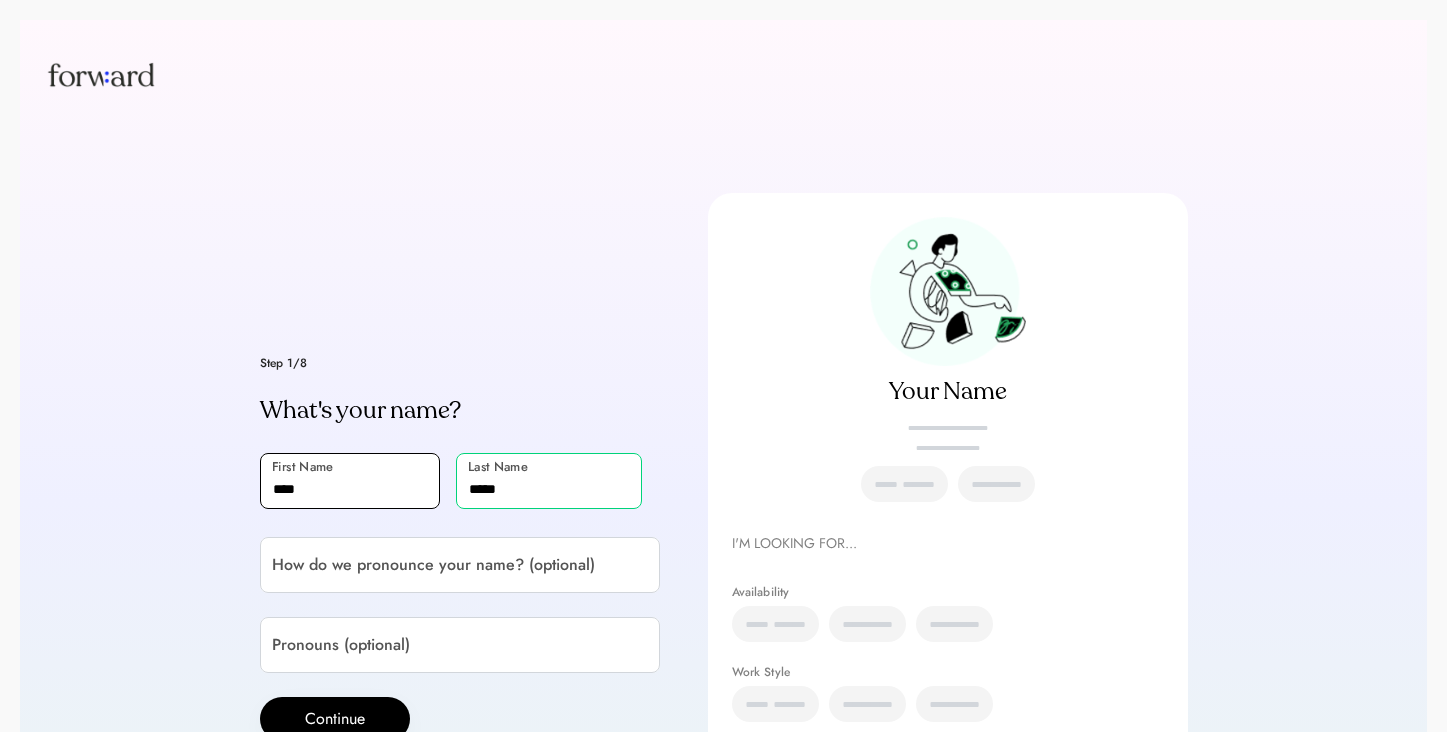 type on "*****" 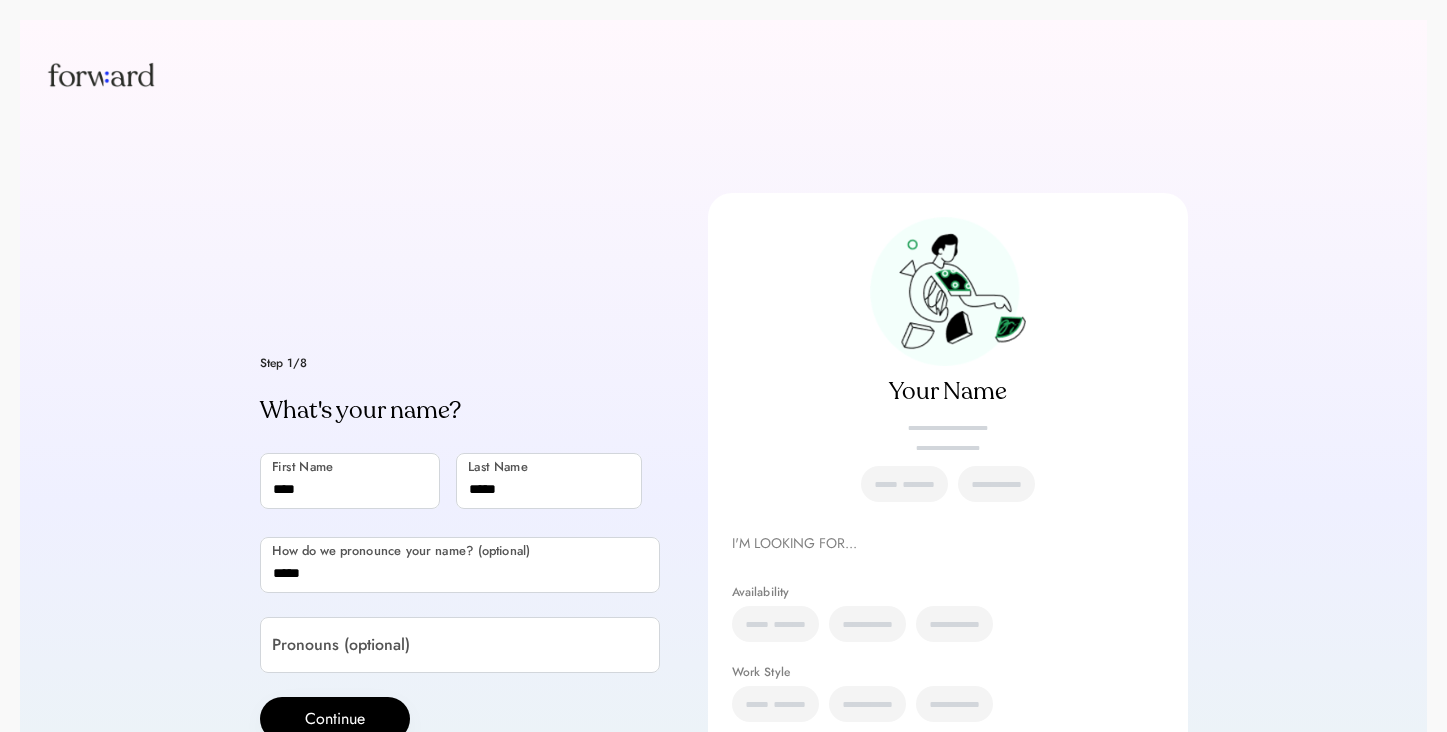 click on "Step 1/8 What's your name? First Name Last Name How do we pronounce your name? (optional) Pronouns (optional) Continue" at bounding box center [460, 549] 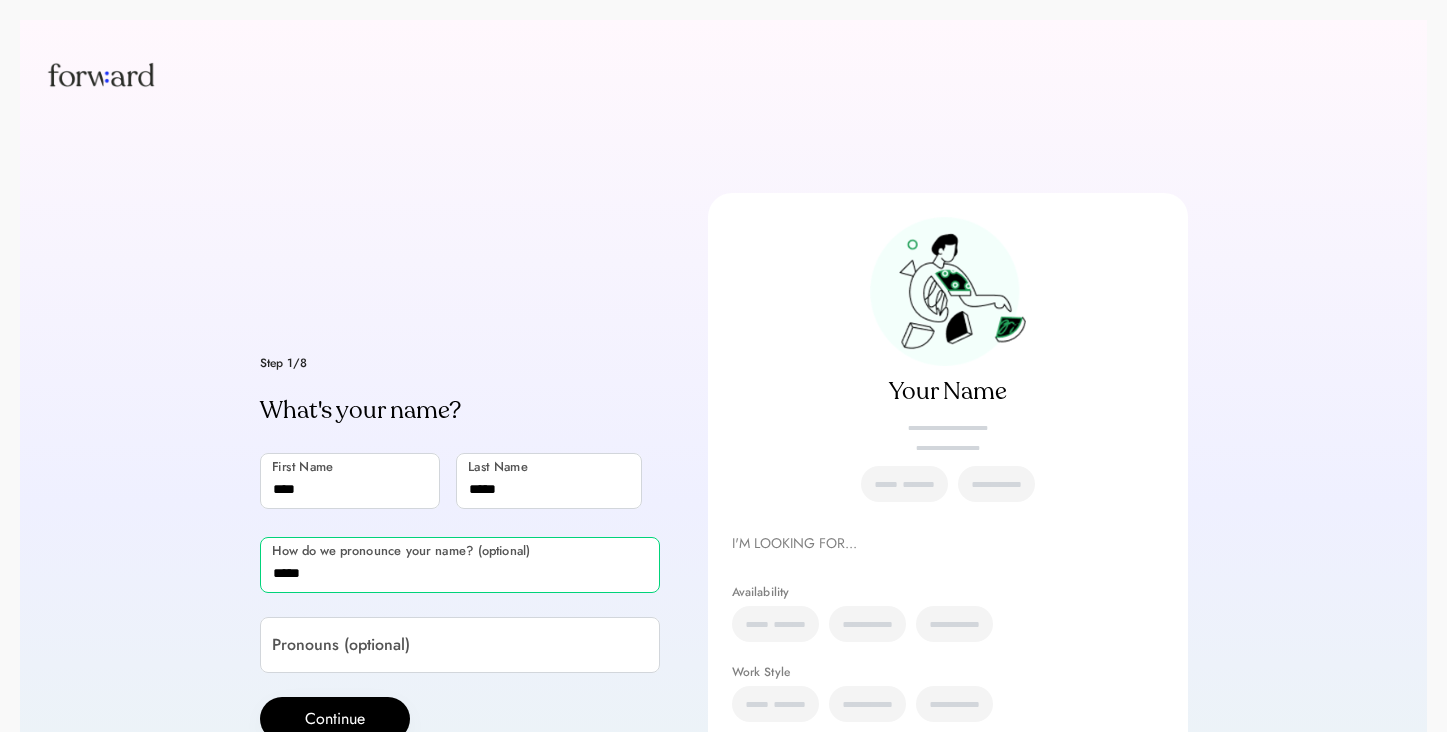 click at bounding box center (460, 565) 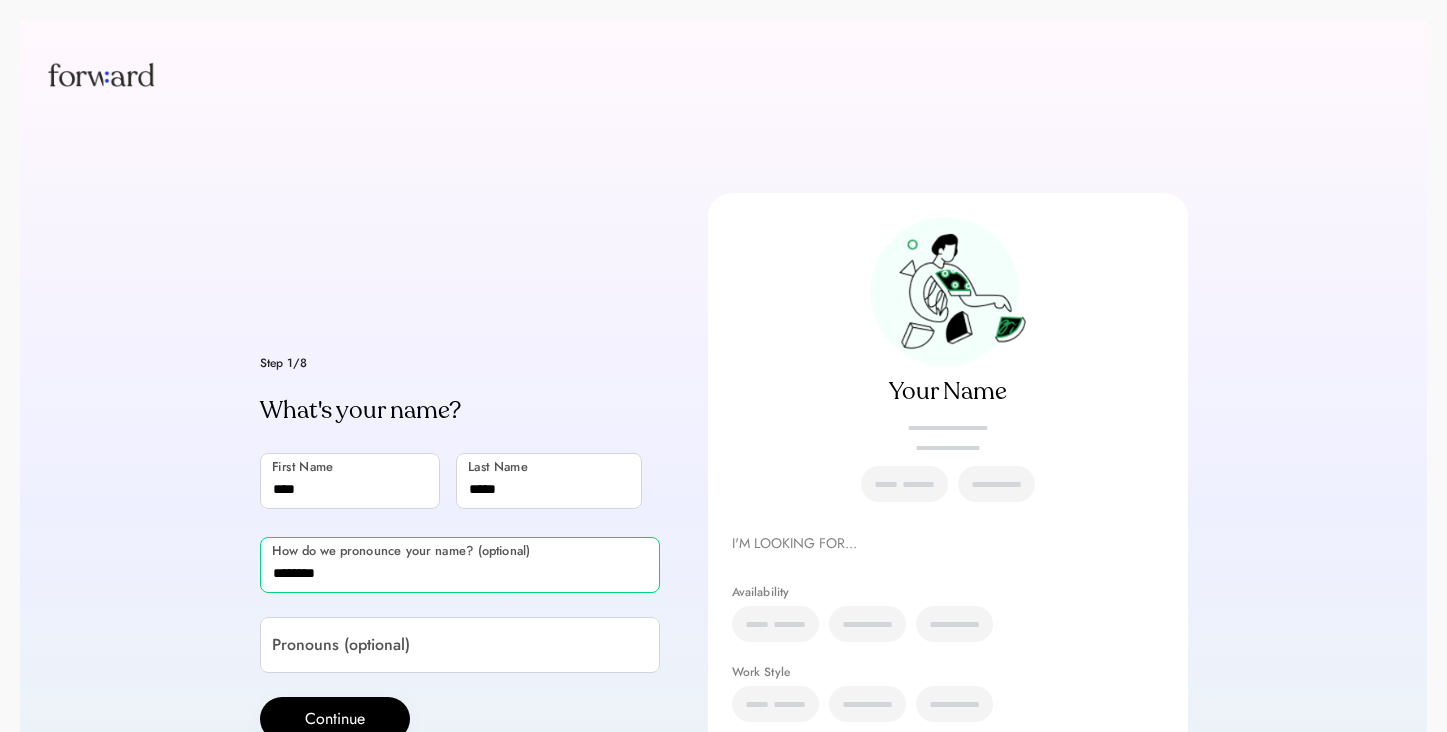 click on "First Name Last Name" at bounding box center (460, 483) 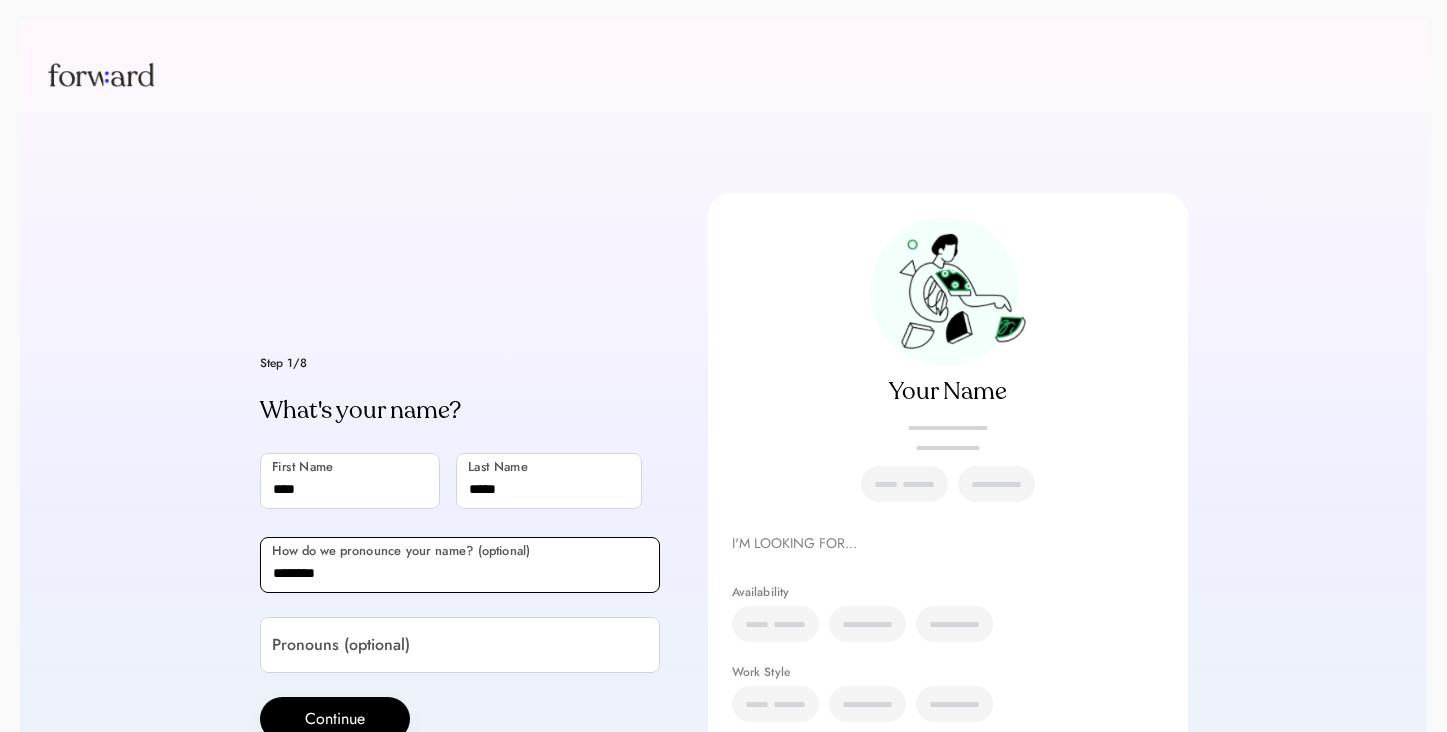 click at bounding box center [460, 565] 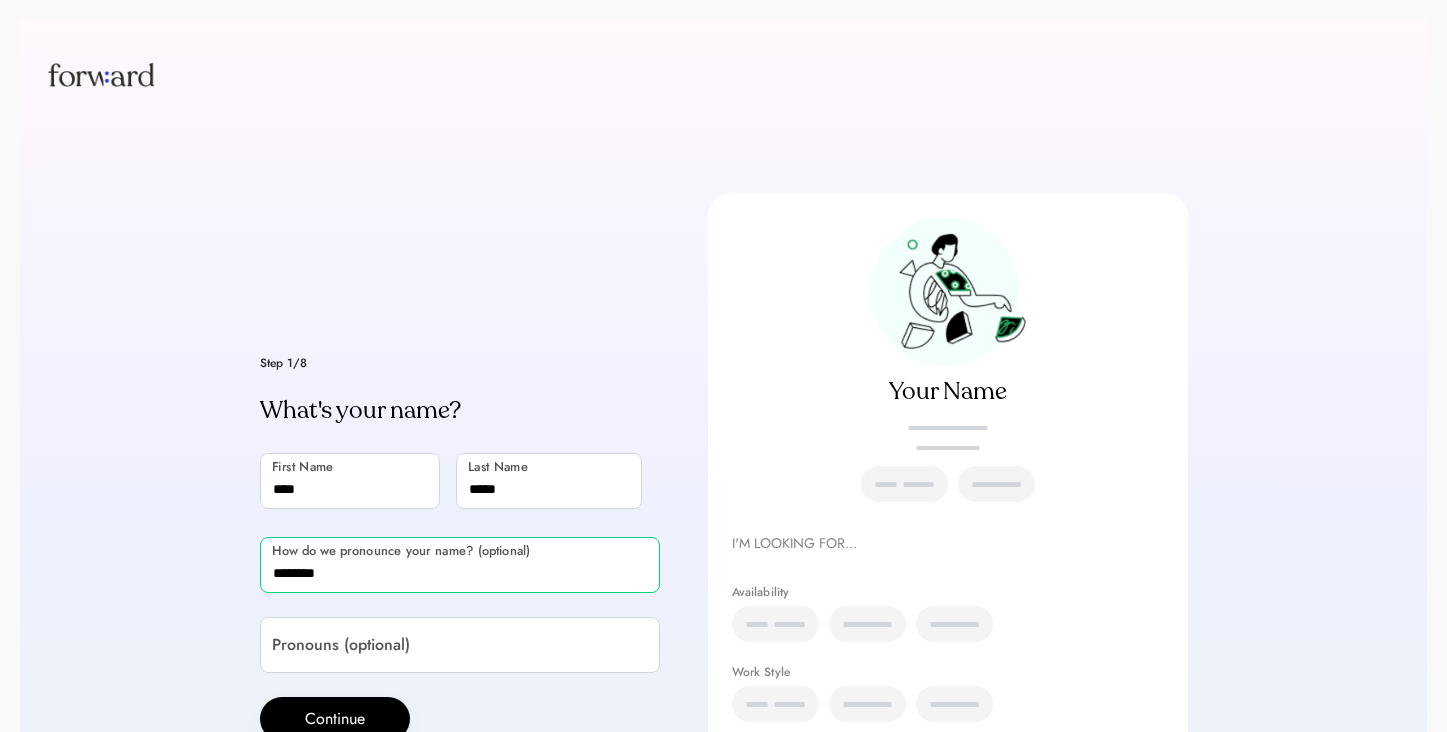 click at bounding box center [460, 565] 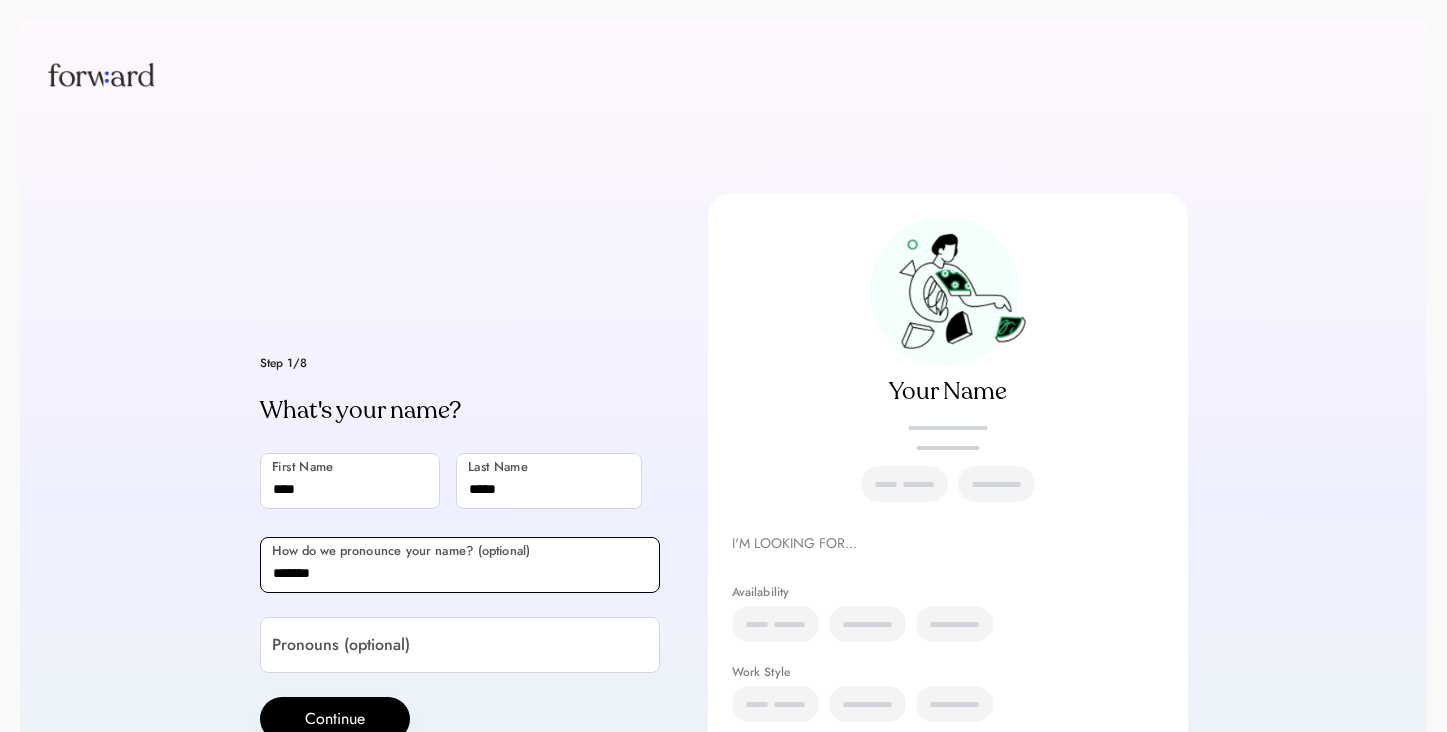 click at bounding box center [460, 565] 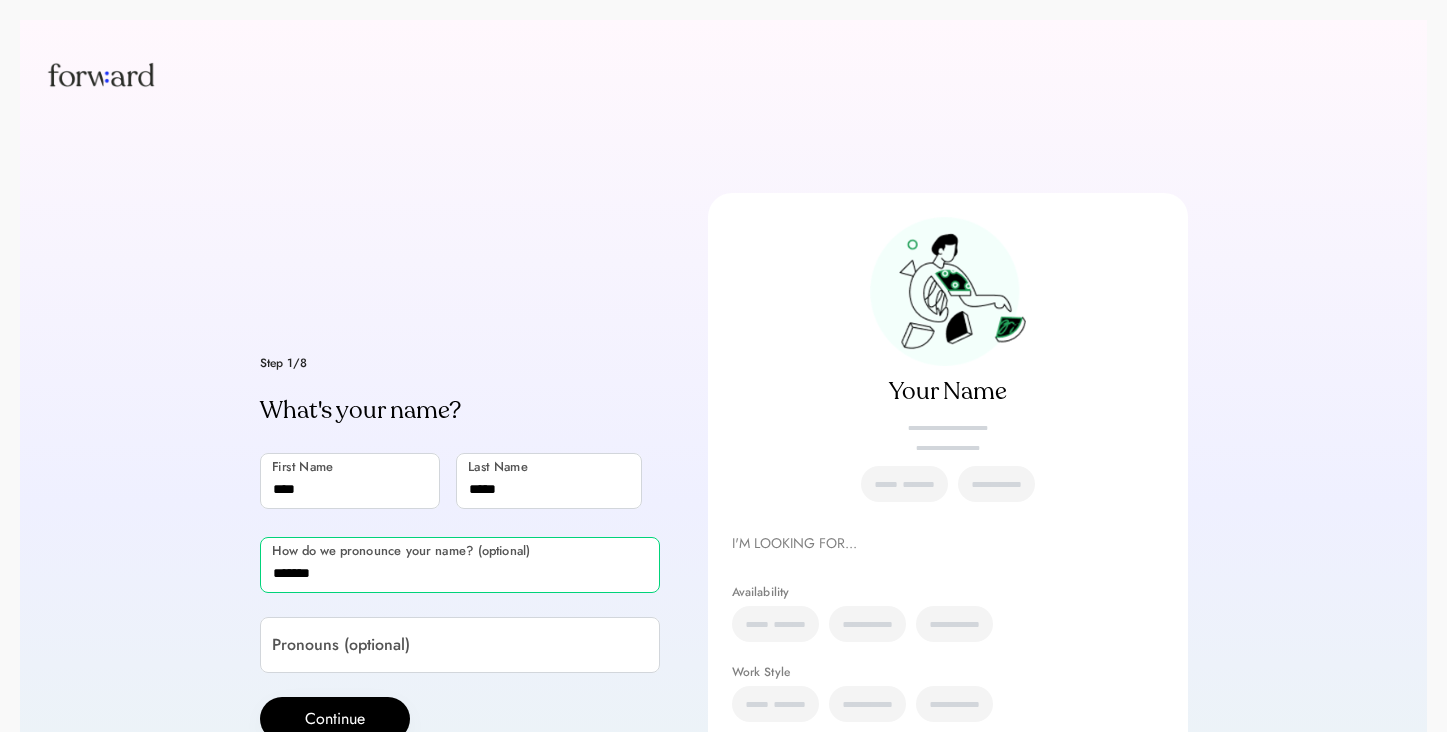 type on "*******" 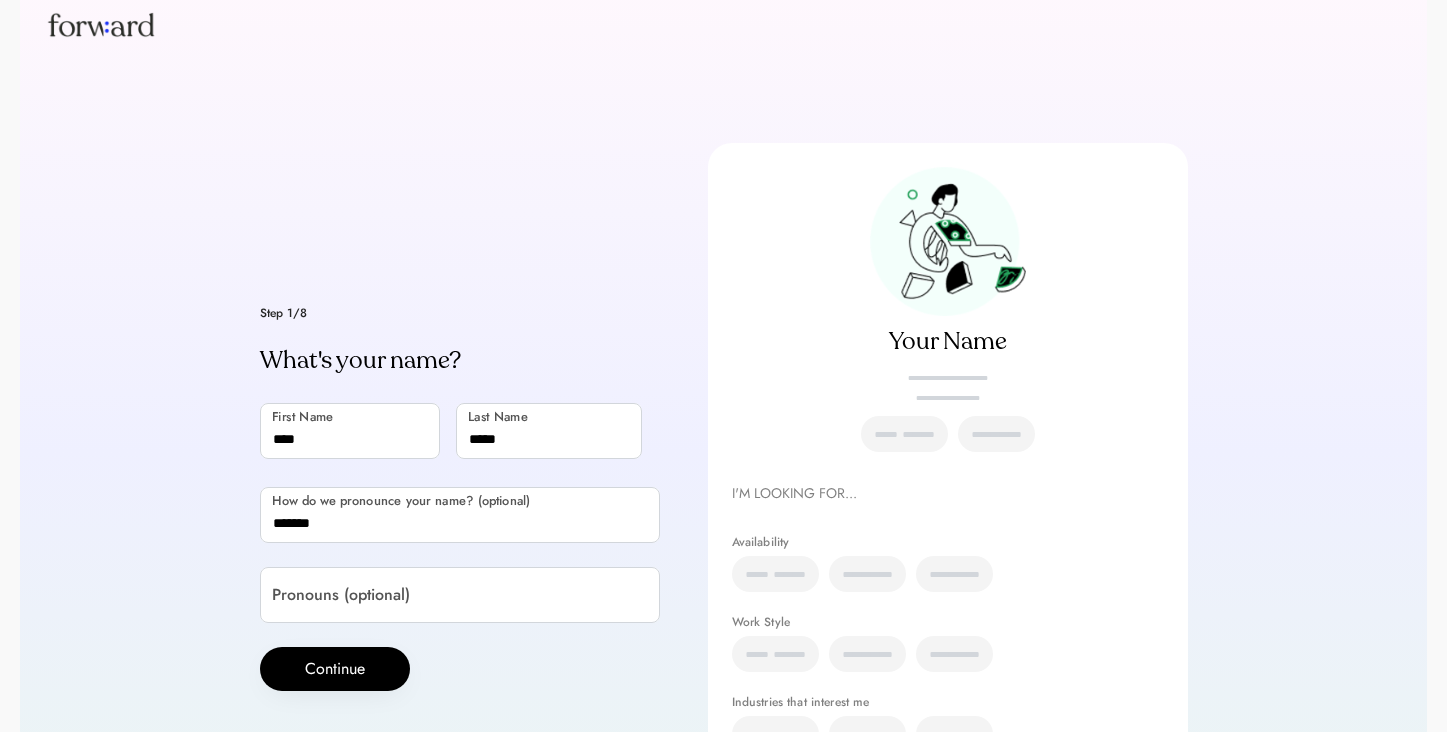 scroll, scrollTop: 256, scrollLeft: 0, axis: vertical 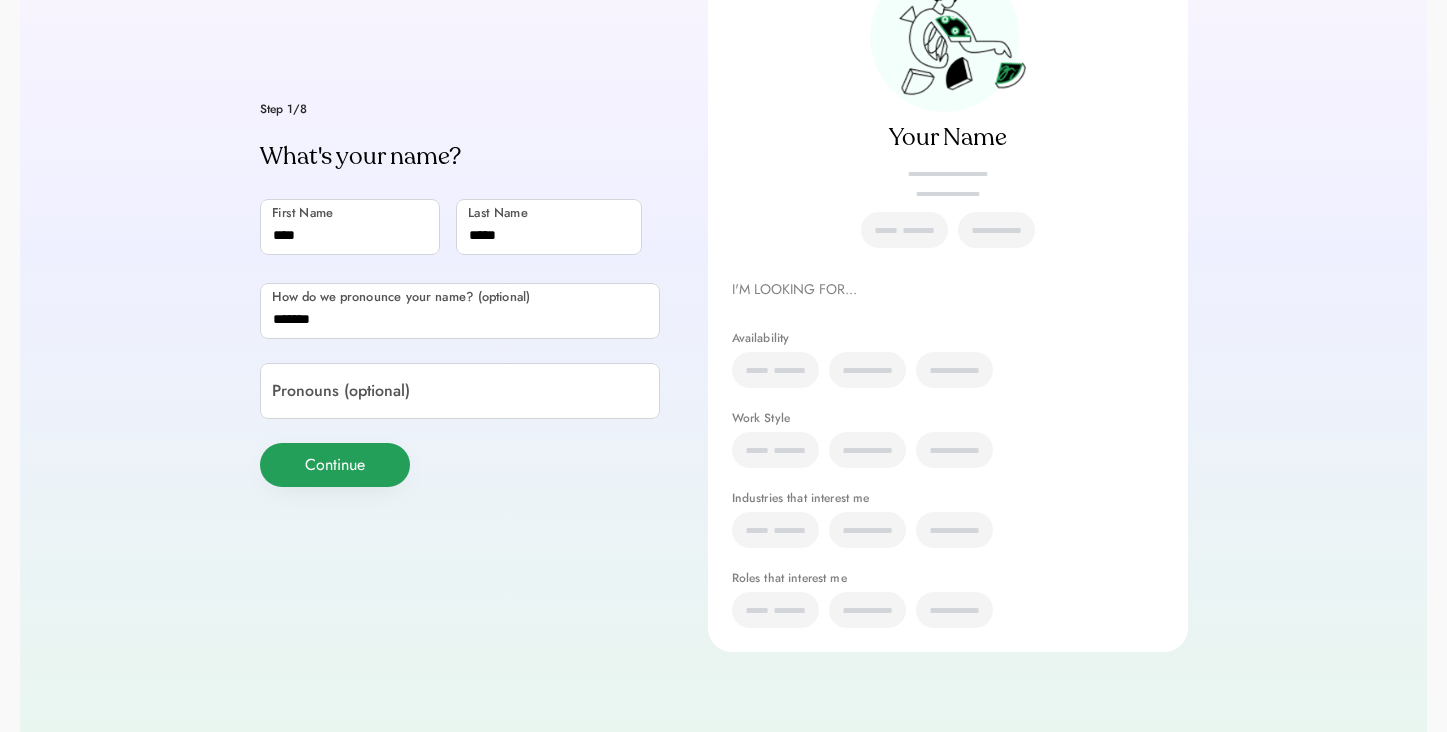 click on "Continue" at bounding box center (335, 465) 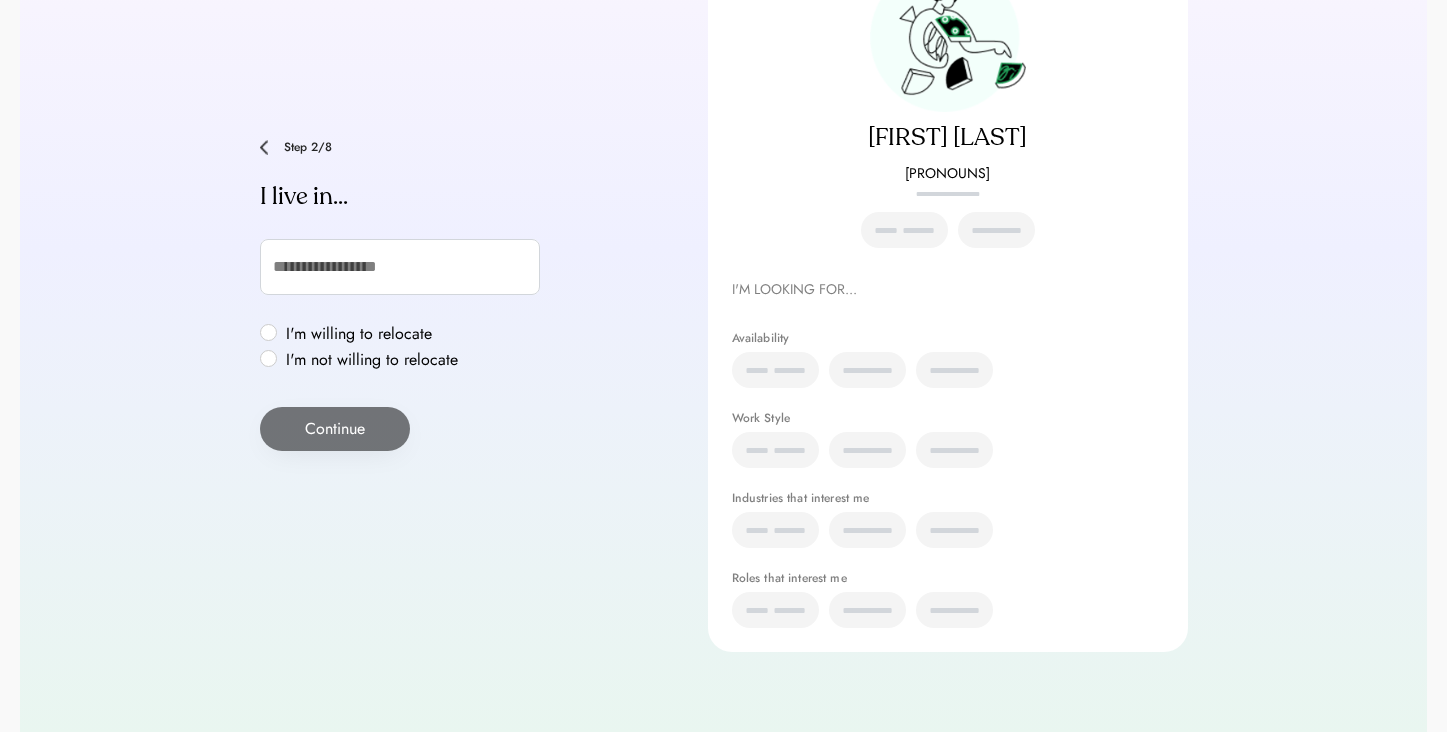 click on "I'm willing to relocate" at bounding box center (372, 334) 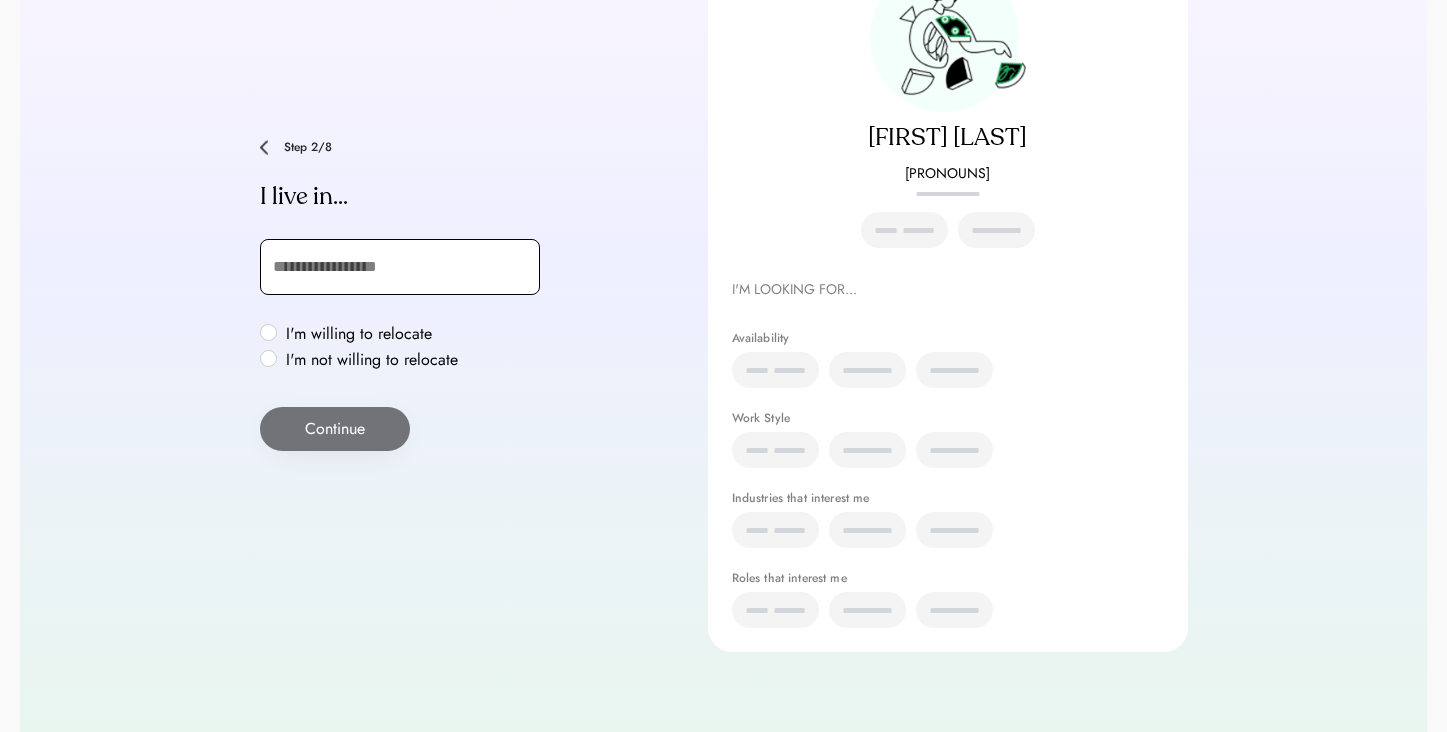 click at bounding box center [400, 267] 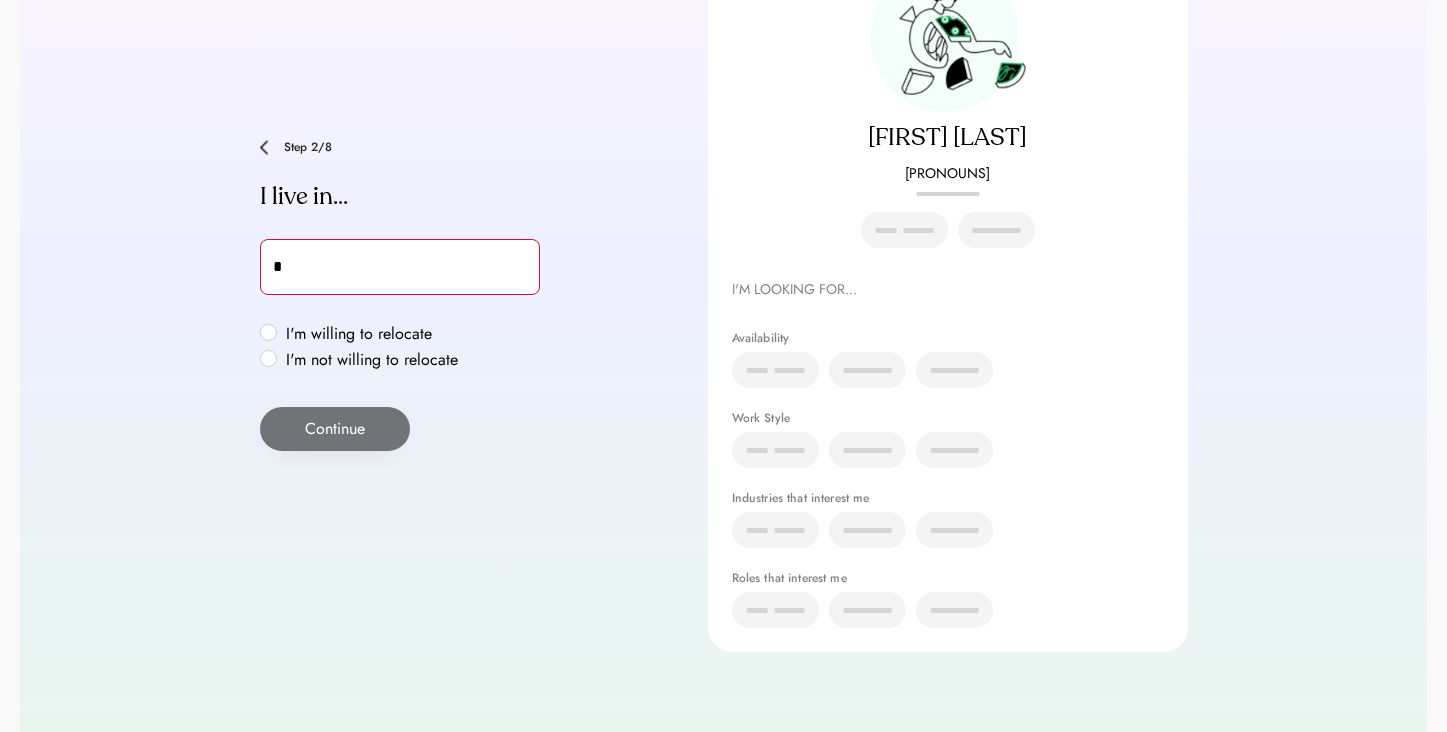 type on "**" 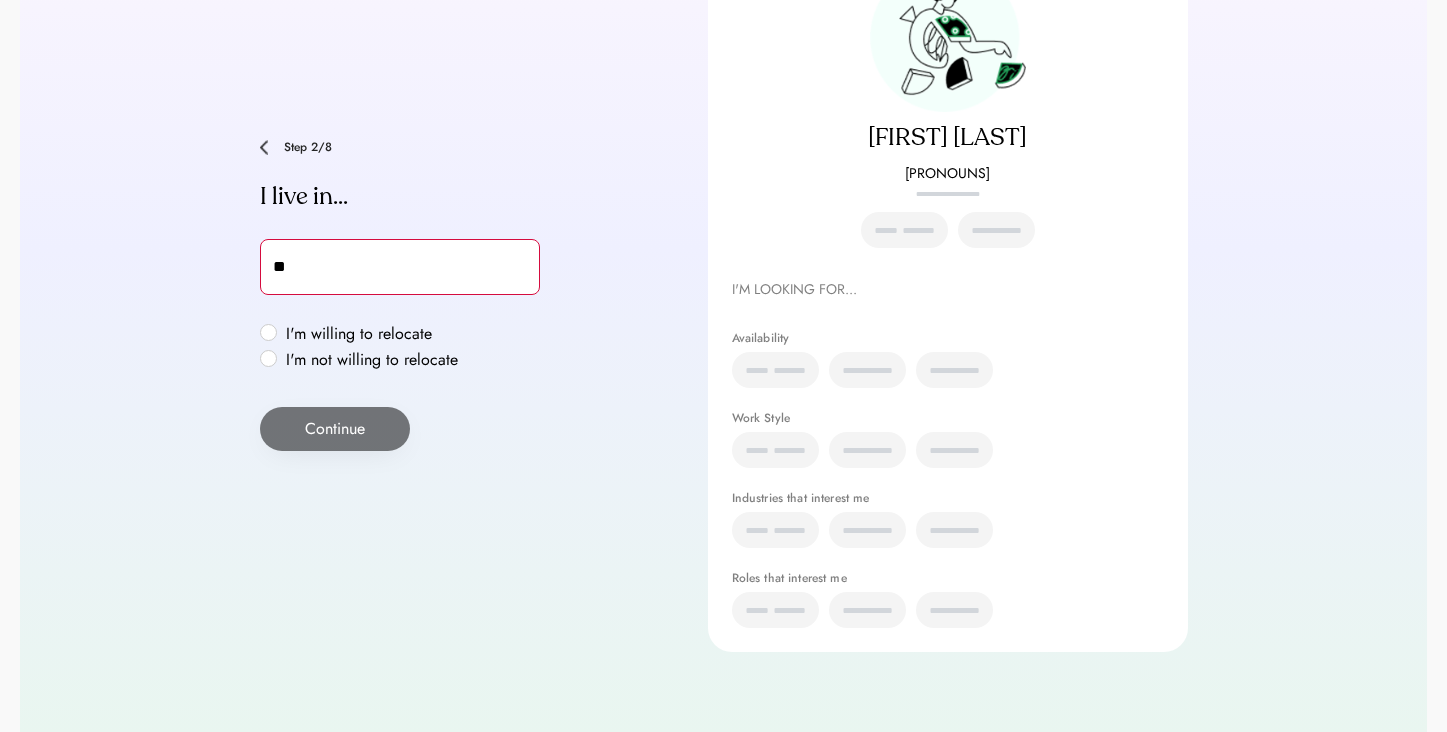 scroll, scrollTop: 252, scrollLeft: 0, axis: vertical 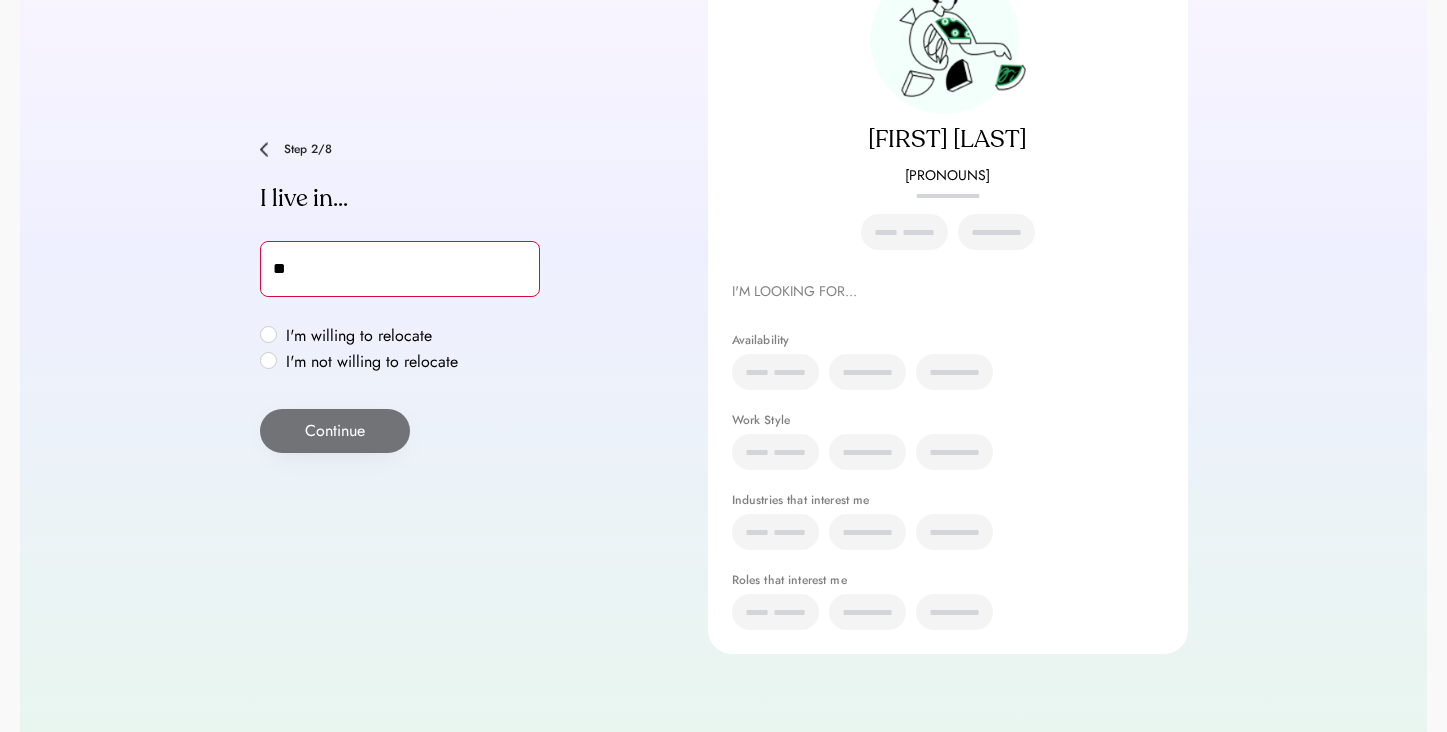 type on "*****" 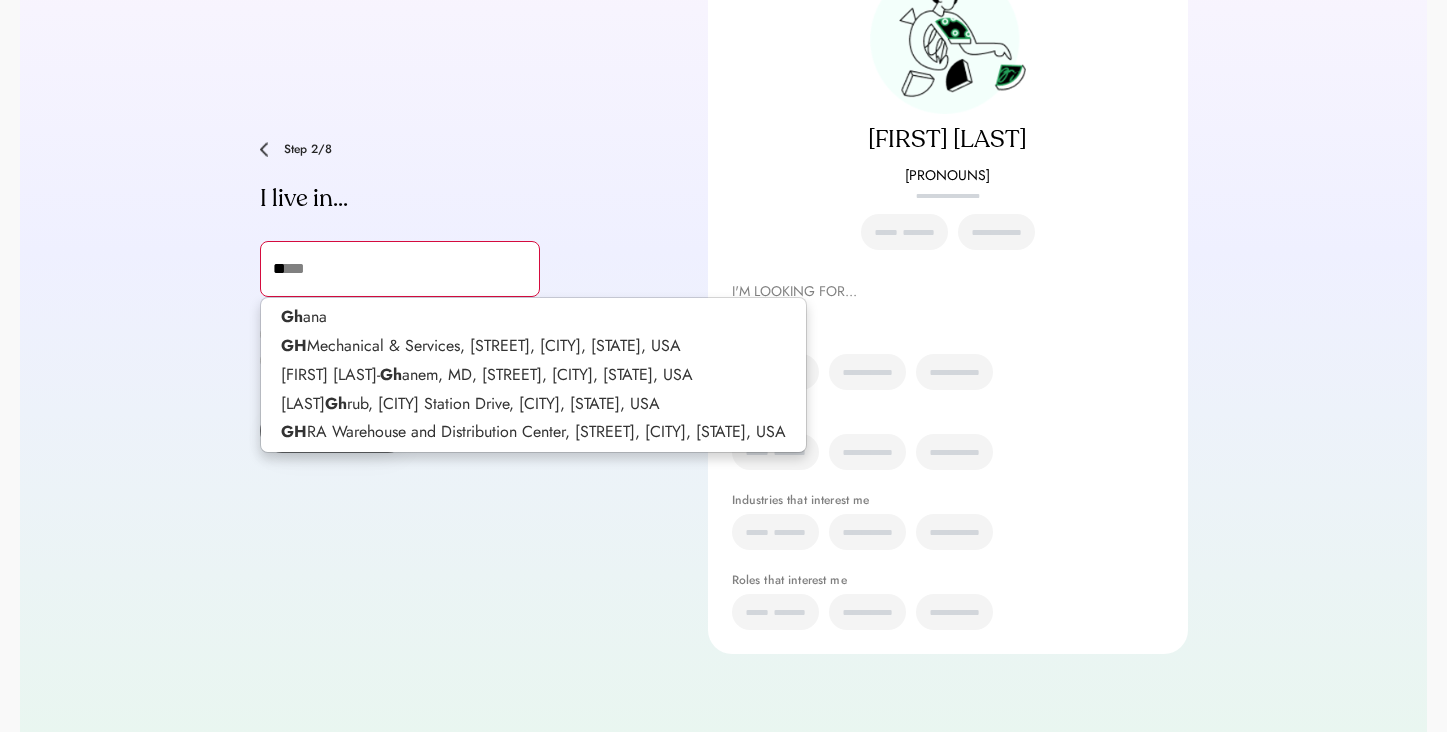 type on "*" 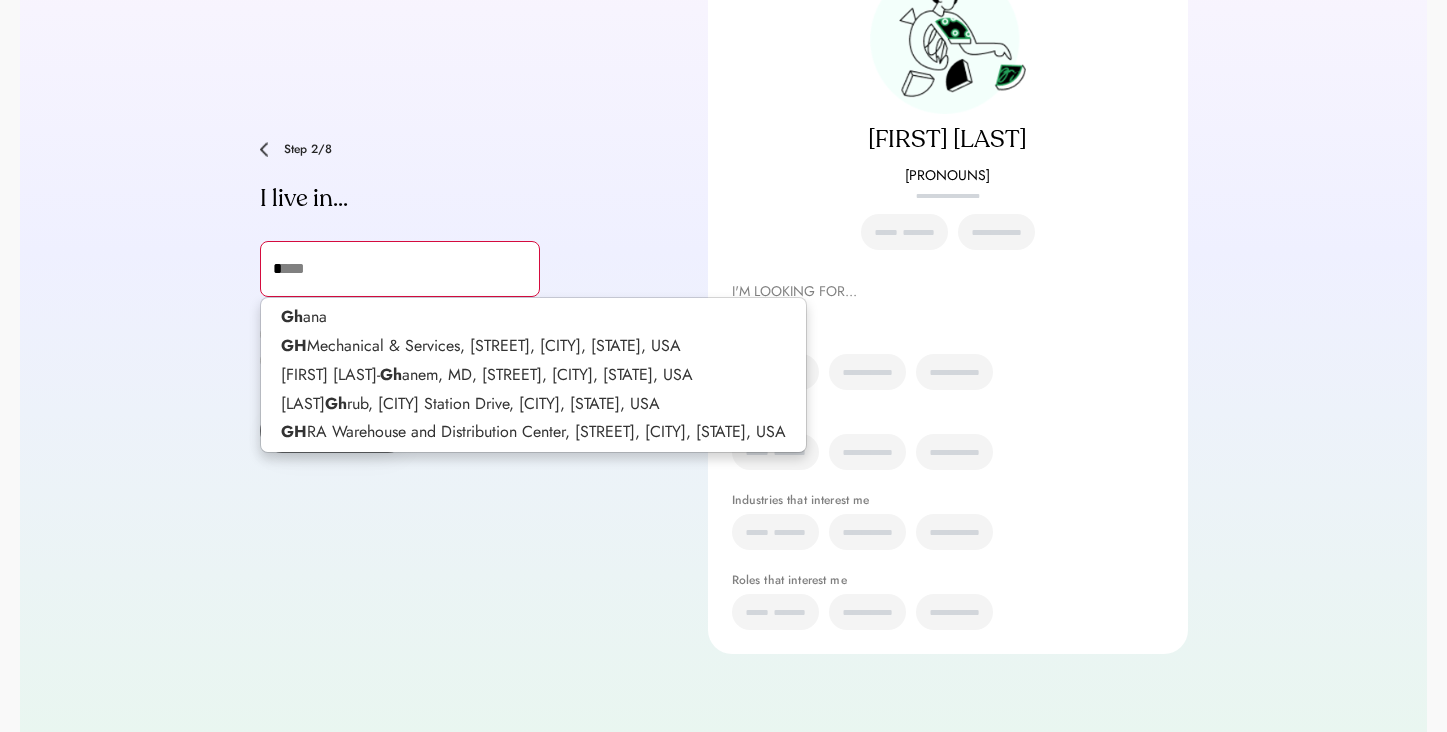 type 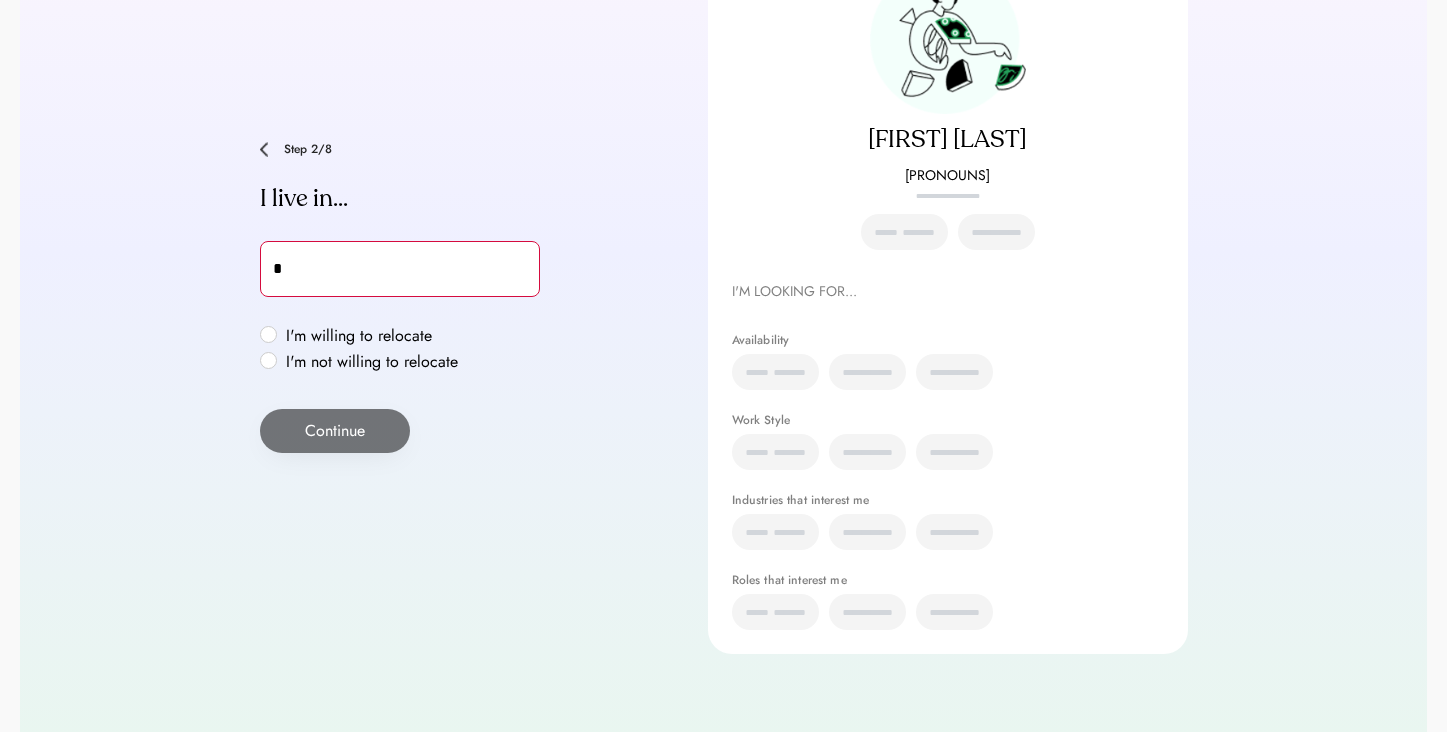 type on "**" 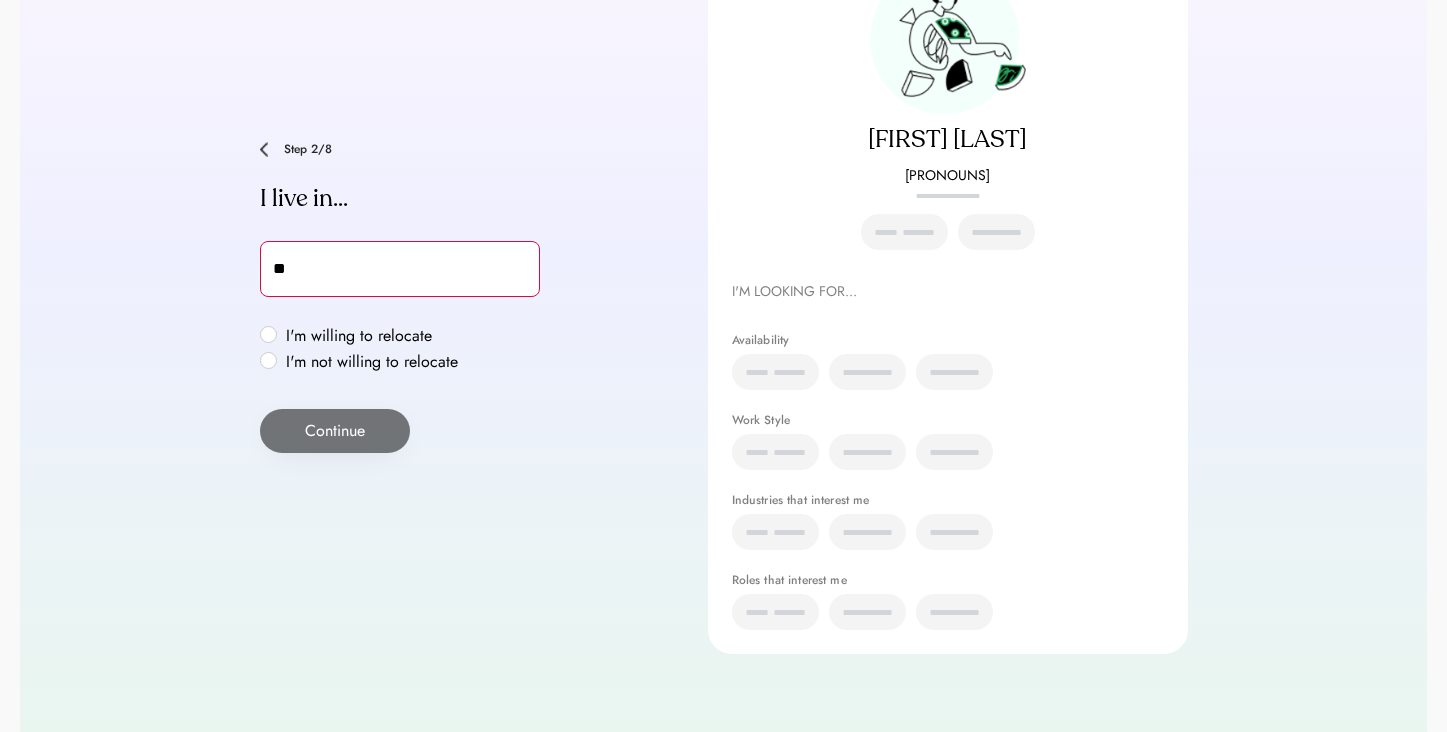 type on "********" 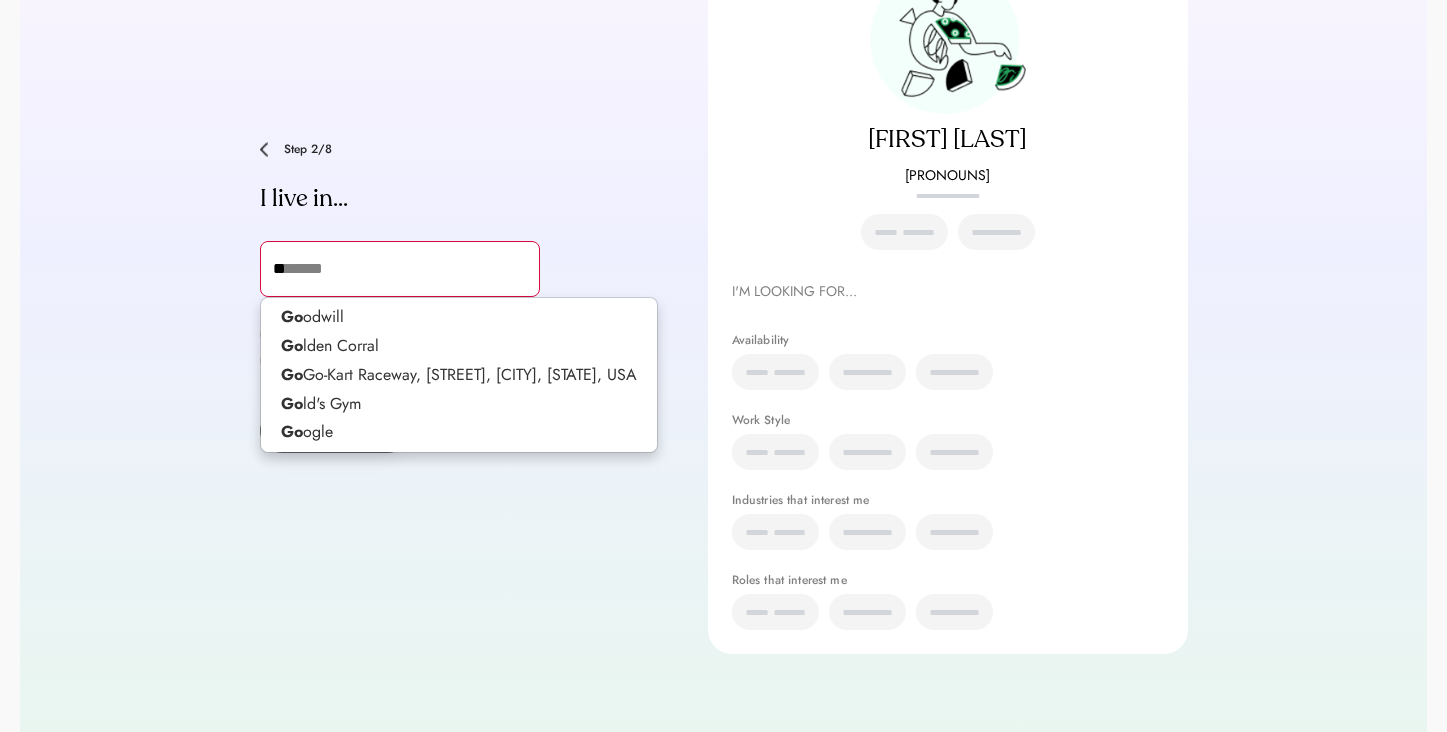 type on "*" 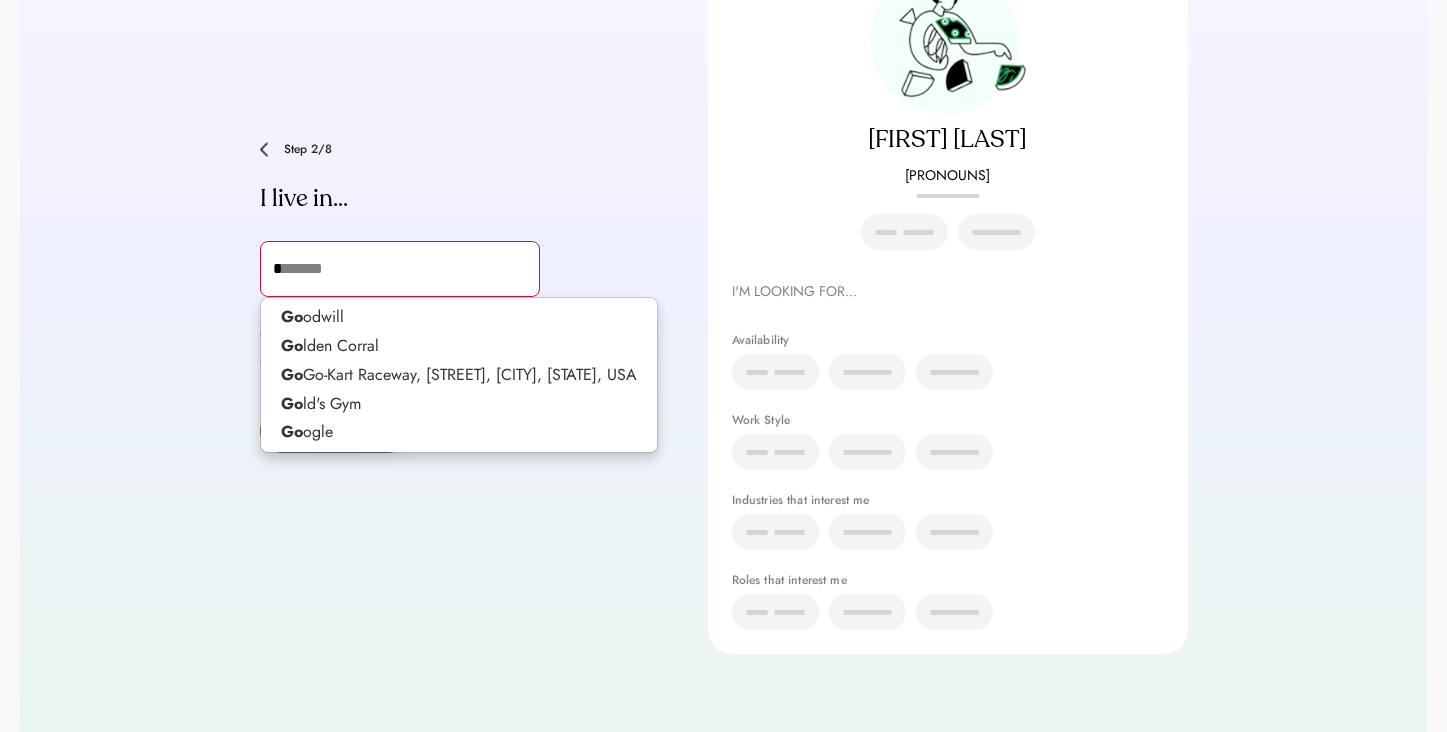 type 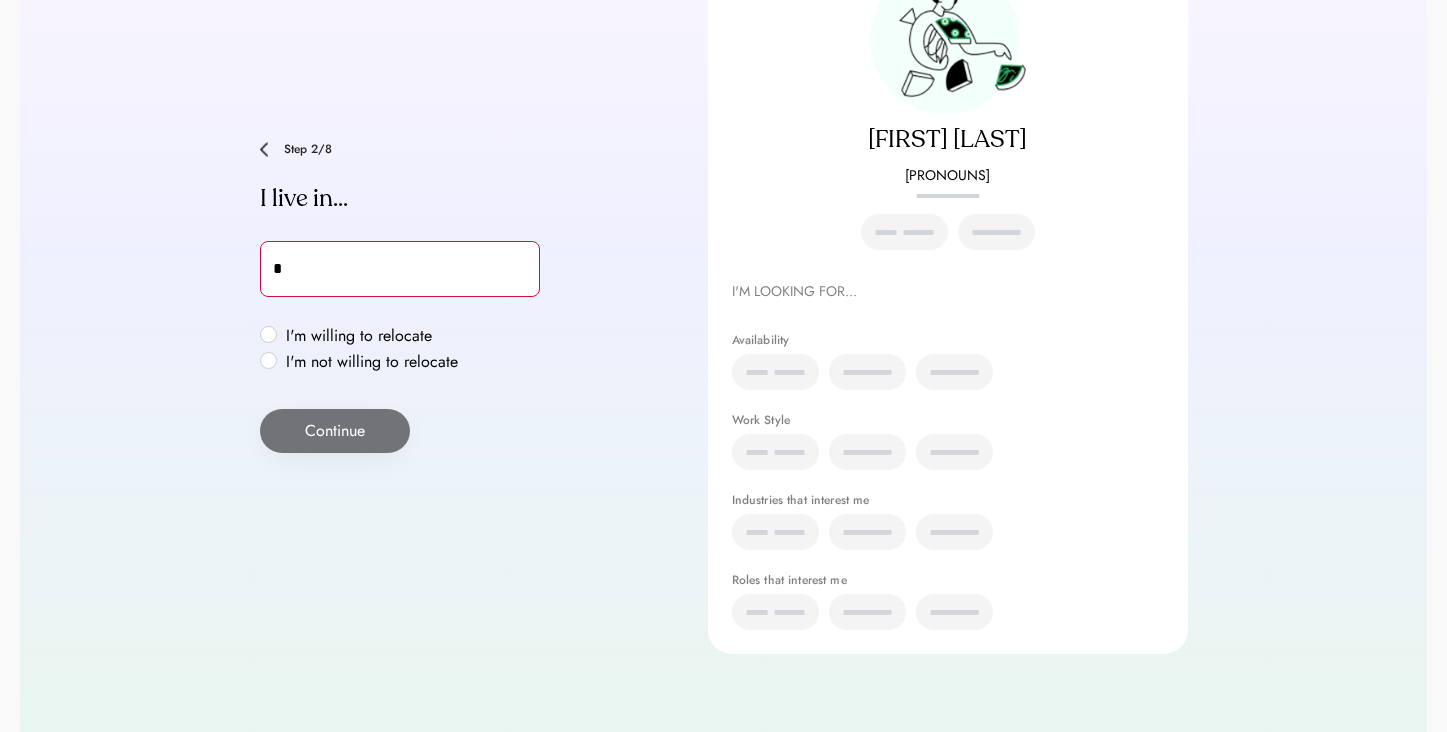 type on "**" 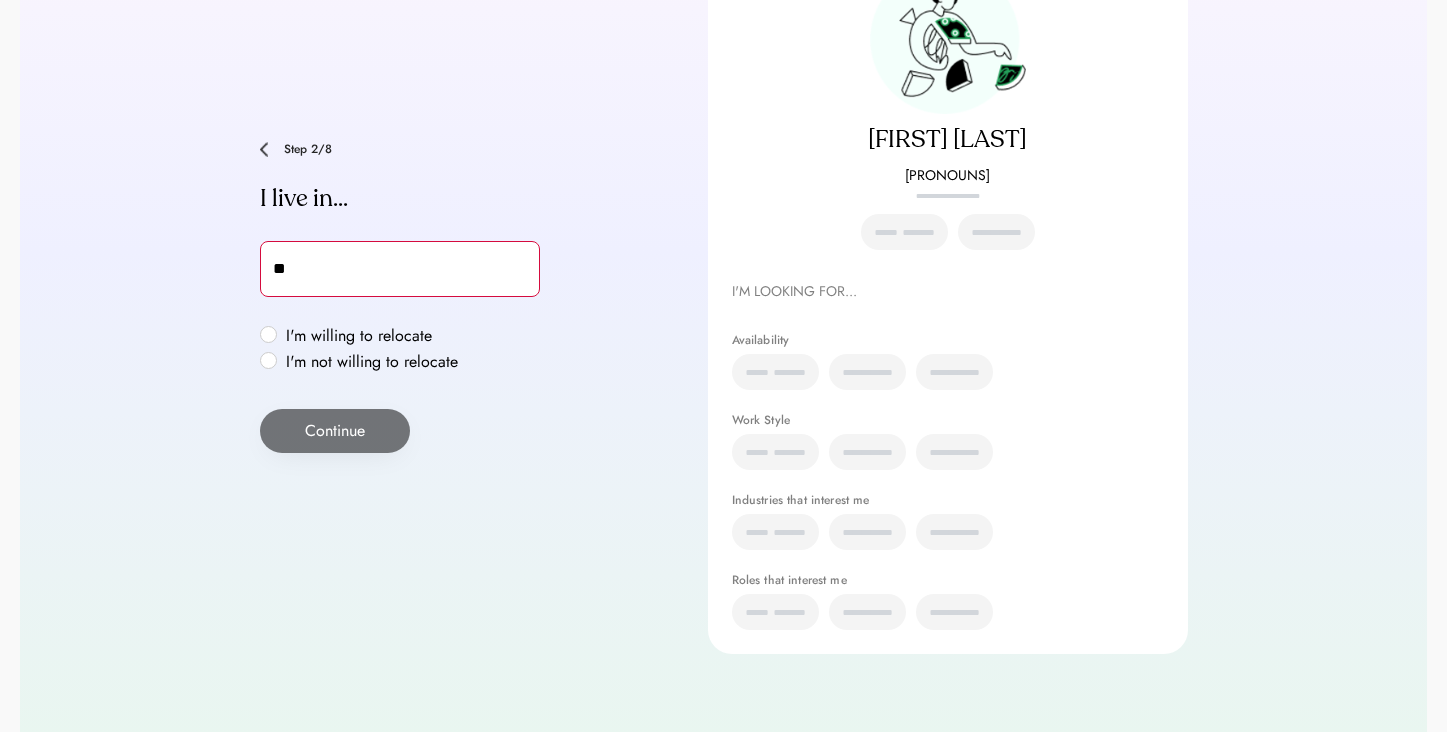 type on "**********" 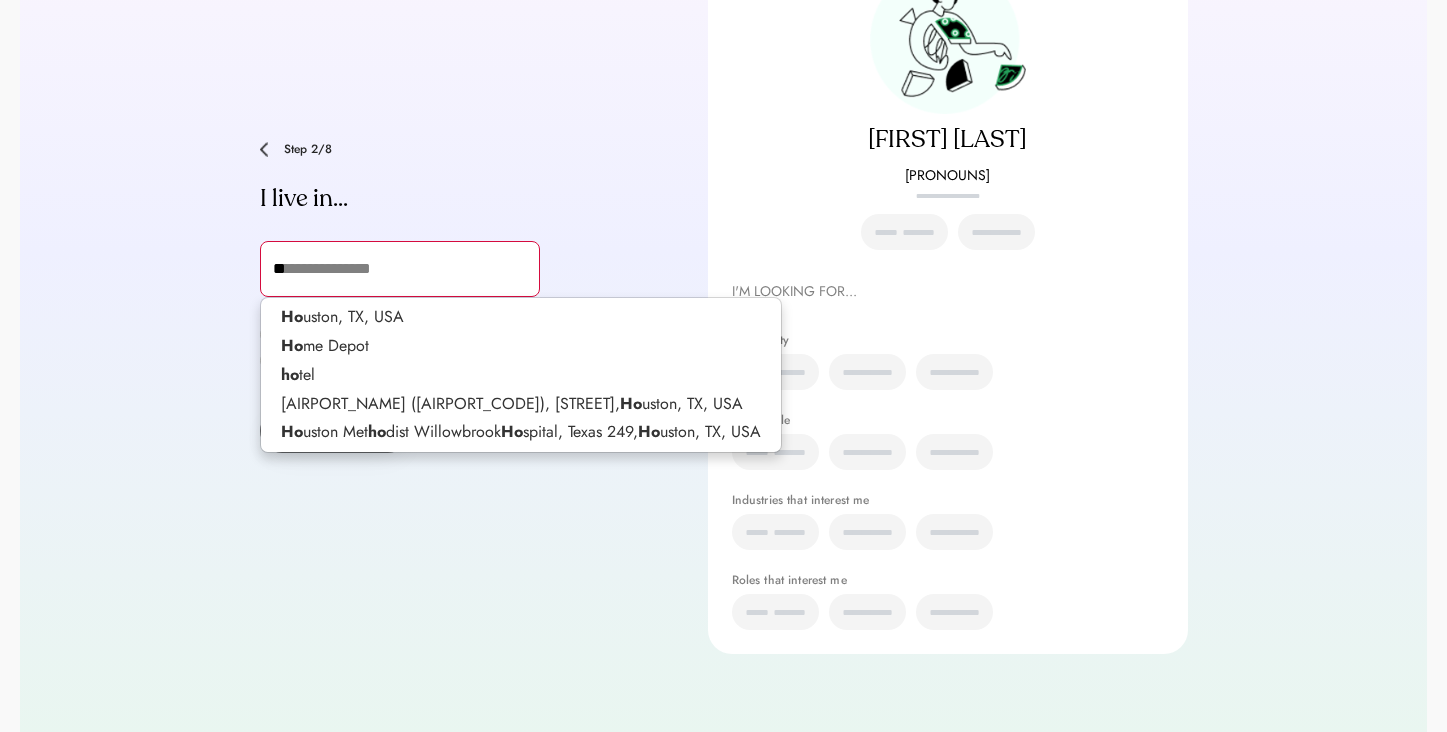 type 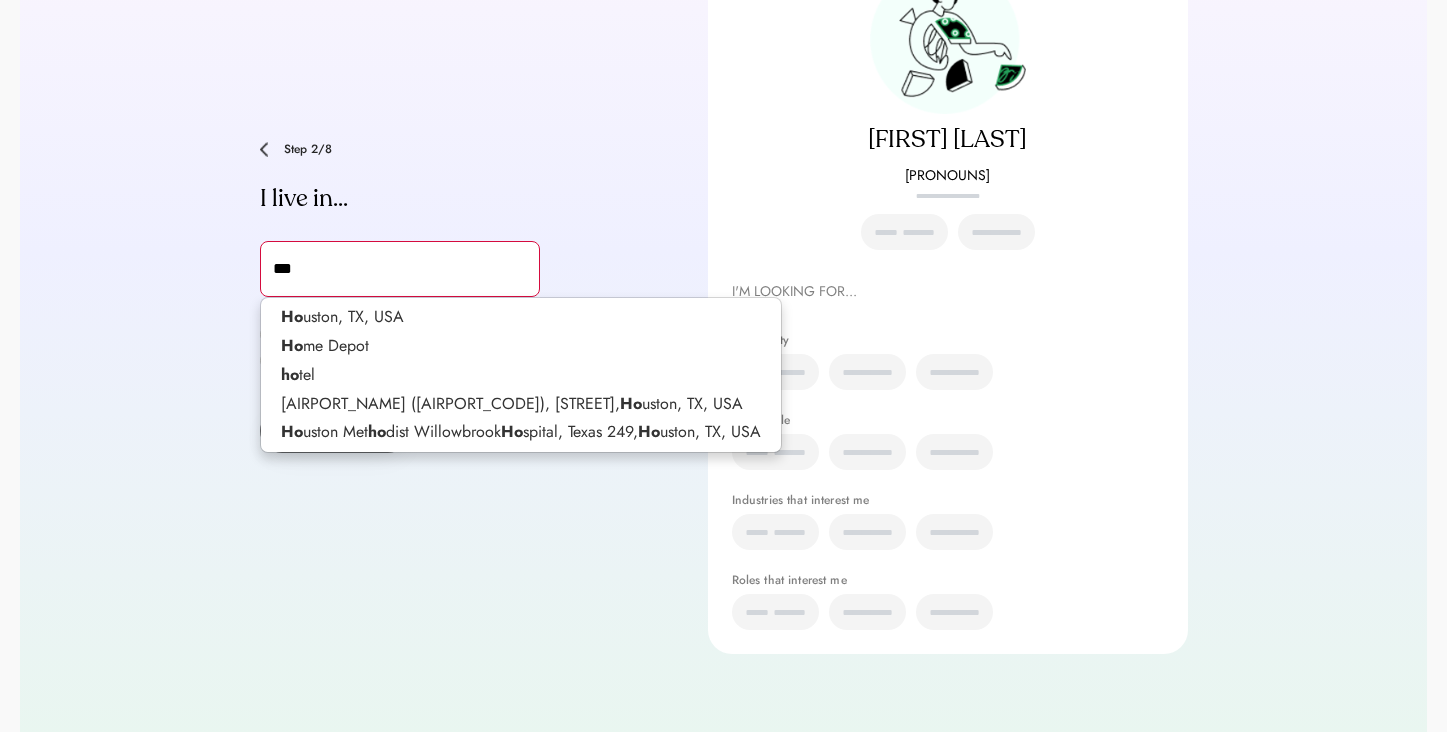 type on "**********" 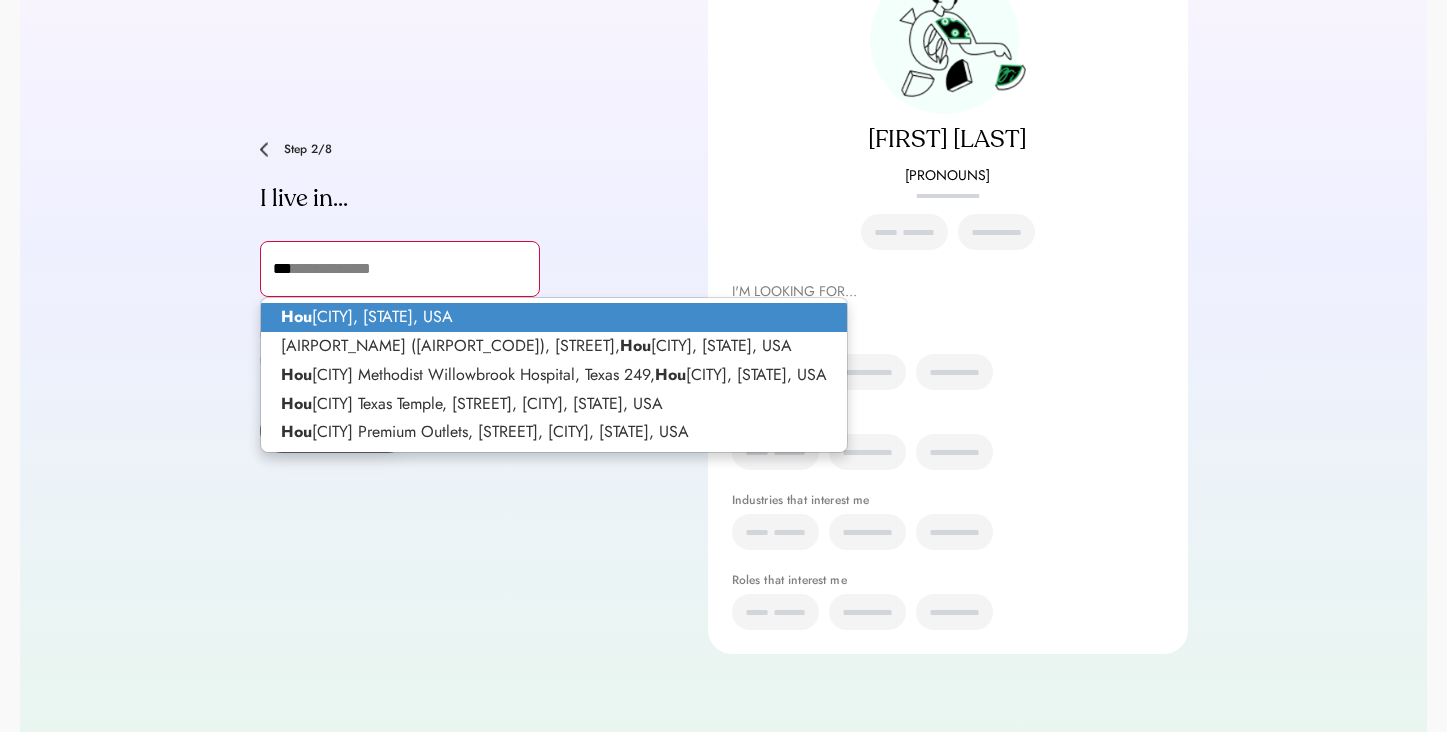click on "Hou ston, TX, USA" at bounding box center [554, 317] 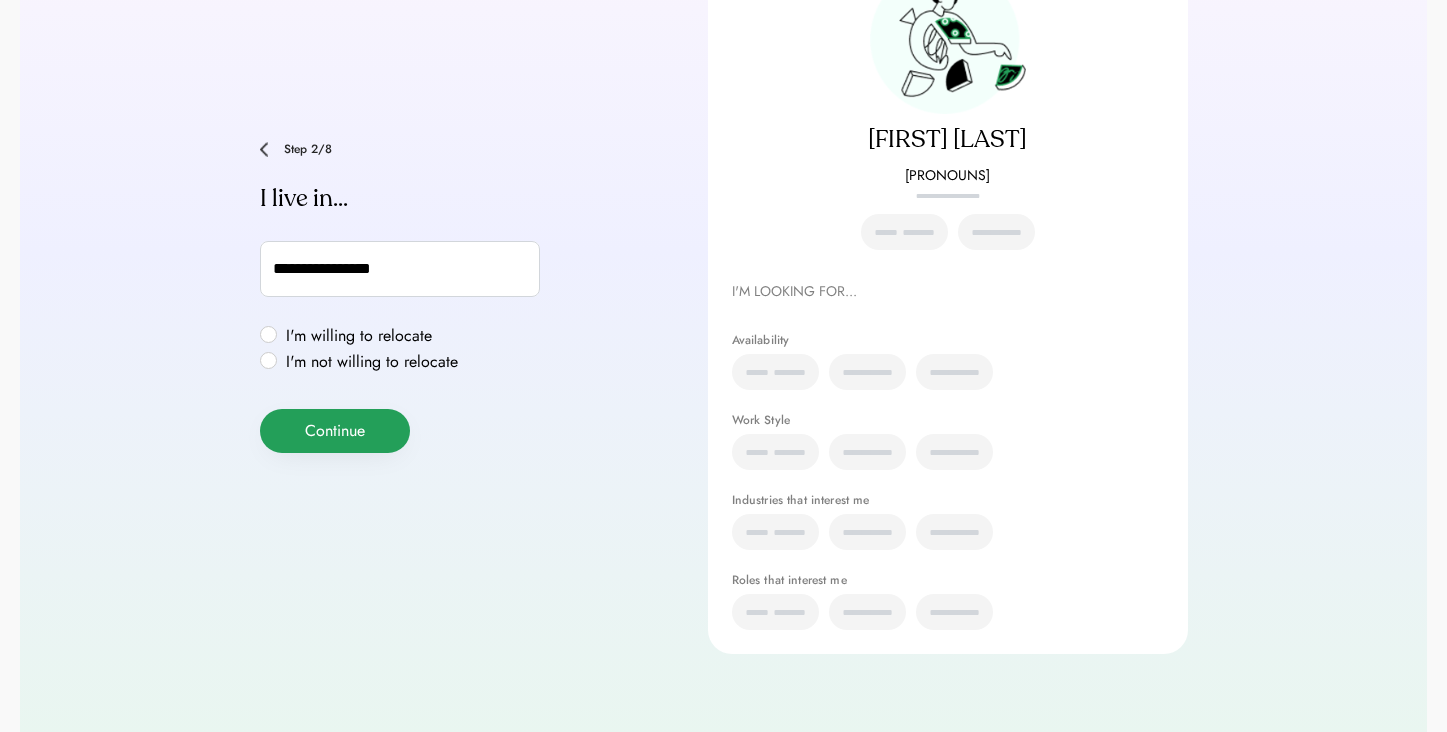 click on "Continue" at bounding box center (335, 431) 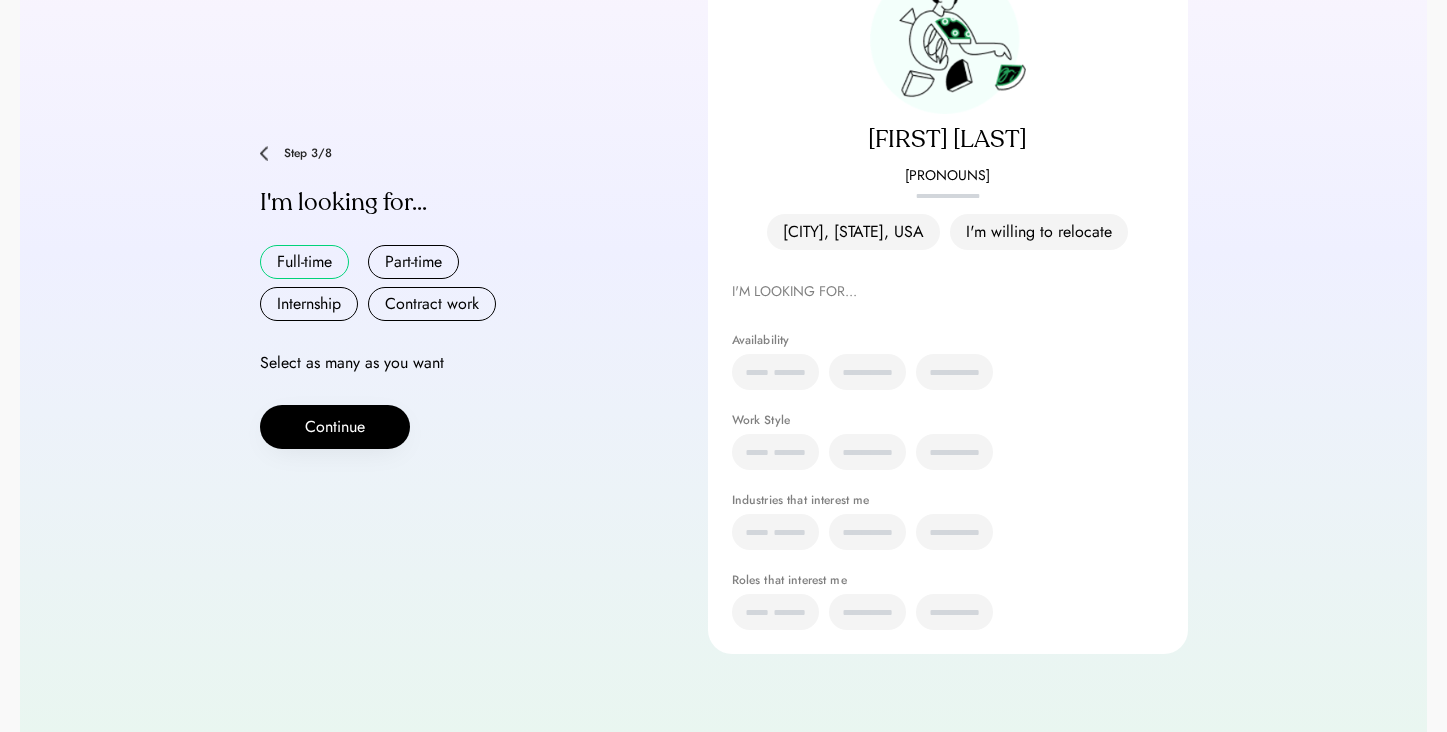 click on "Full-time" at bounding box center [304, 262] 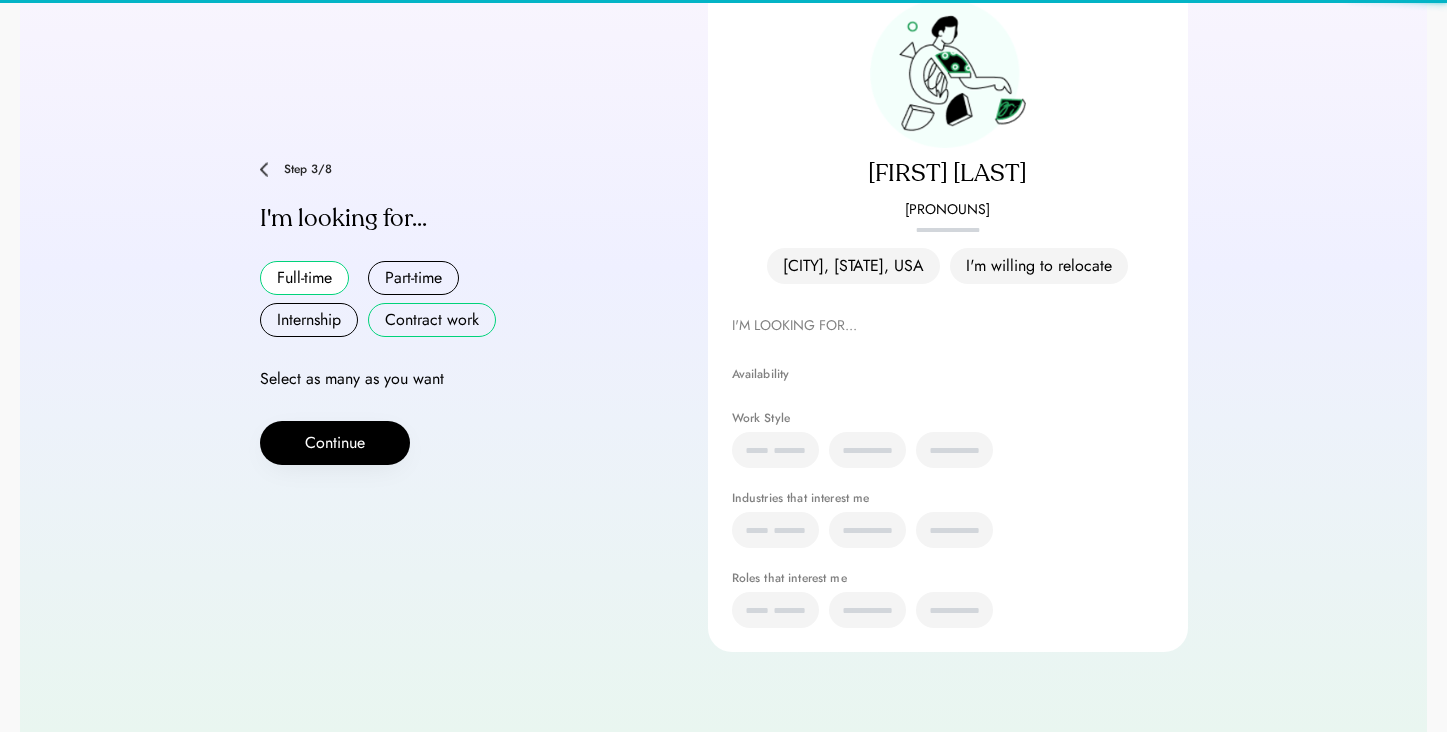 scroll, scrollTop: 216, scrollLeft: 0, axis: vertical 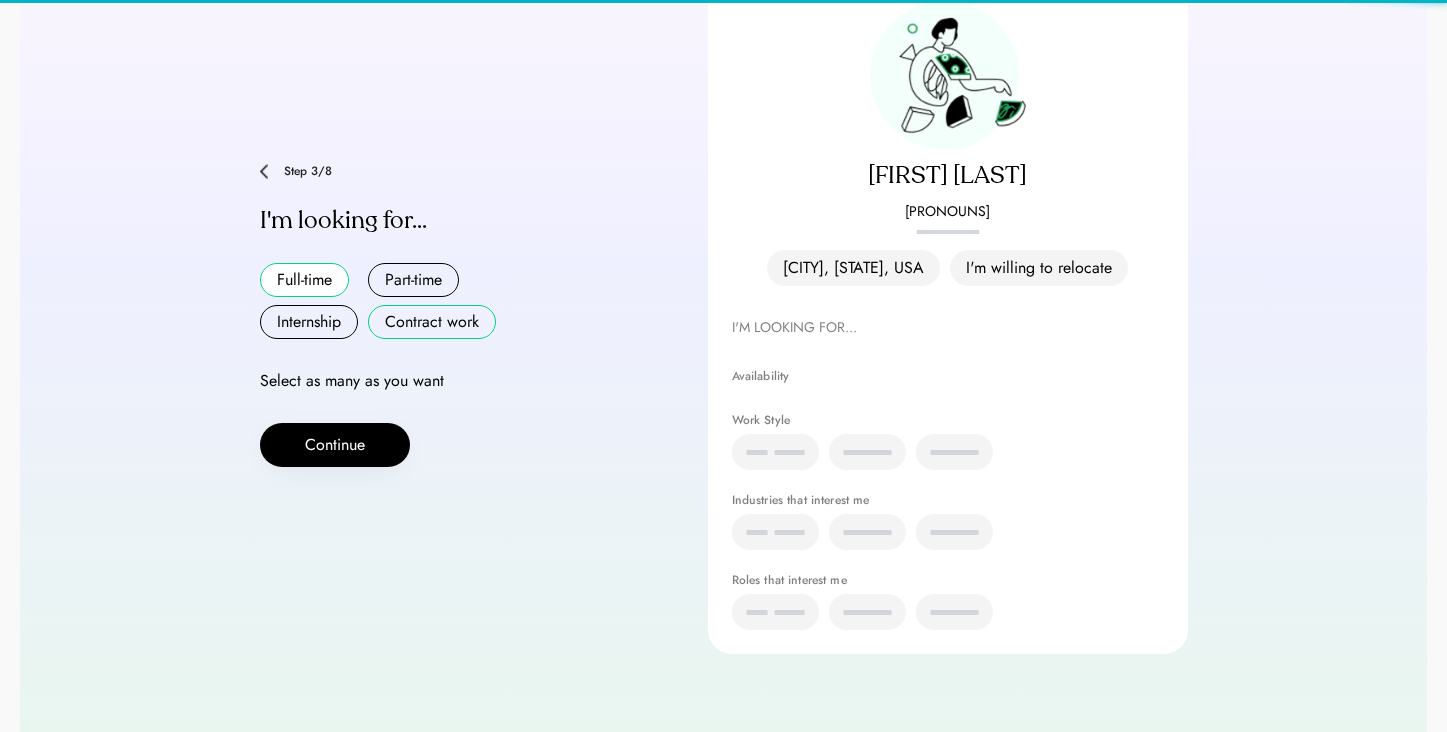 click on "Part-time" at bounding box center (413, 280) 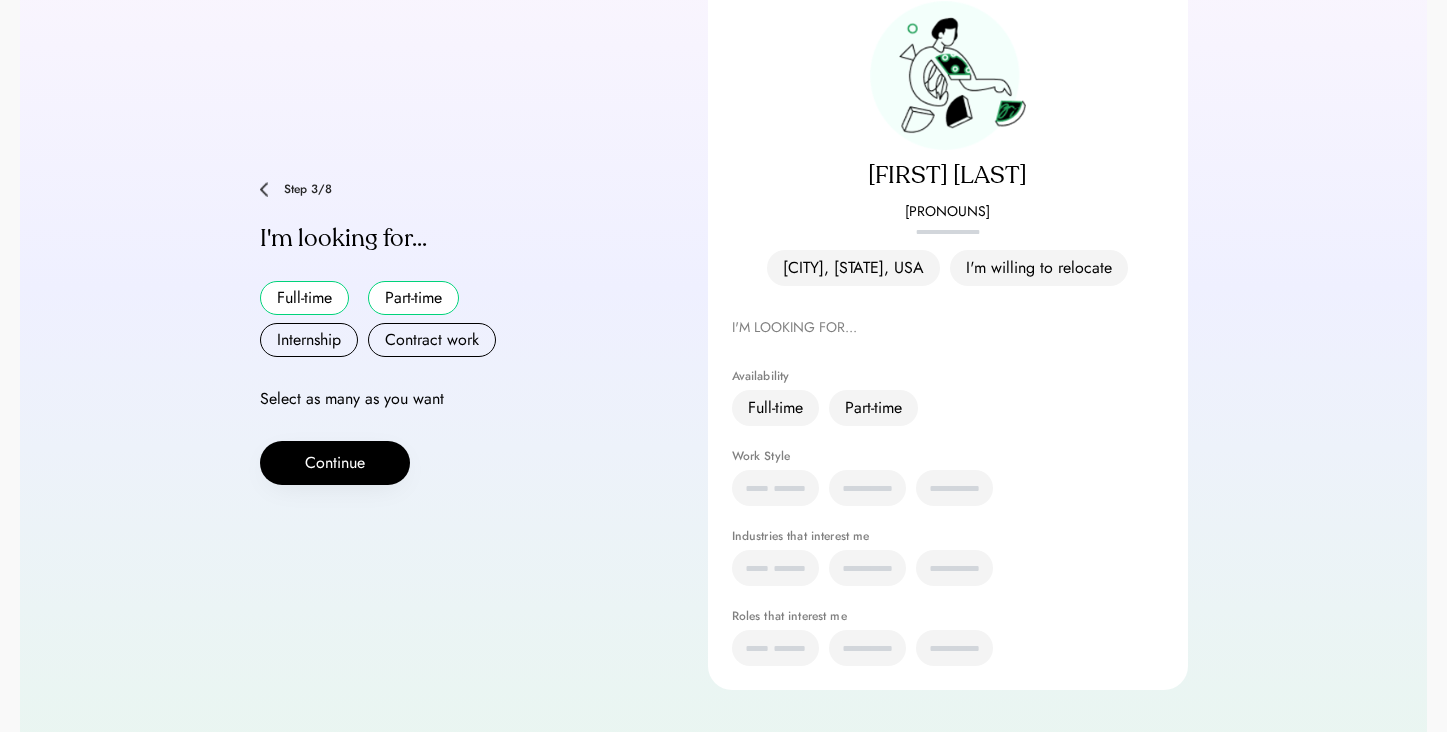 click on "Part-time" at bounding box center [413, 298] 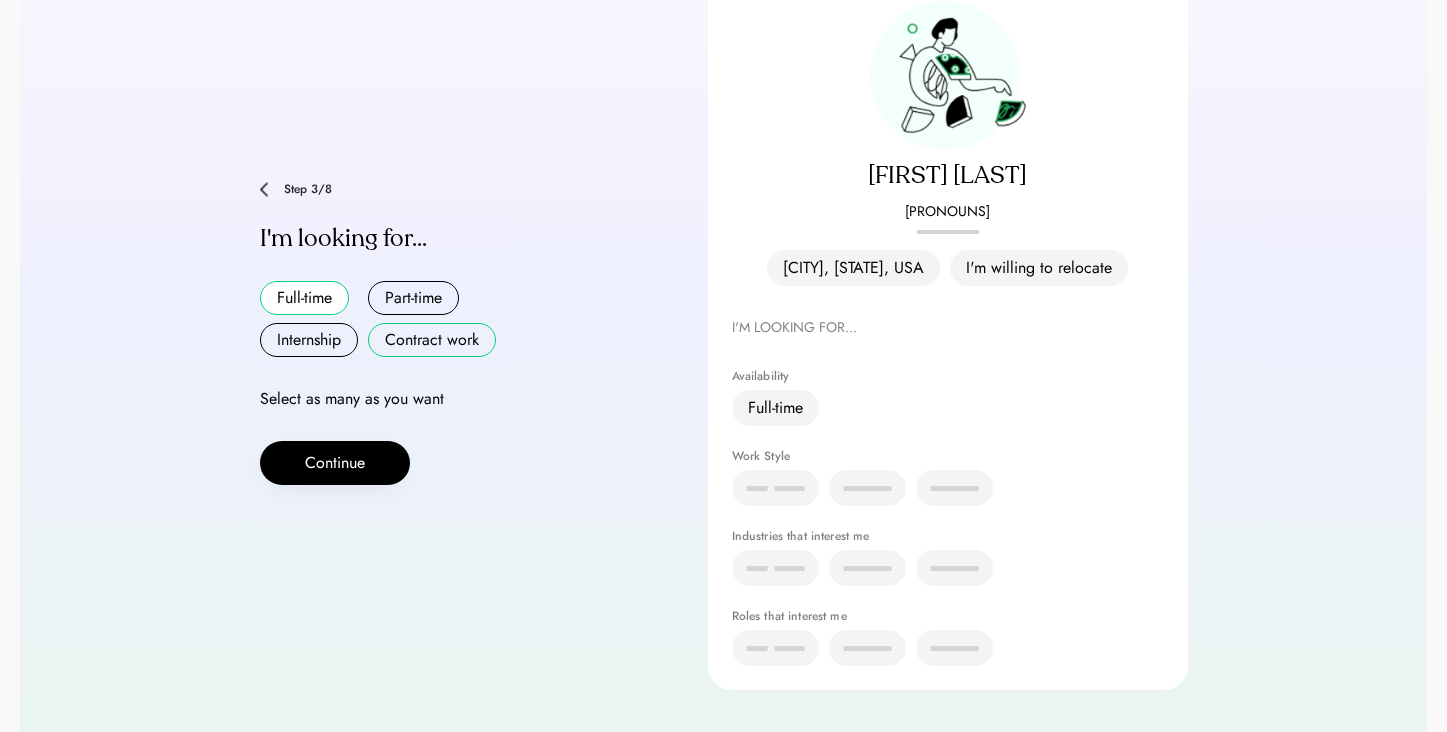 click on "Contract work" at bounding box center (432, 340) 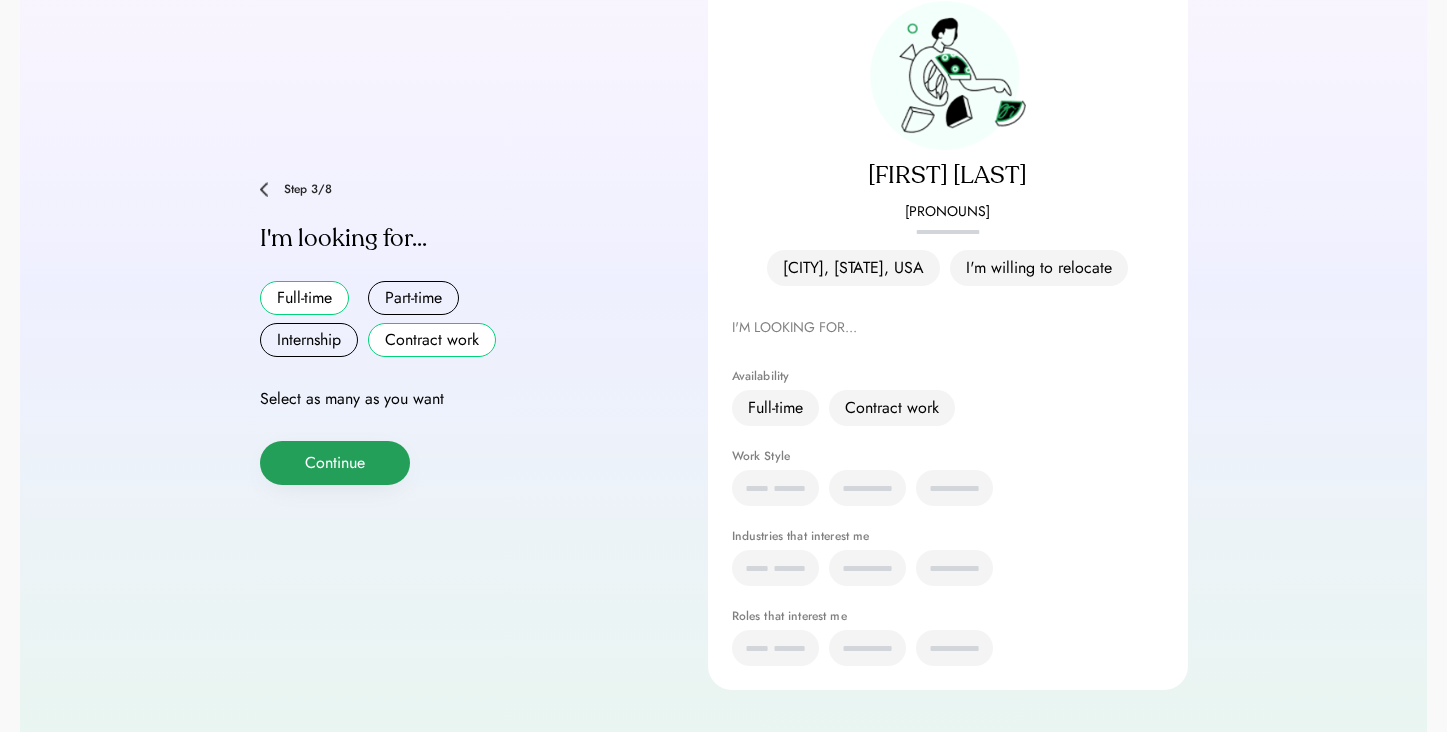 click on "Continue" at bounding box center (335, 463) 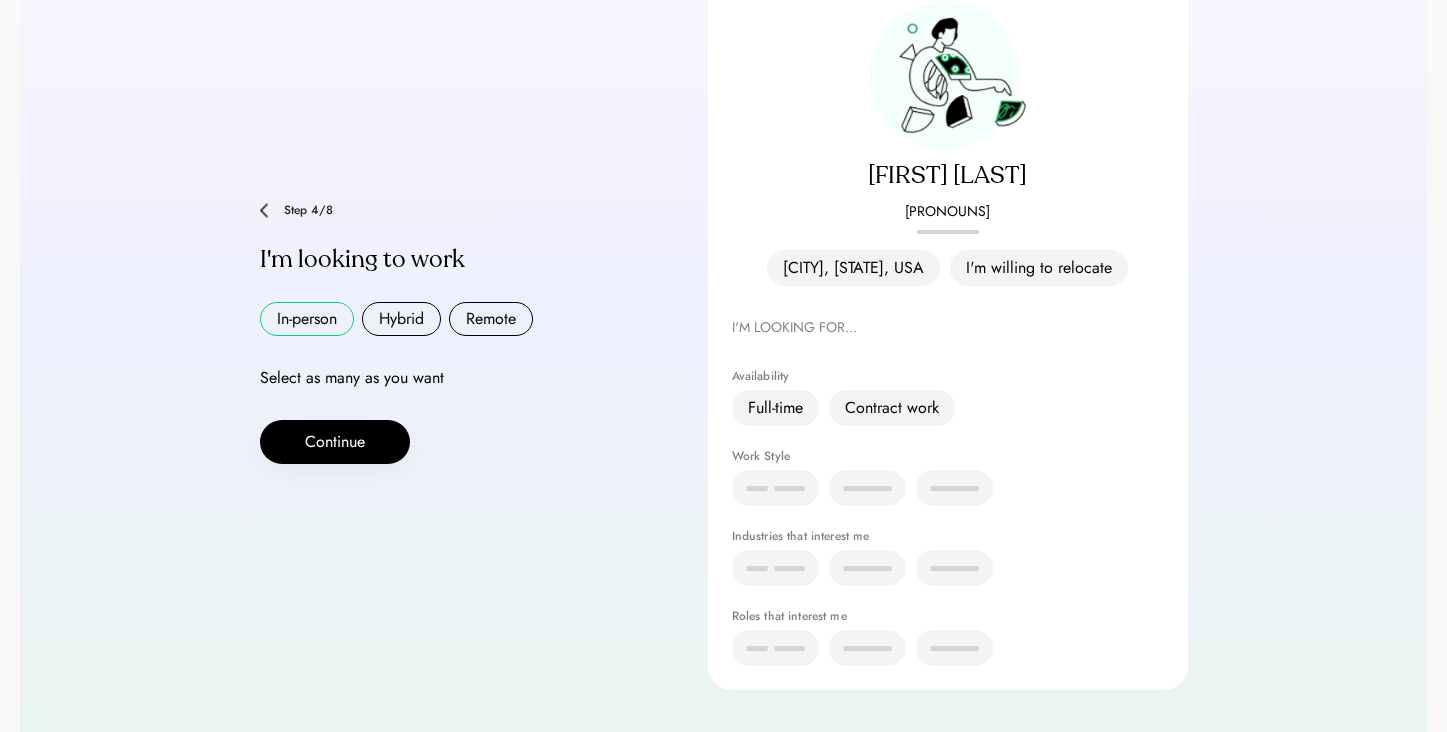 click on "In-person" at bounding box center (307, 319) 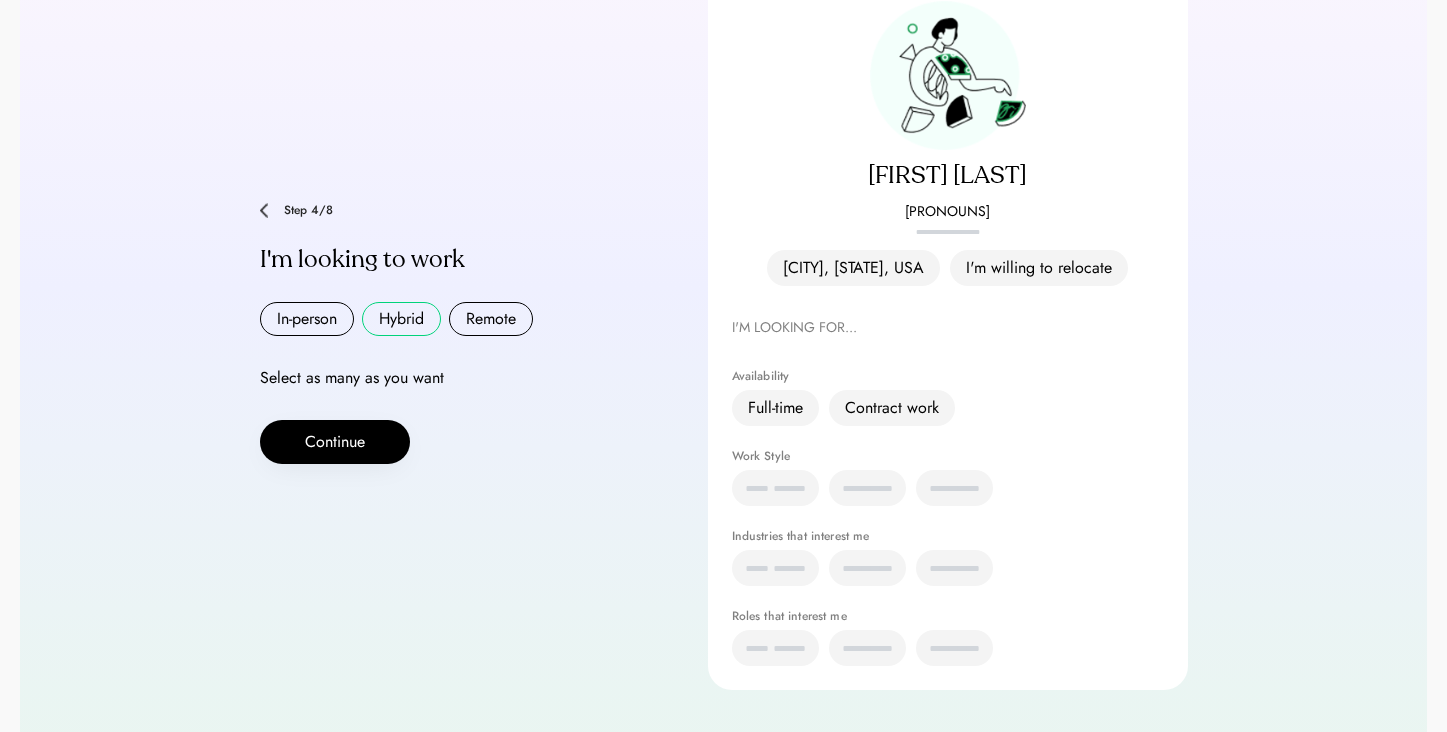 click on "Hybrid" at bounding box center [401, 319] 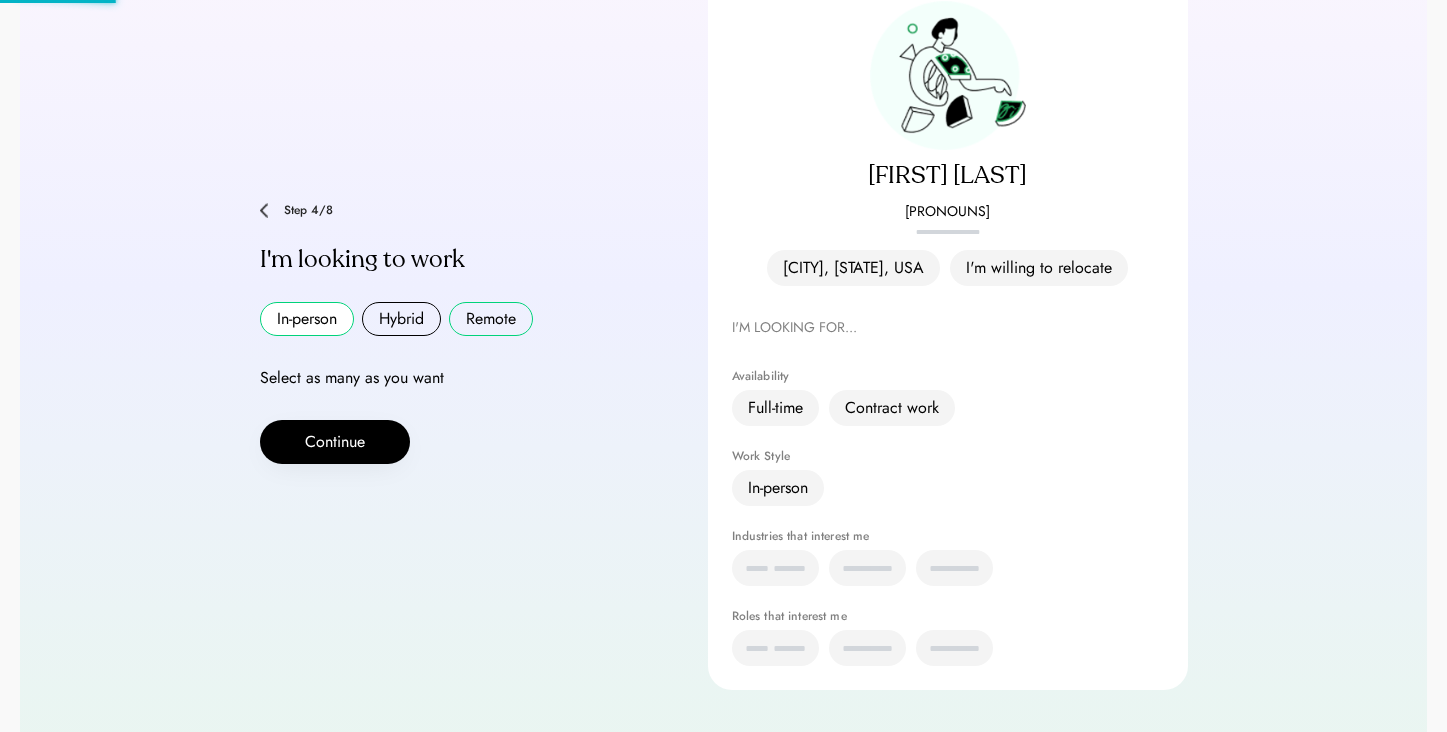 click on "Remote" at bounding box center [491, 319] 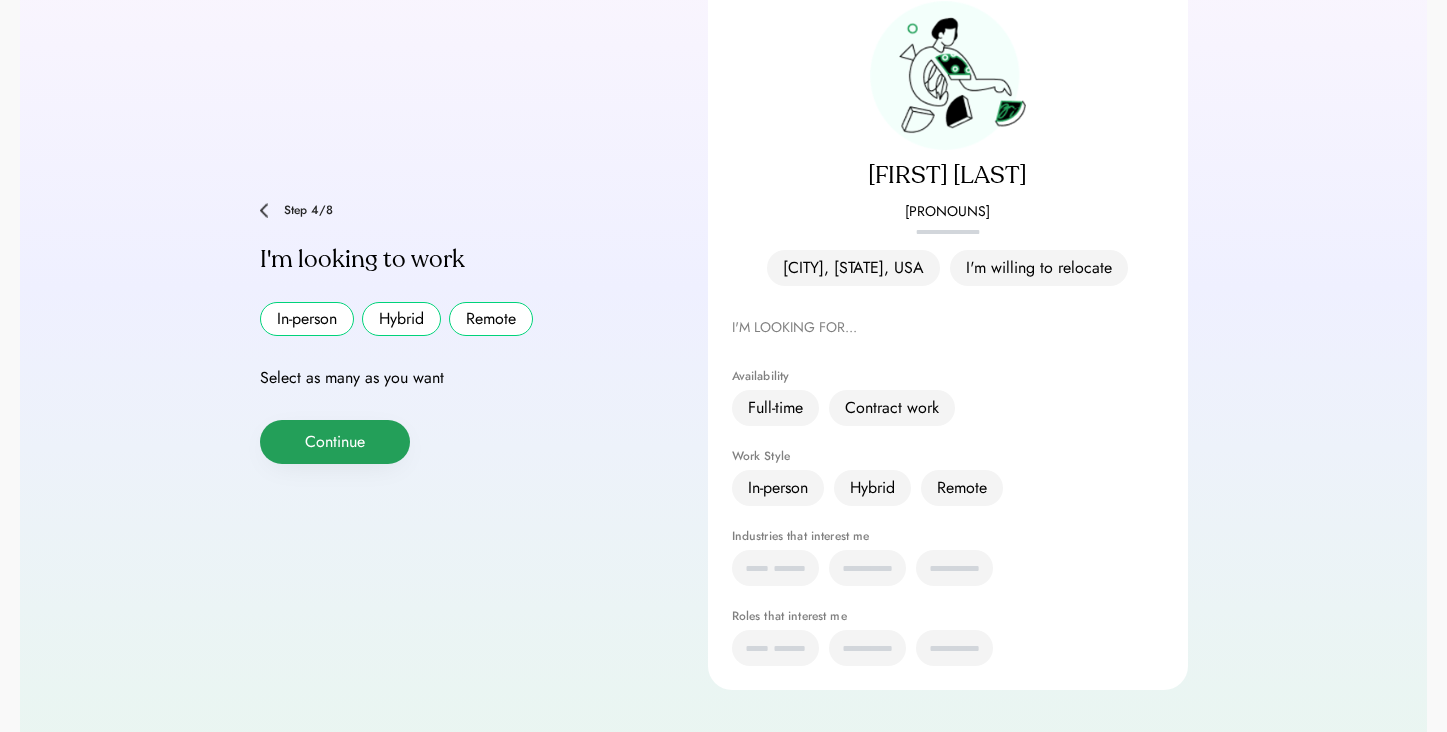 click on "Continue" at bounding box center [335, 442] 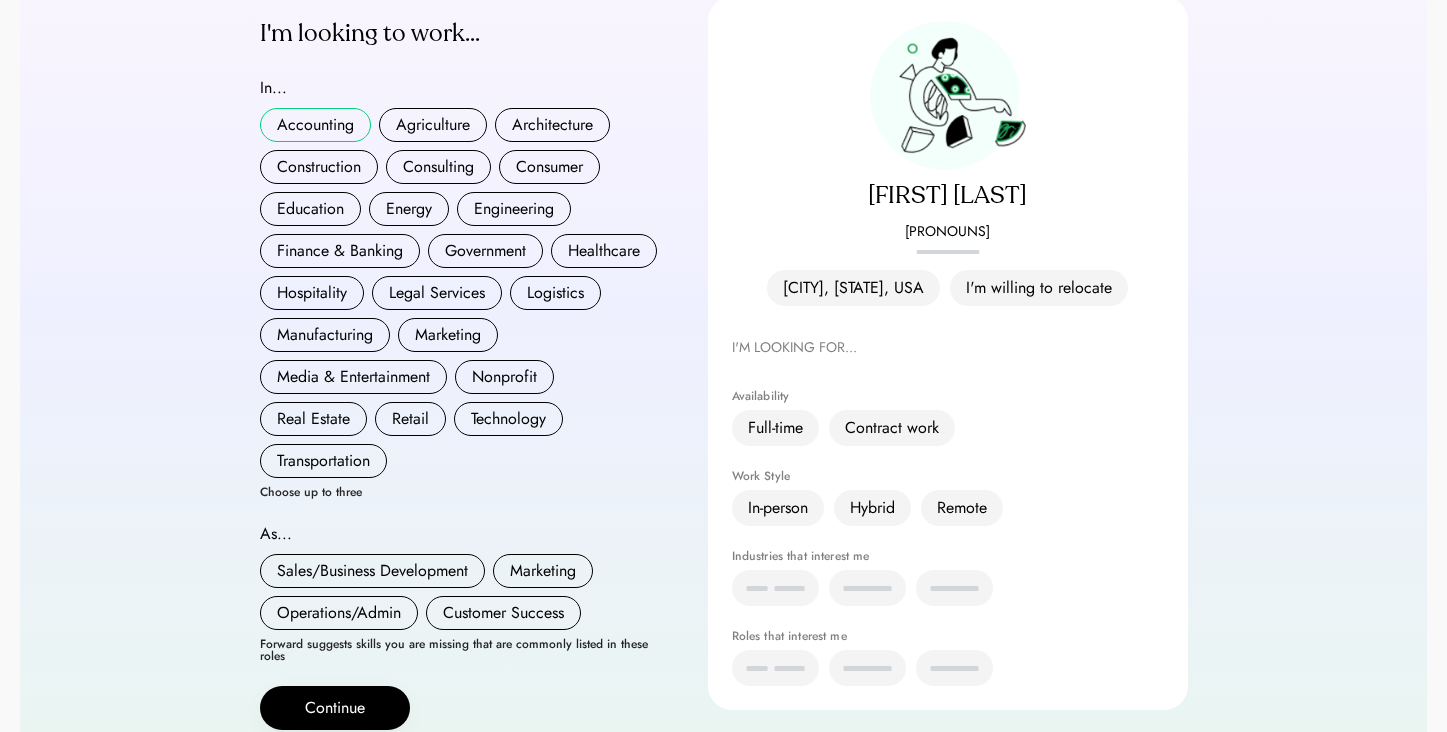 click on "Accounting" at bounding box center (315, 125) 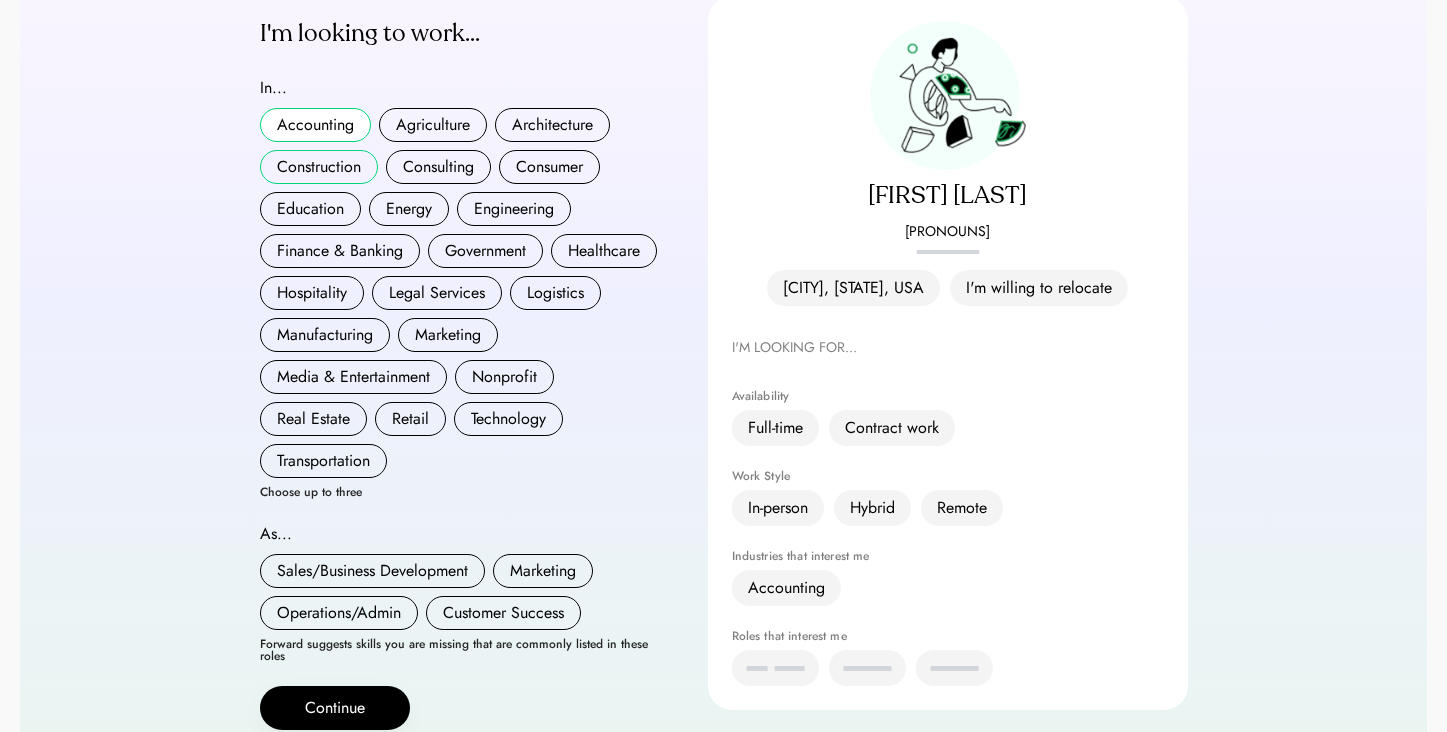 click on "Construction" at bounding box center (319, 167) 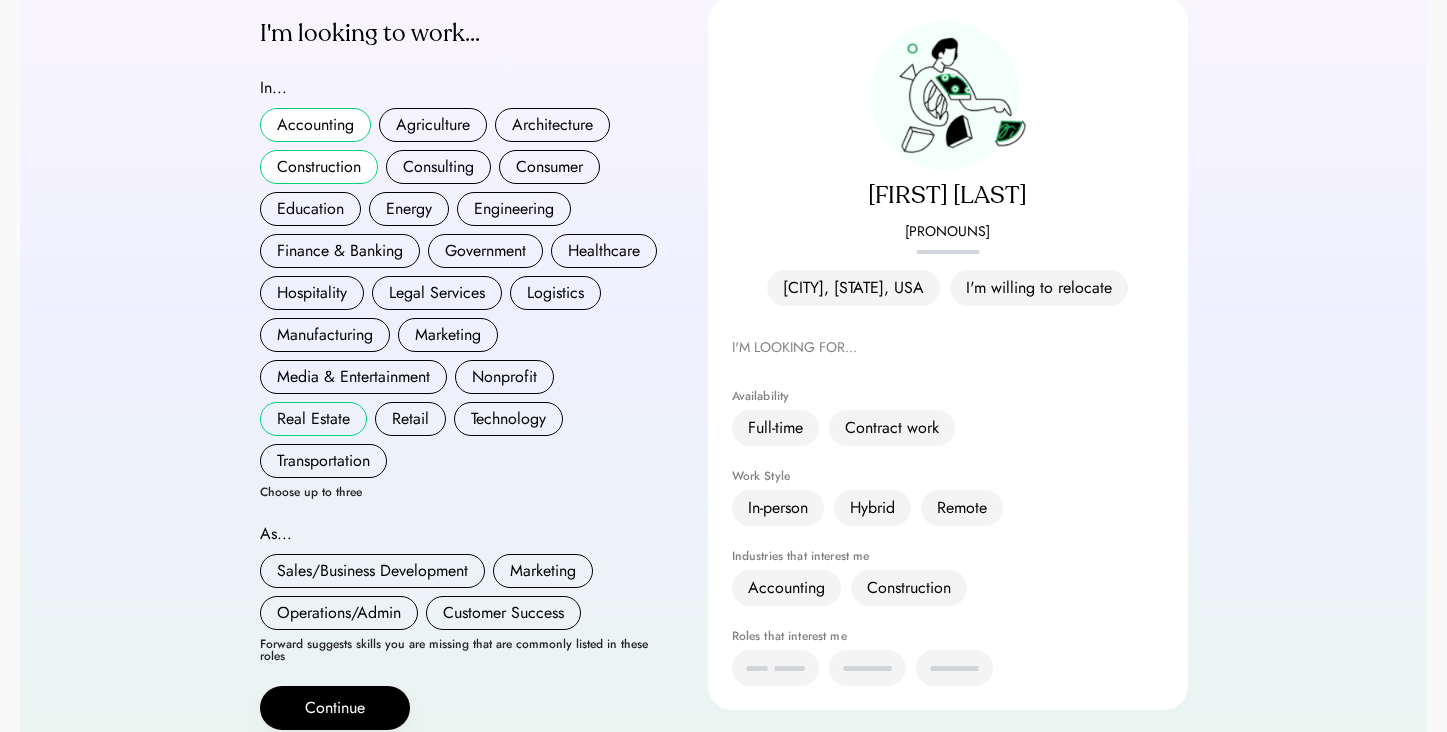 click on "Real Estate" at bounding box center [313, 419] 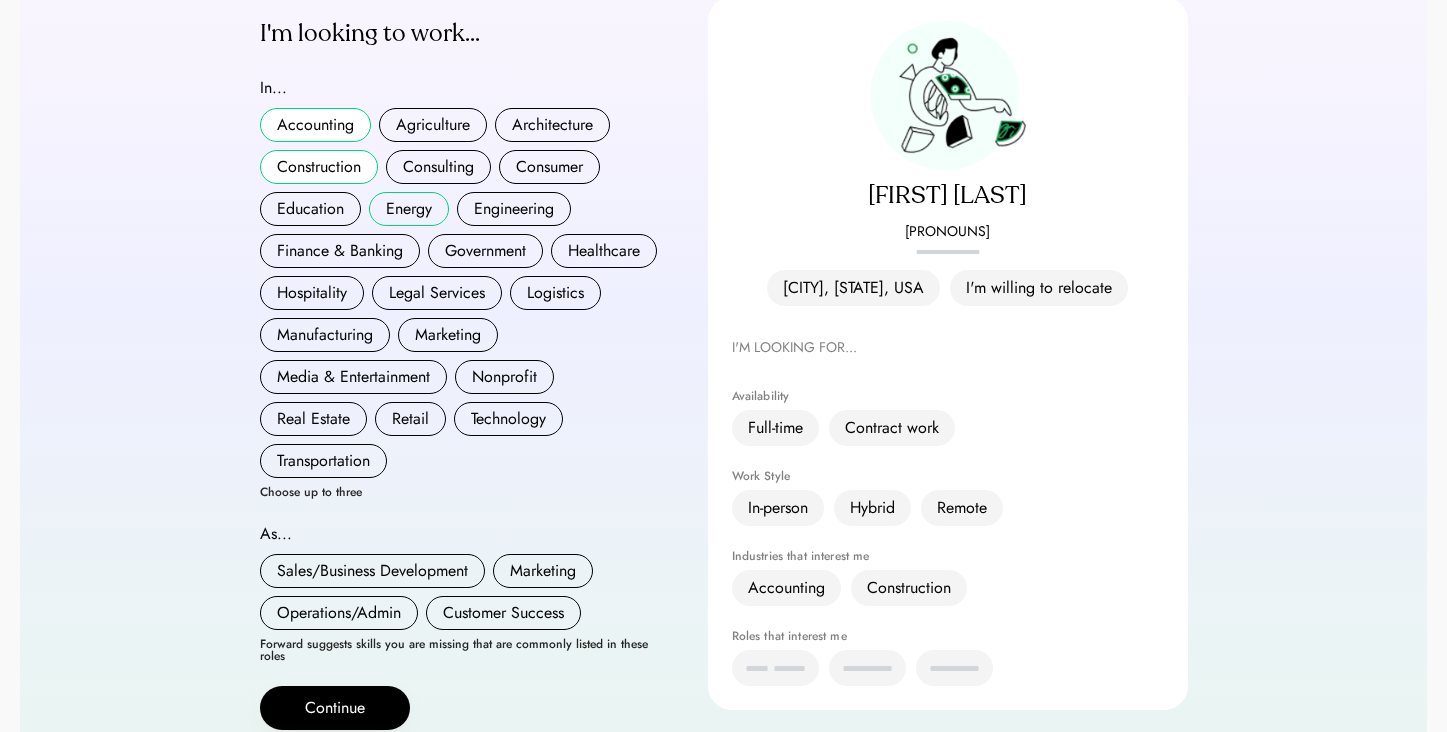 click on "Energy" at bounding box center [409, 209] 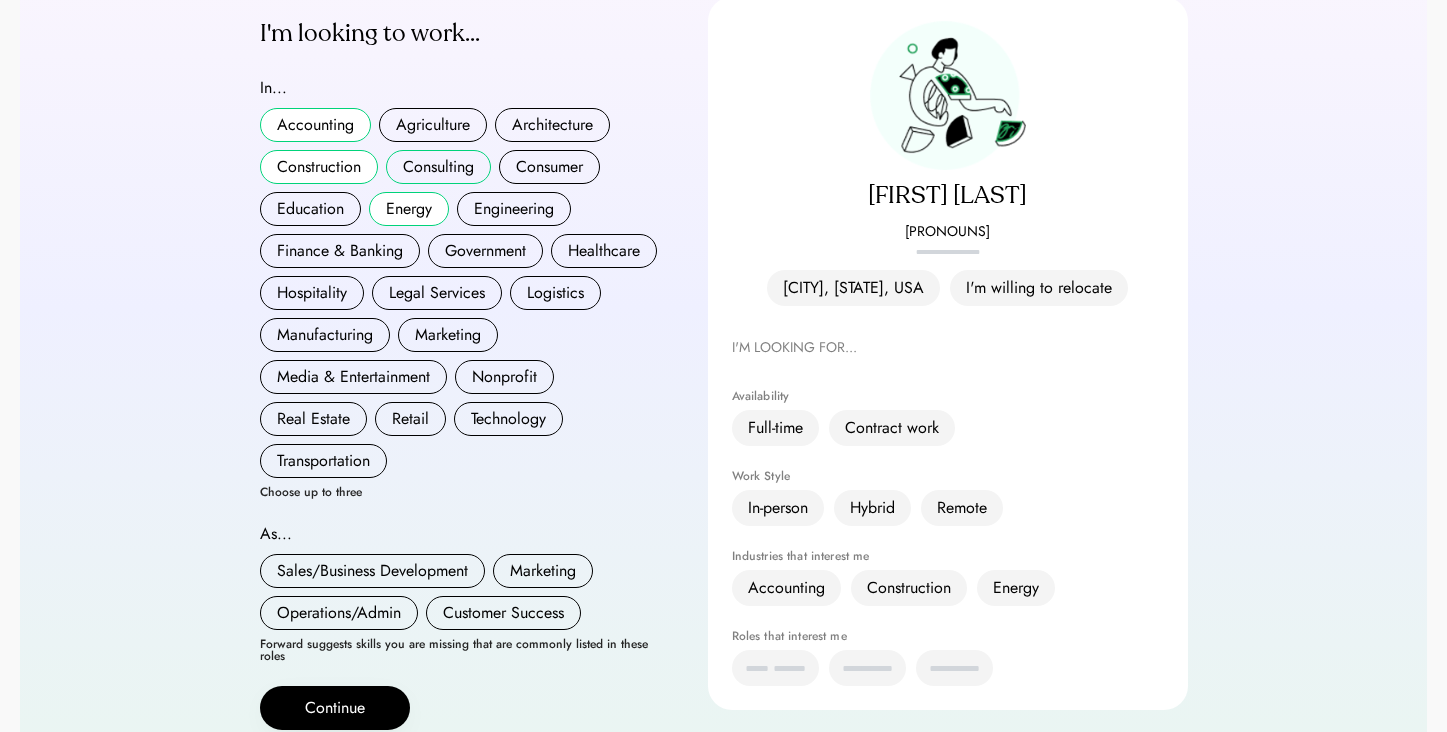 click on "Consulting" at bounding box center (438, 167) 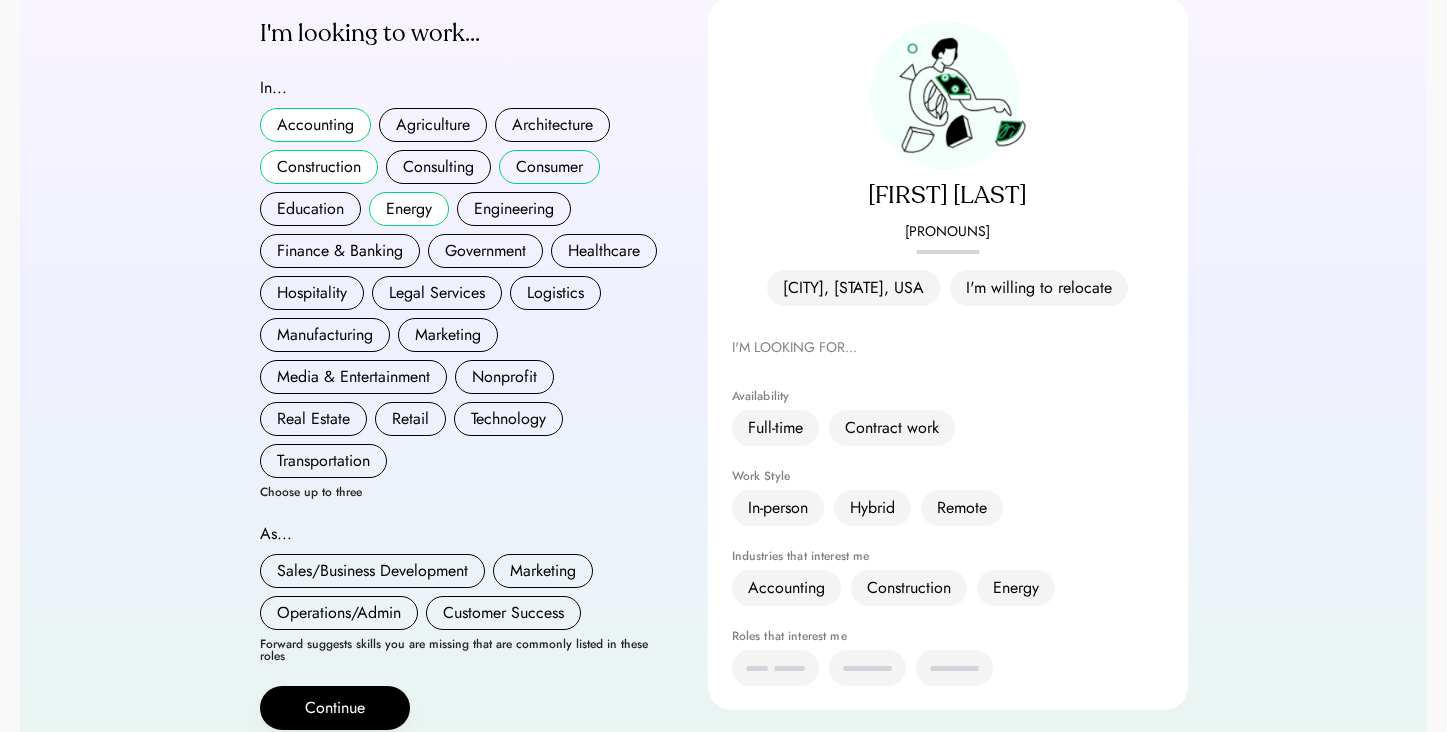 click on "Consumer" at bounding box center (549, 167) 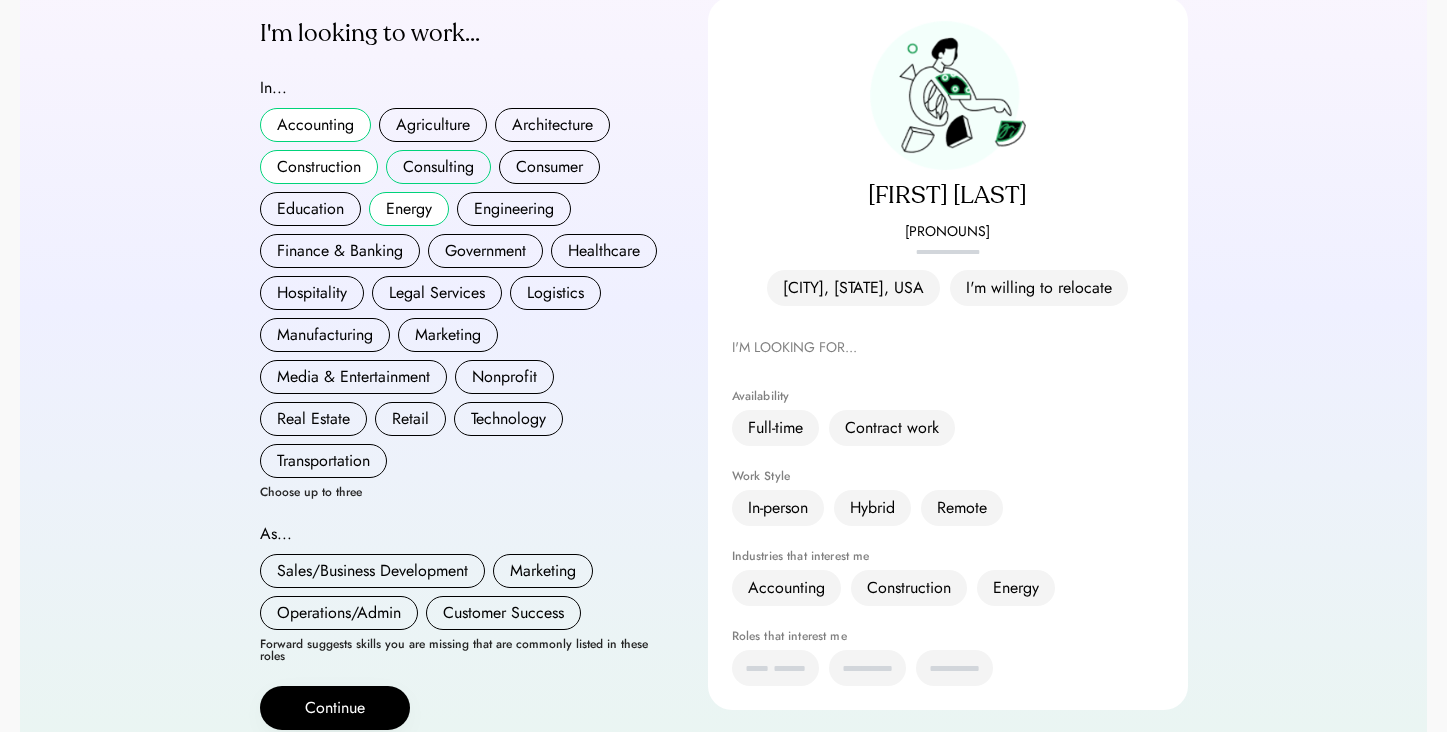click on "Consulting" at bounding box center (438, 167) 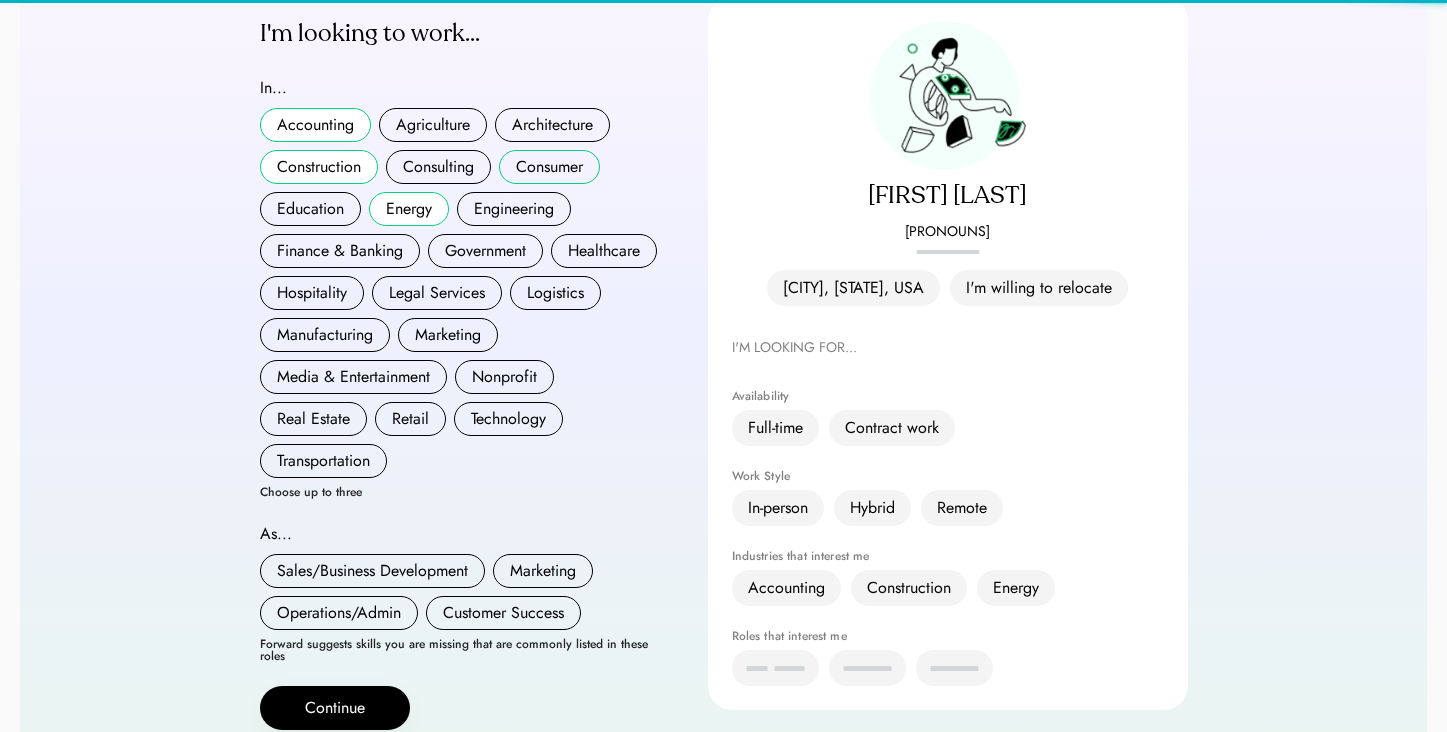 click on "Consumer" at bounding box center (549, 167) 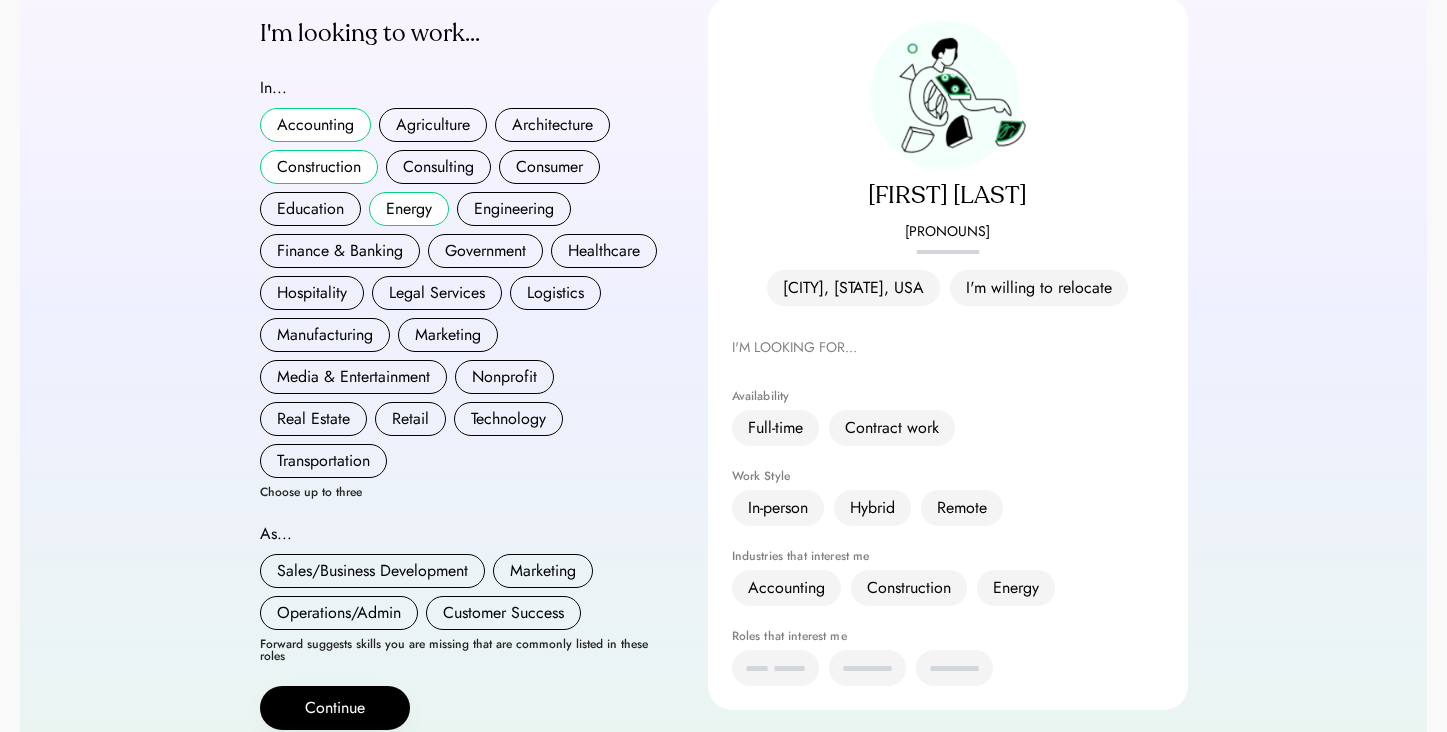 click on "Accounting" at bounding box center (315, 125) 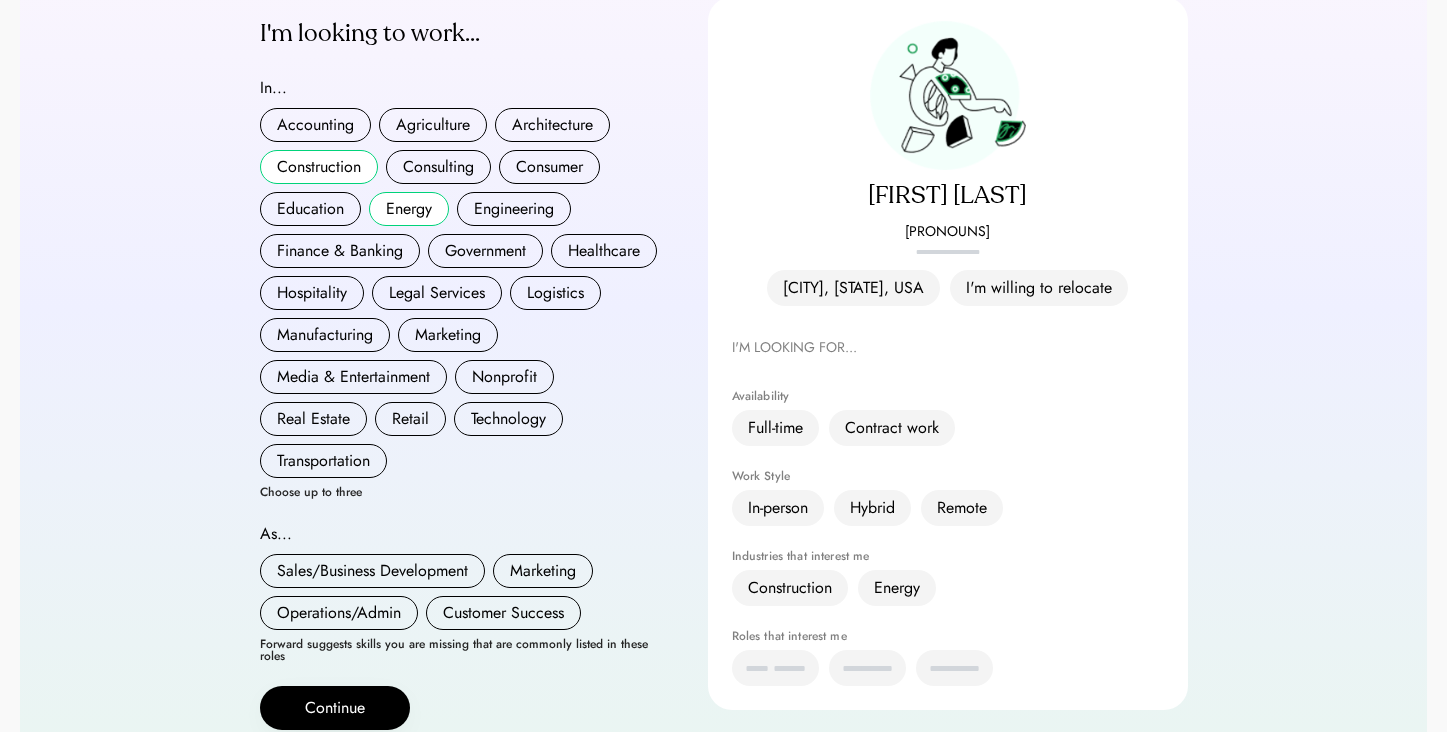 click on "Construction" at bounding box center [319, 167] 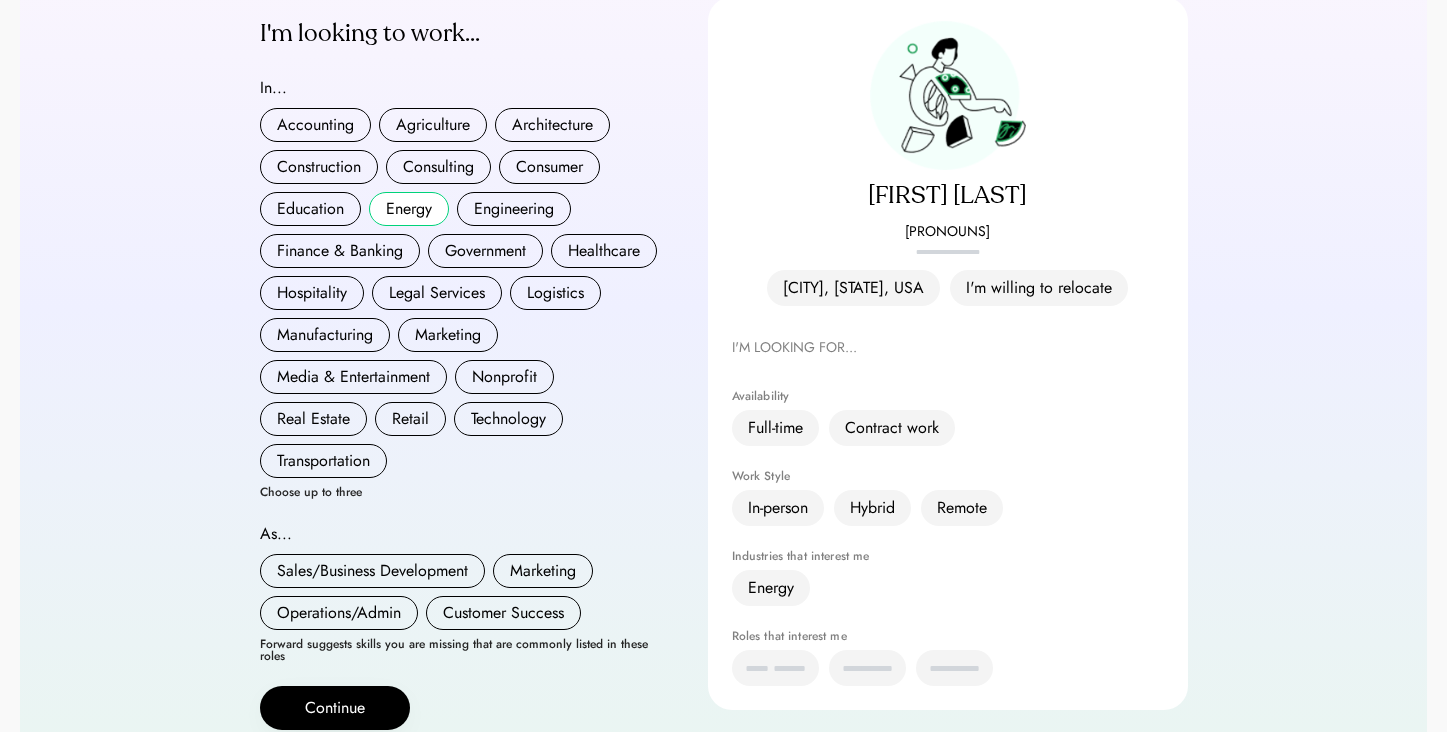 click on "Energy" at bounding box center (409, 209) 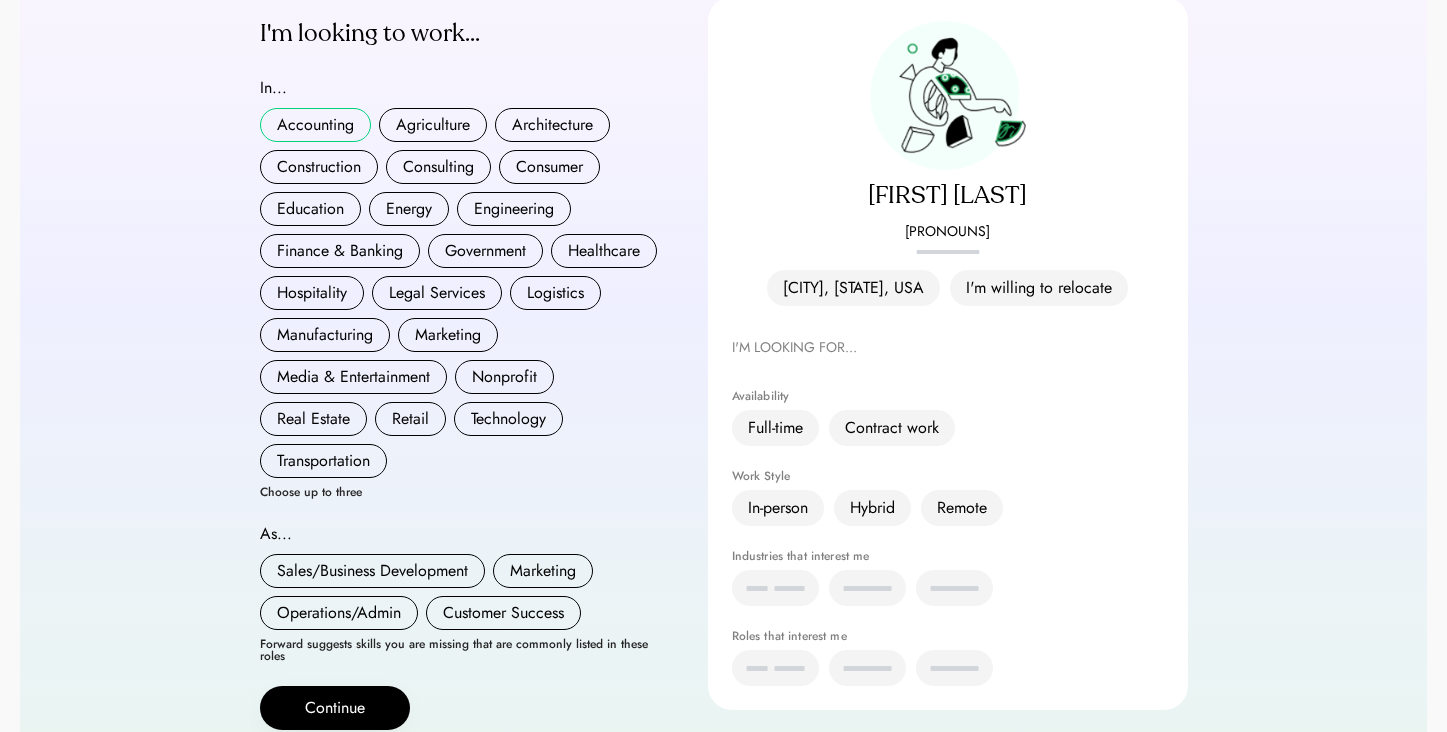 click on "Accounting" at bounding box center [315, 125] 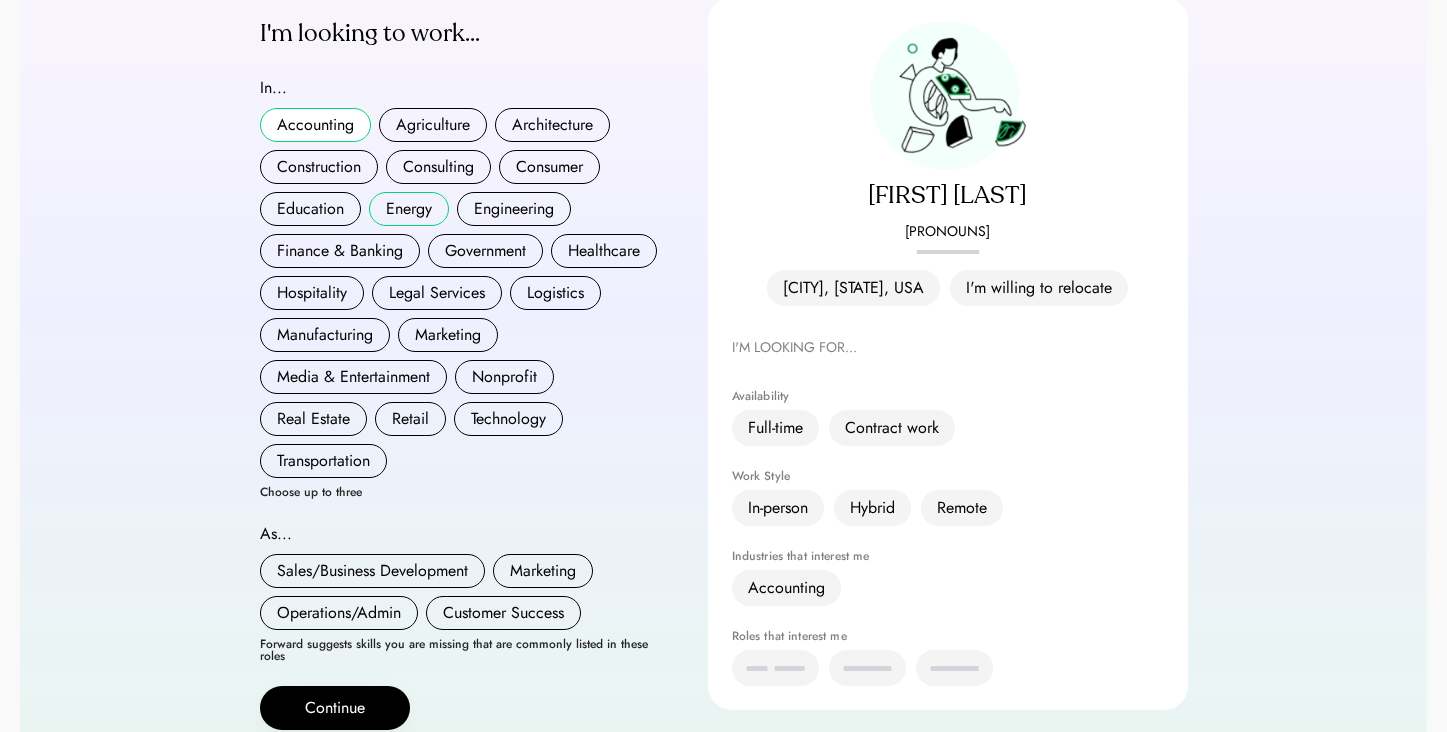 click on "Energy" at bounding box center (409, 209) 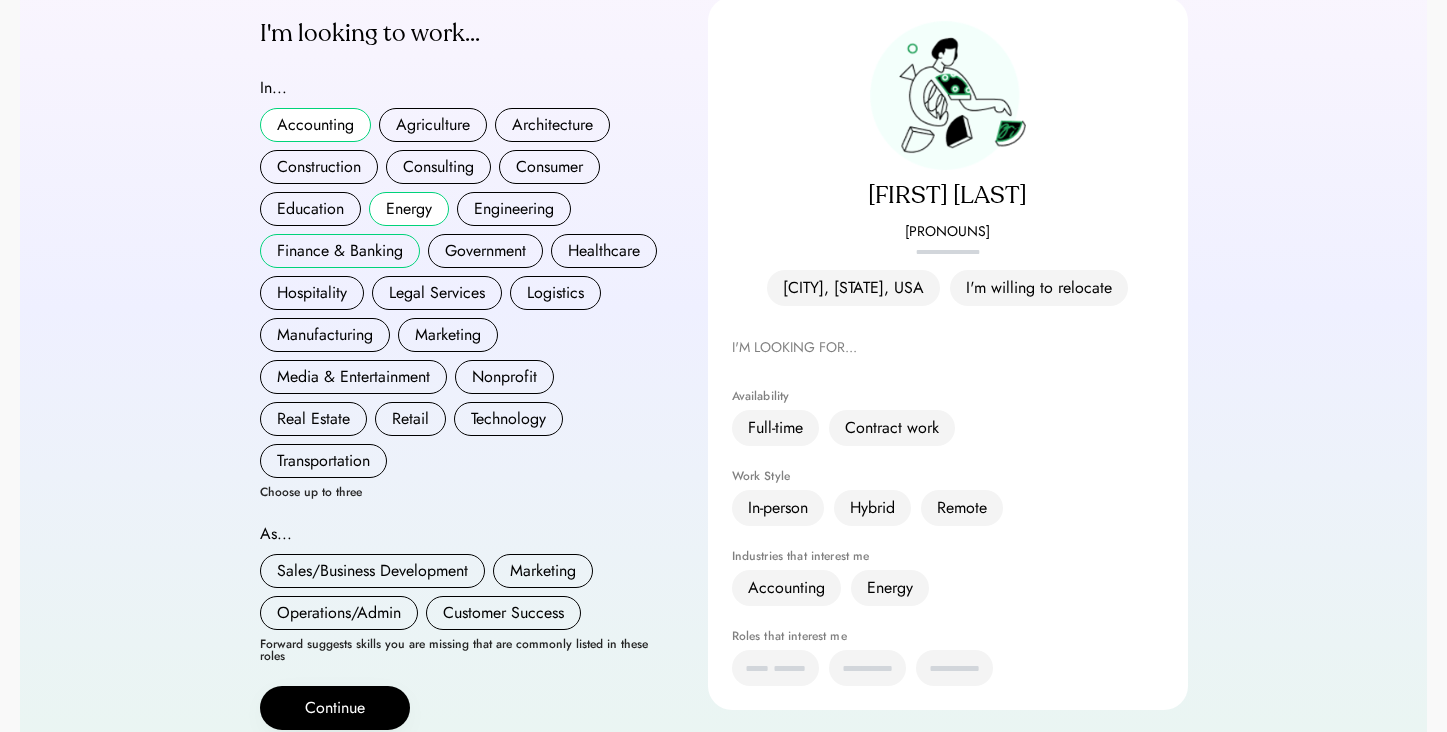 click on "Finance & Banking" at bounding box center (340, 251) 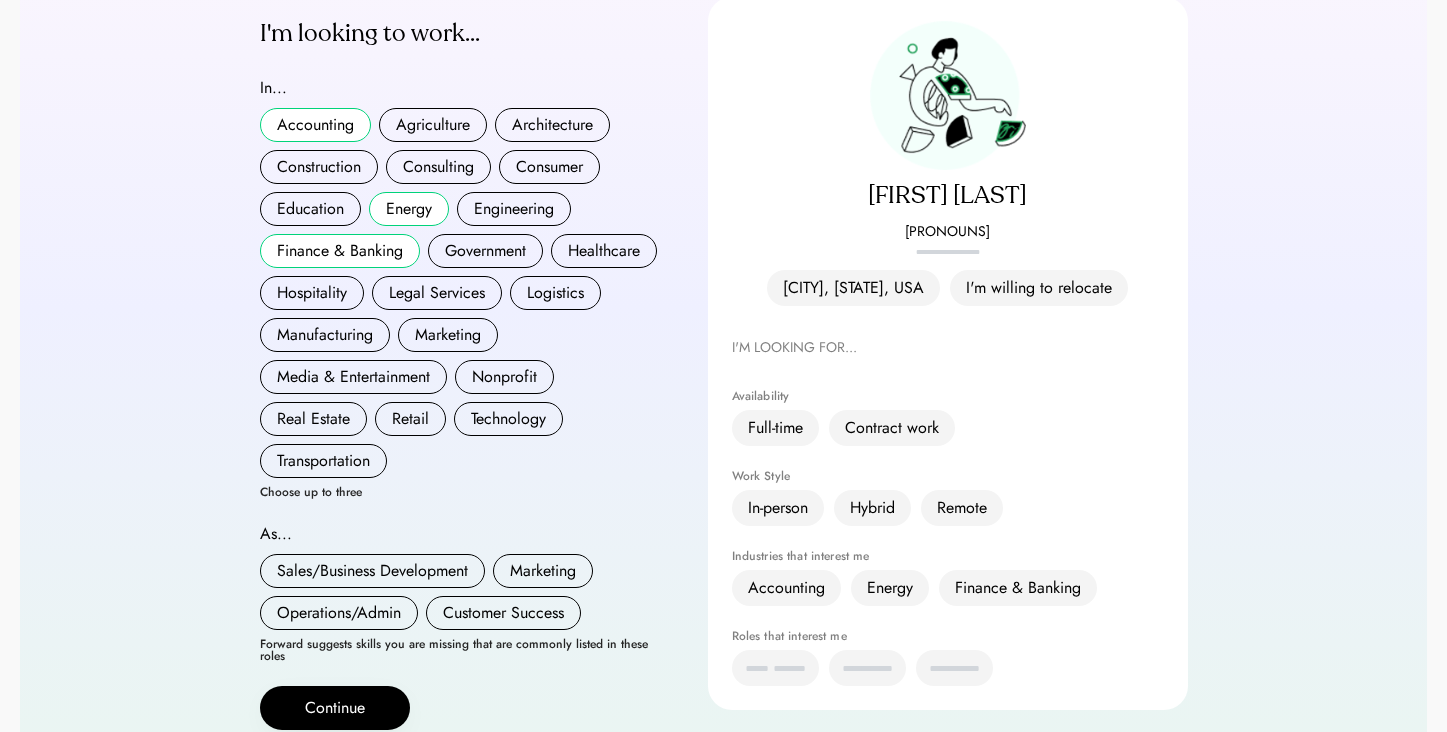 click on "Accounting Agriculture Architecture Construction Consulting Consumer Education Energy Engineering Finance & Banking Government Healthcare Hospitality Legal Services Logistics Manufacturing Marketing Media & Entertainment Nonprofit Real Estate Retail Technology Transportation" at bounding box center (460, 293) 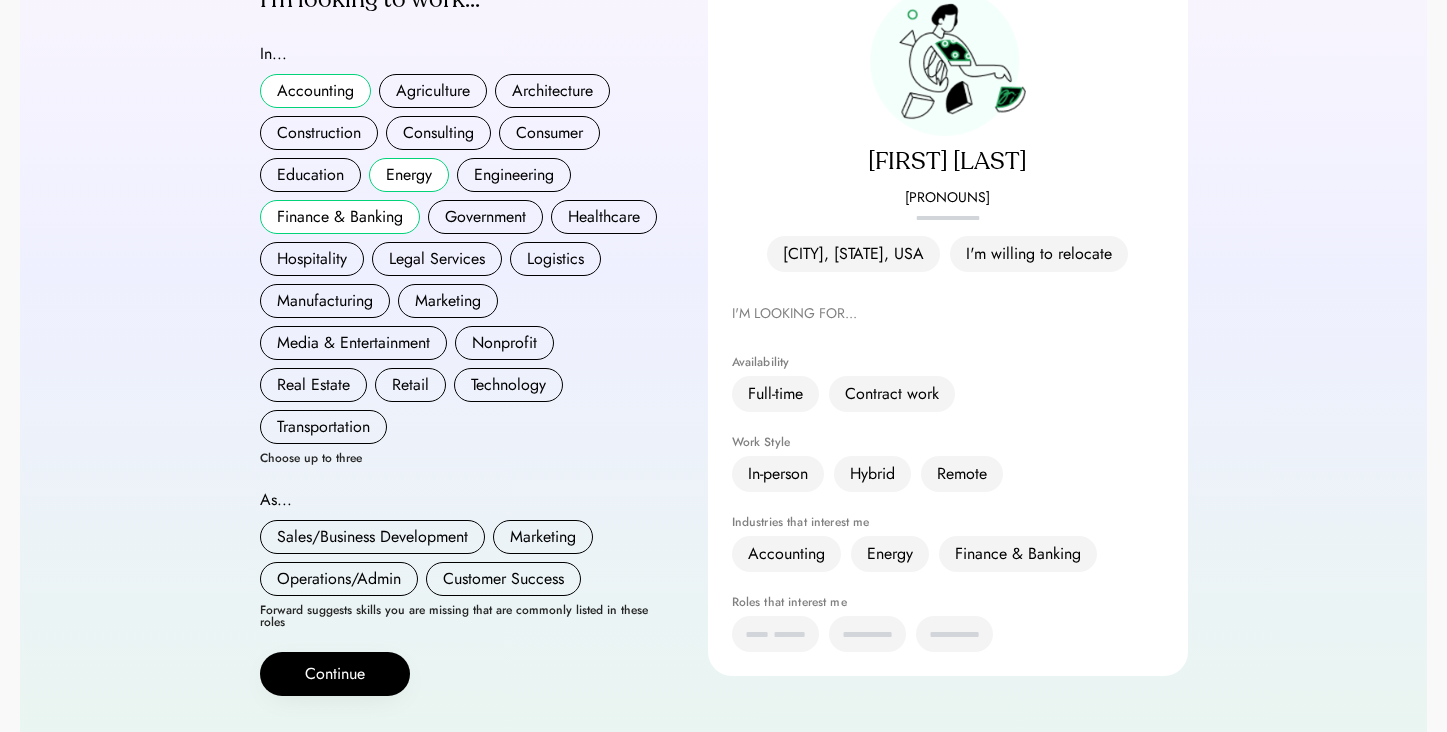 scroll, scrollTop: 296, scrollLeft: 0, axis: vertical 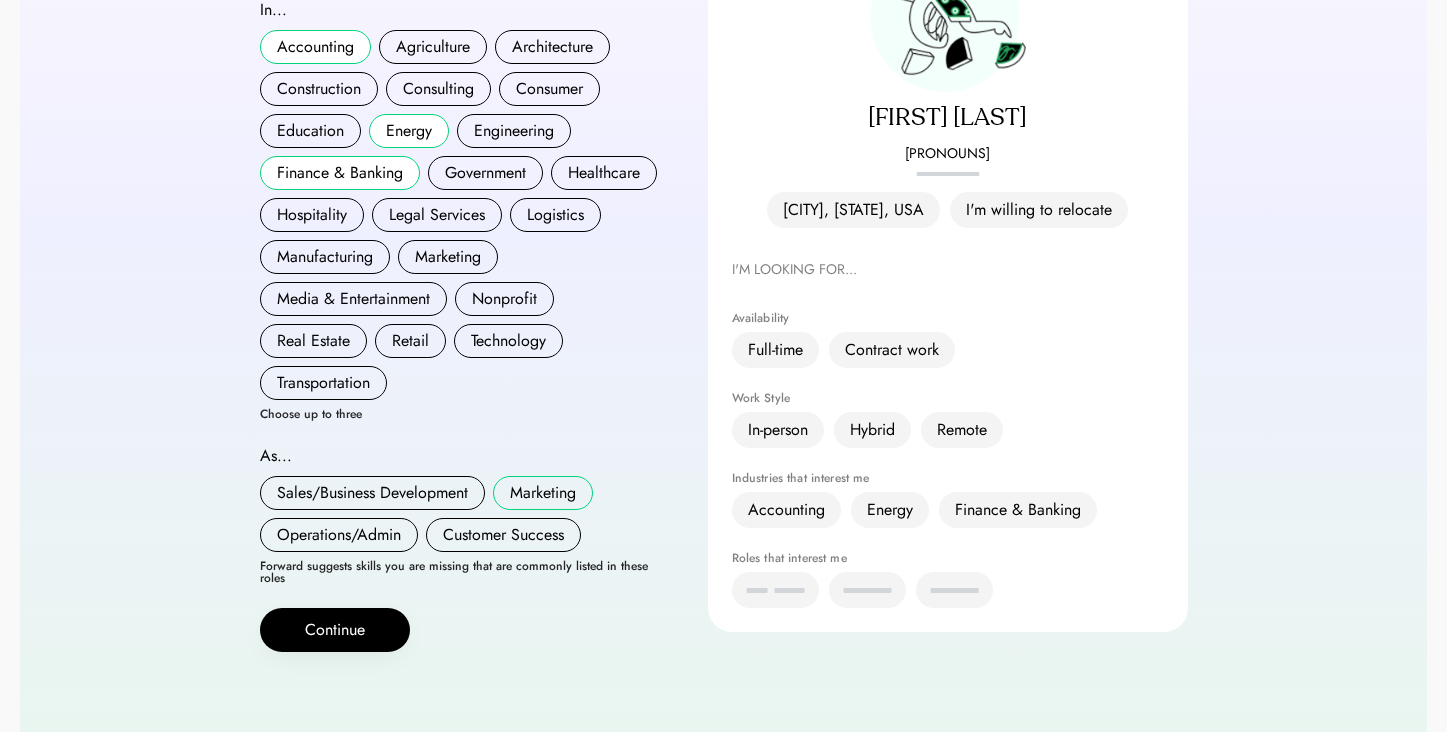click on "Marketing" at bounding box center (543, 493) 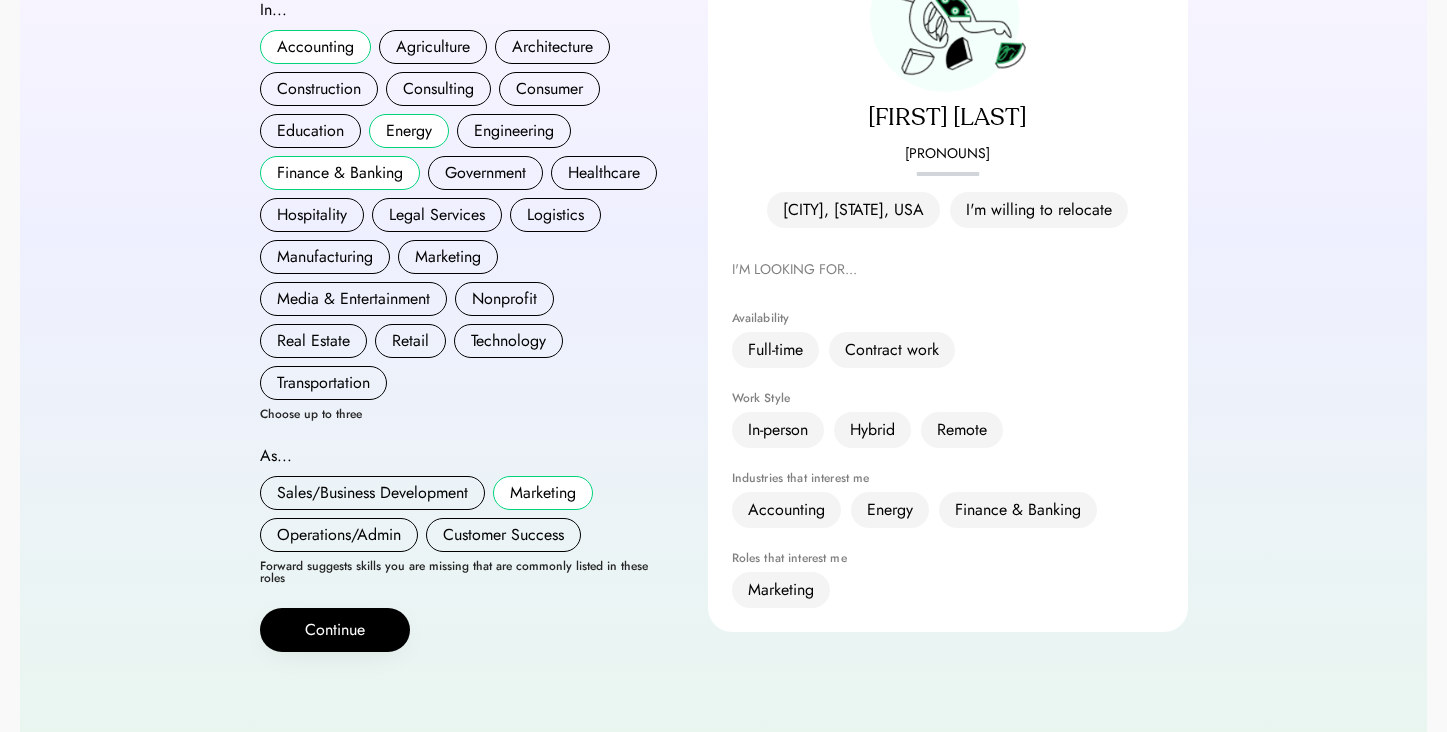 click on "Forward suggests skills you are missing that are commonly listed in these roles" at bounding box center [460, 572] 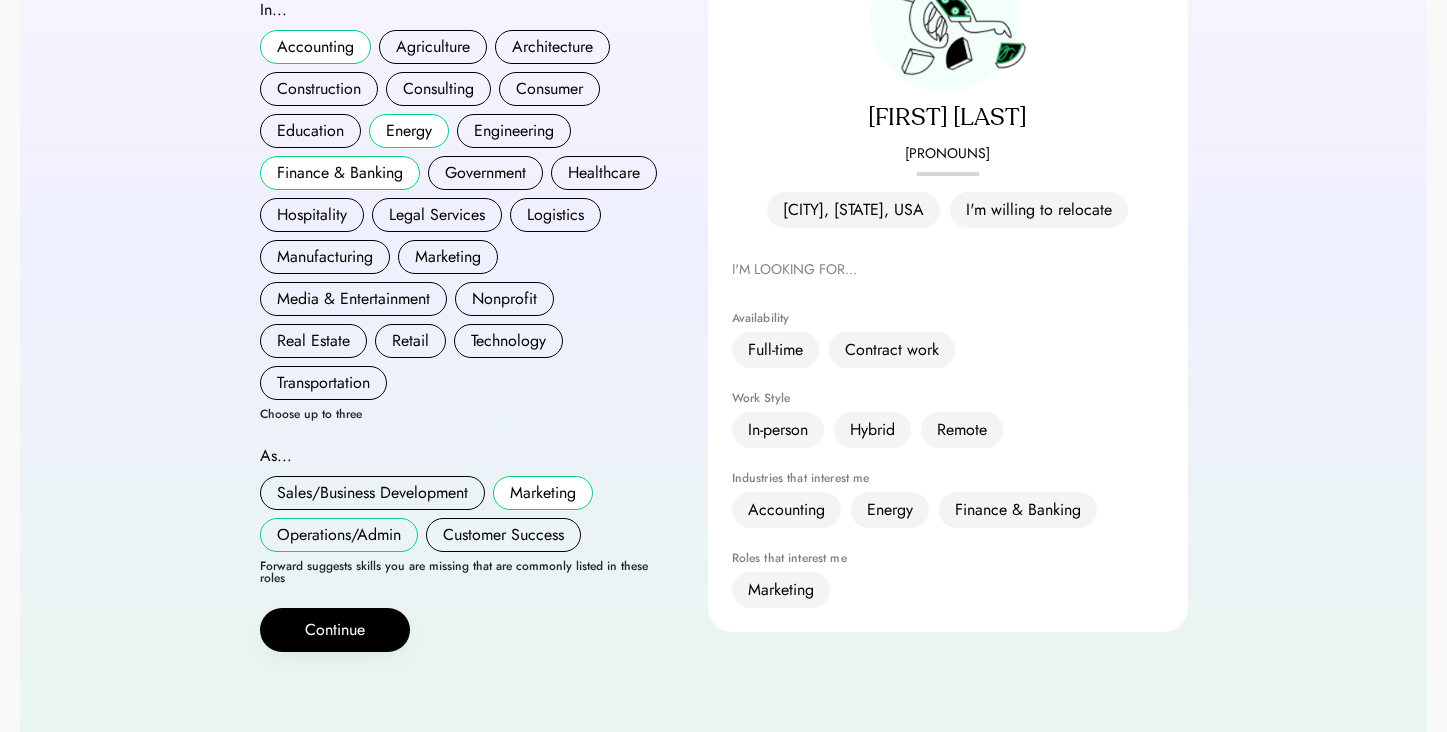 click on "Operations/Admin" at bounding box center [339, 535] 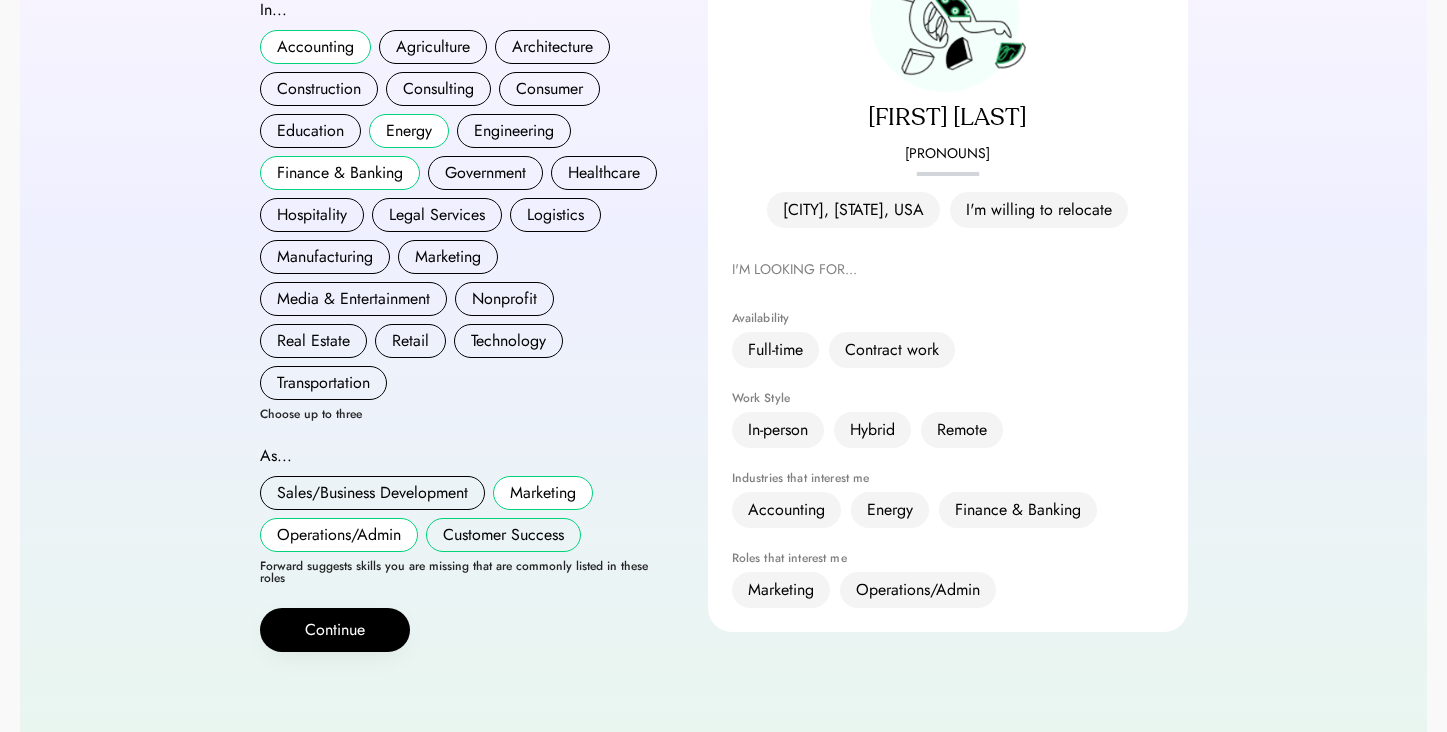 click on "Customer Success" at bounding box center [503, 535] 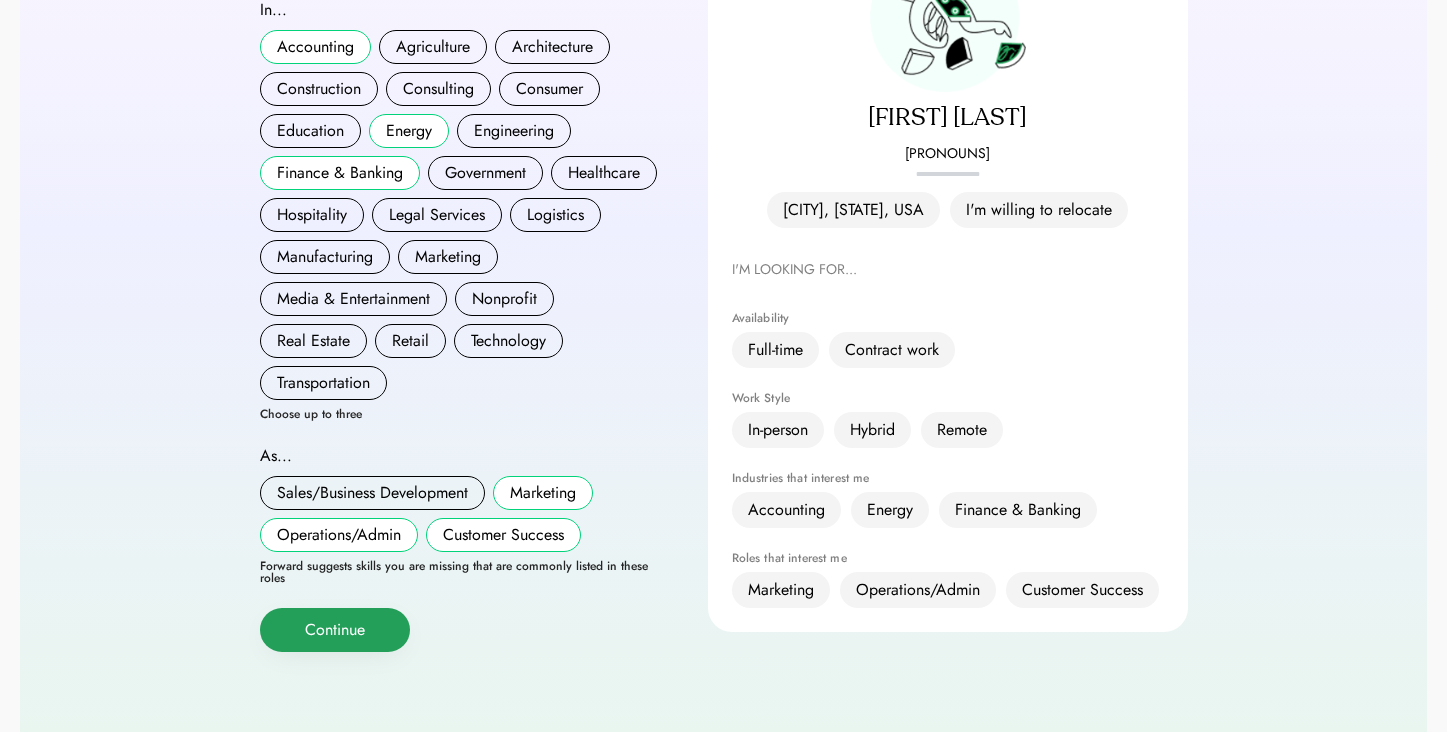 click on "Continue" at bounding box center (335, 630) 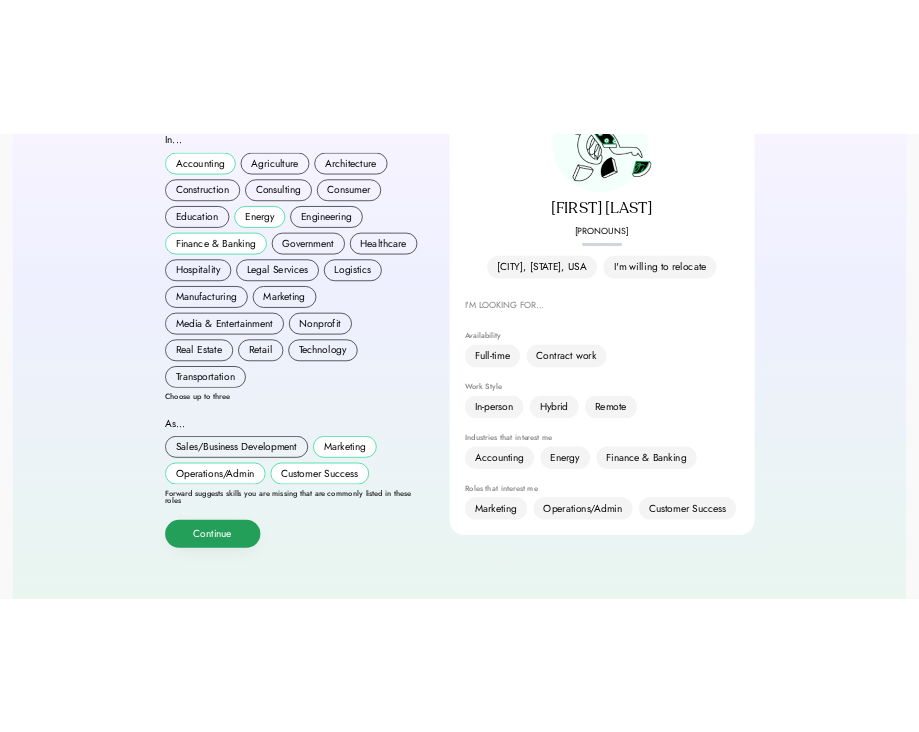 scroll, scrollTop: 252, scrollLeft: 0, axis: vertical 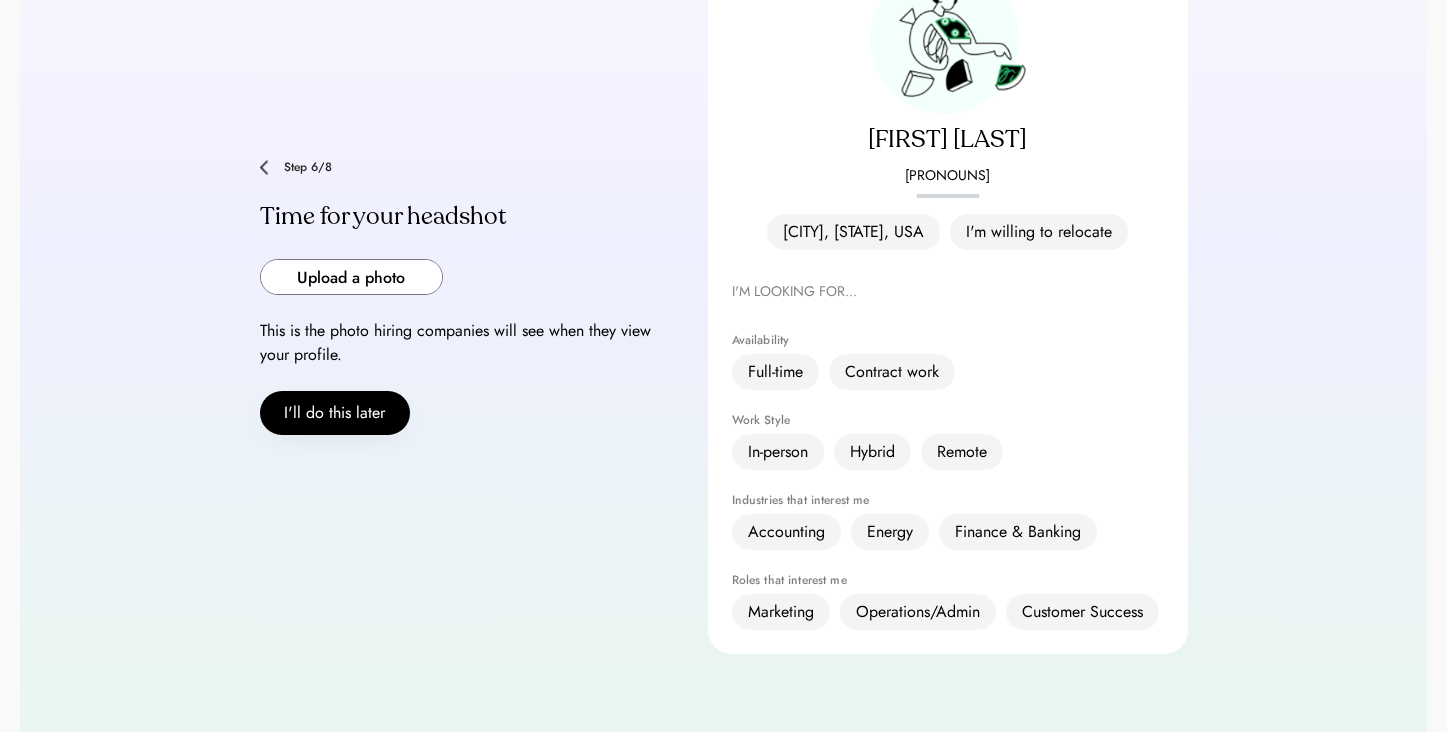 click at bounding box center (351, 277) 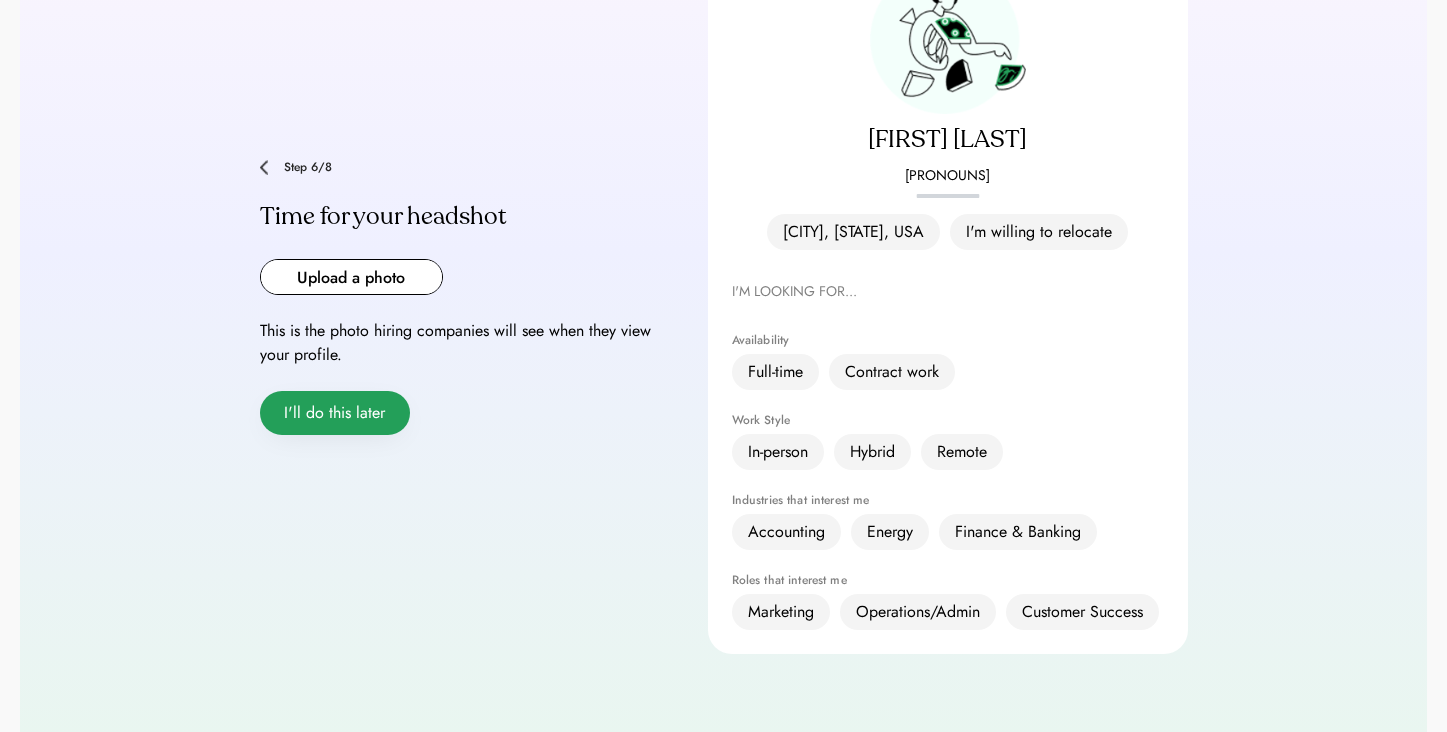 click on "I'll do this later" at bounding box center [335, 413] 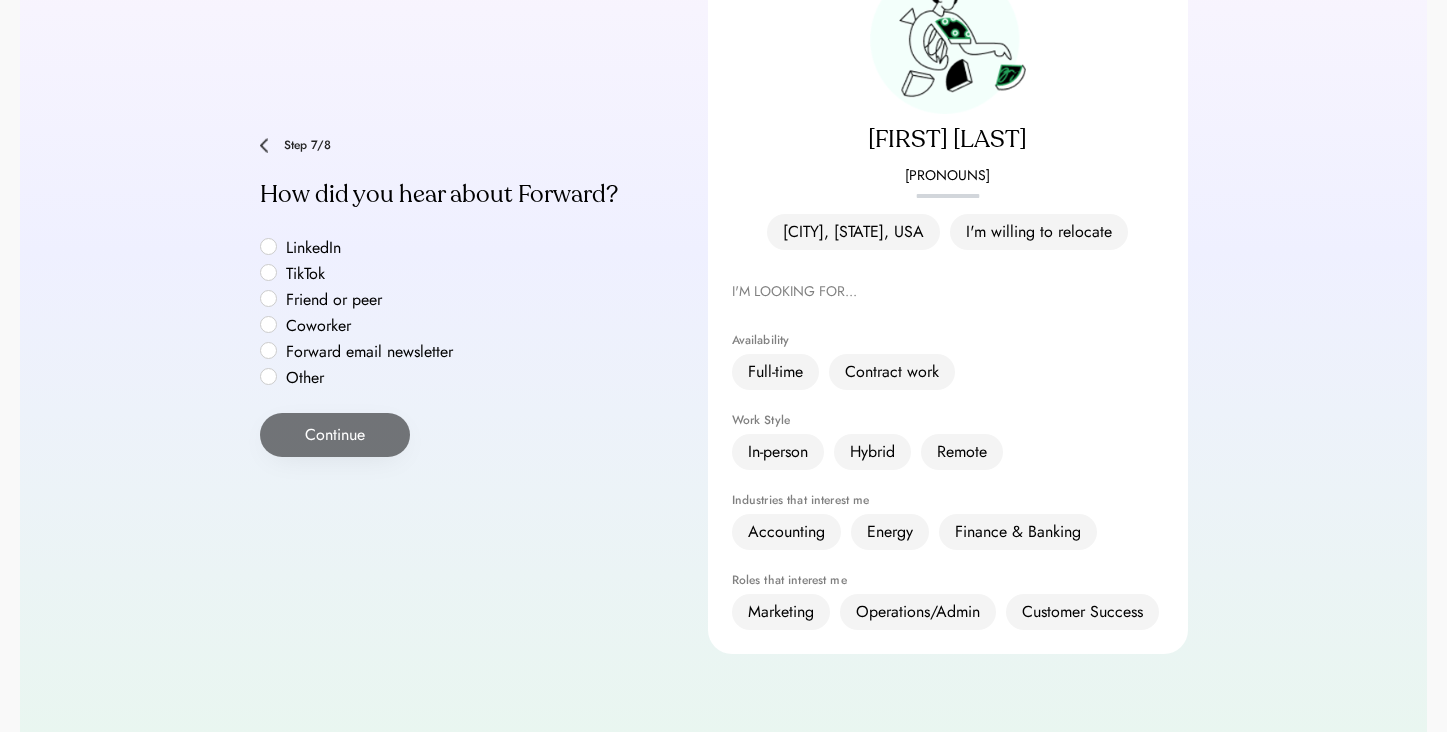 click on "LinkedIn" at bounding box center (370, 248) 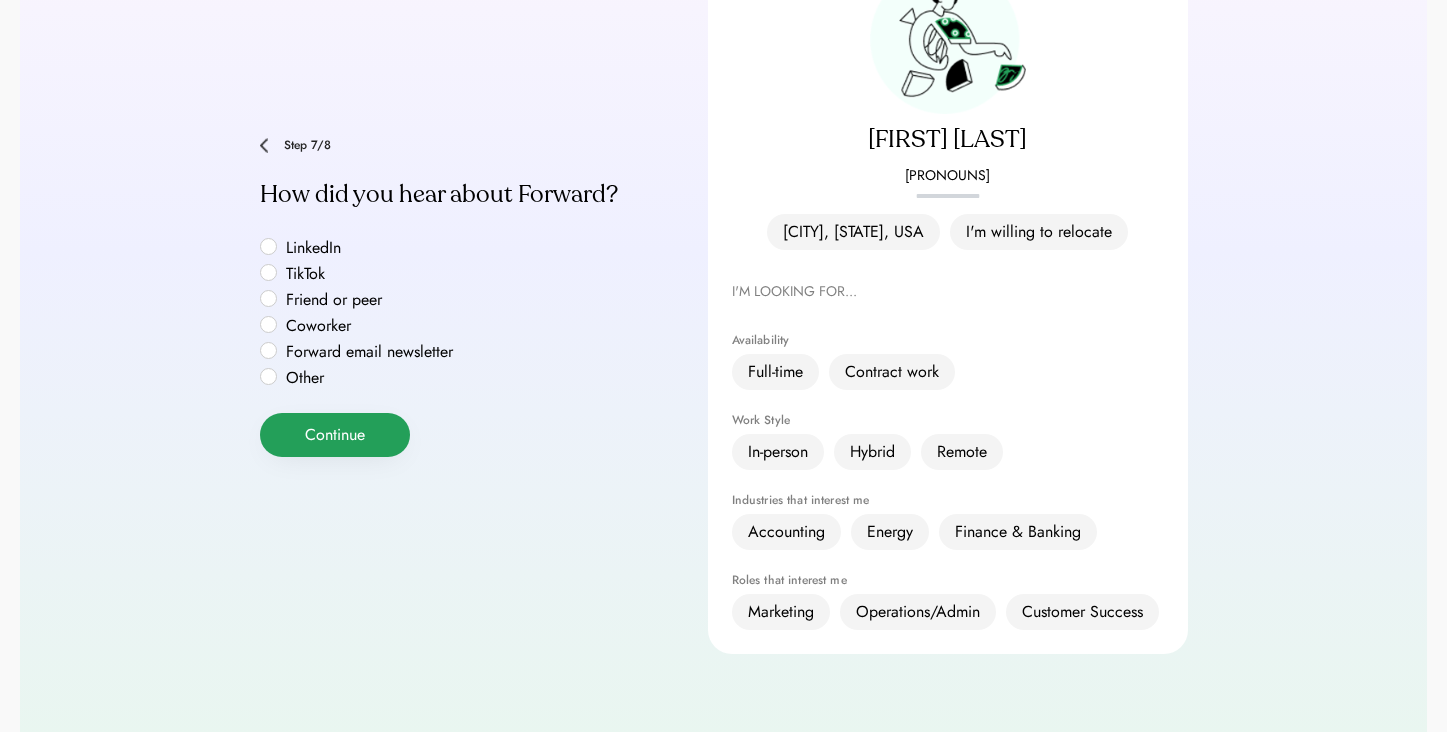 click on "Continue" at bounding box center [335, 435] 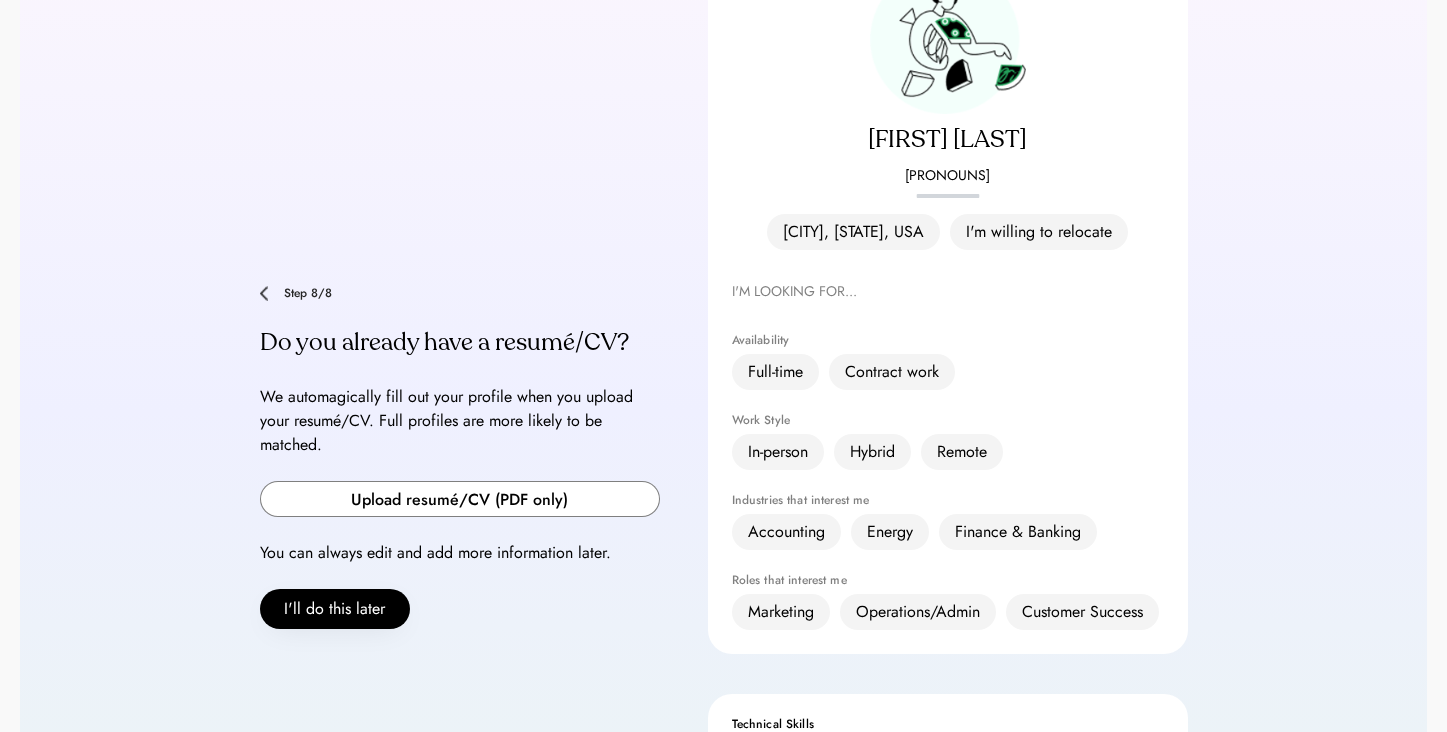 click at bounding box center [460, 499] 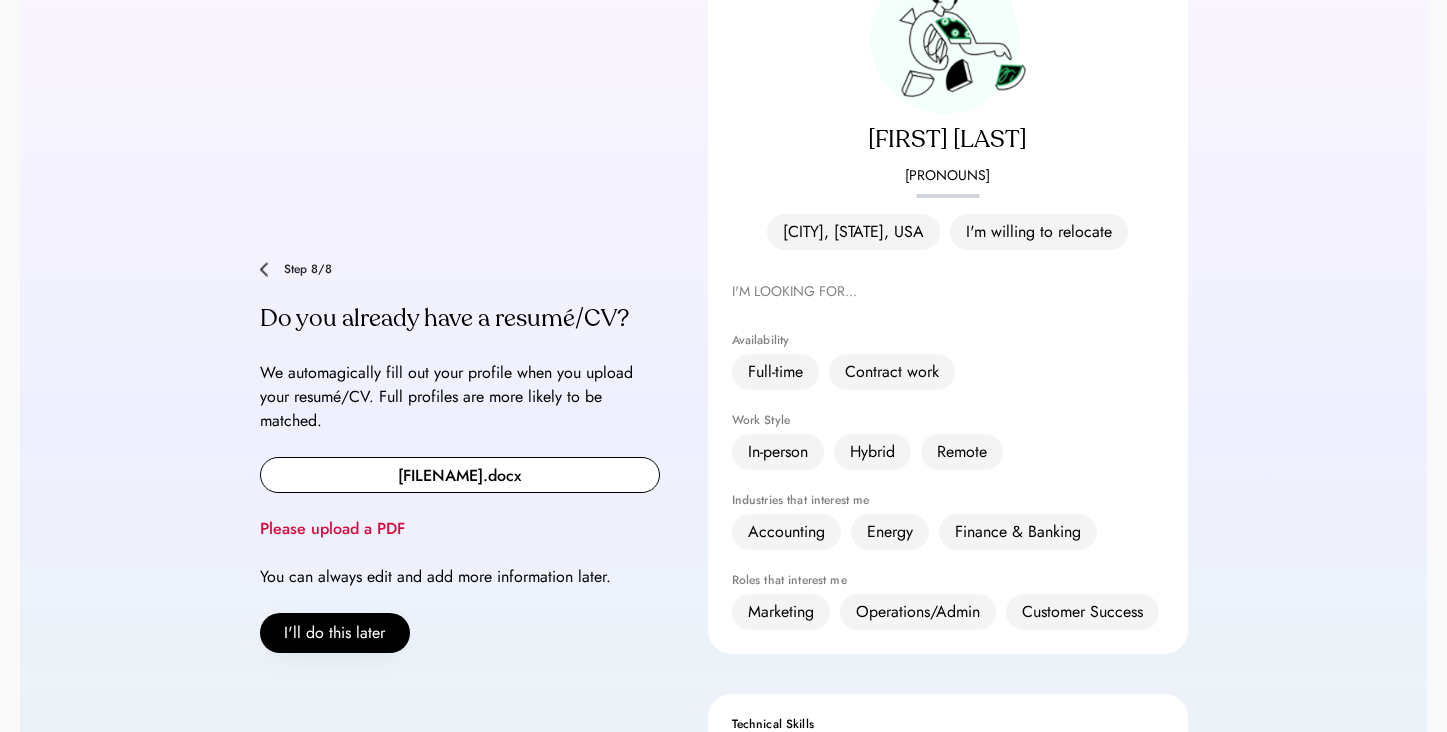 click on "Please upload a PDF" at bounding box center (460, 529) 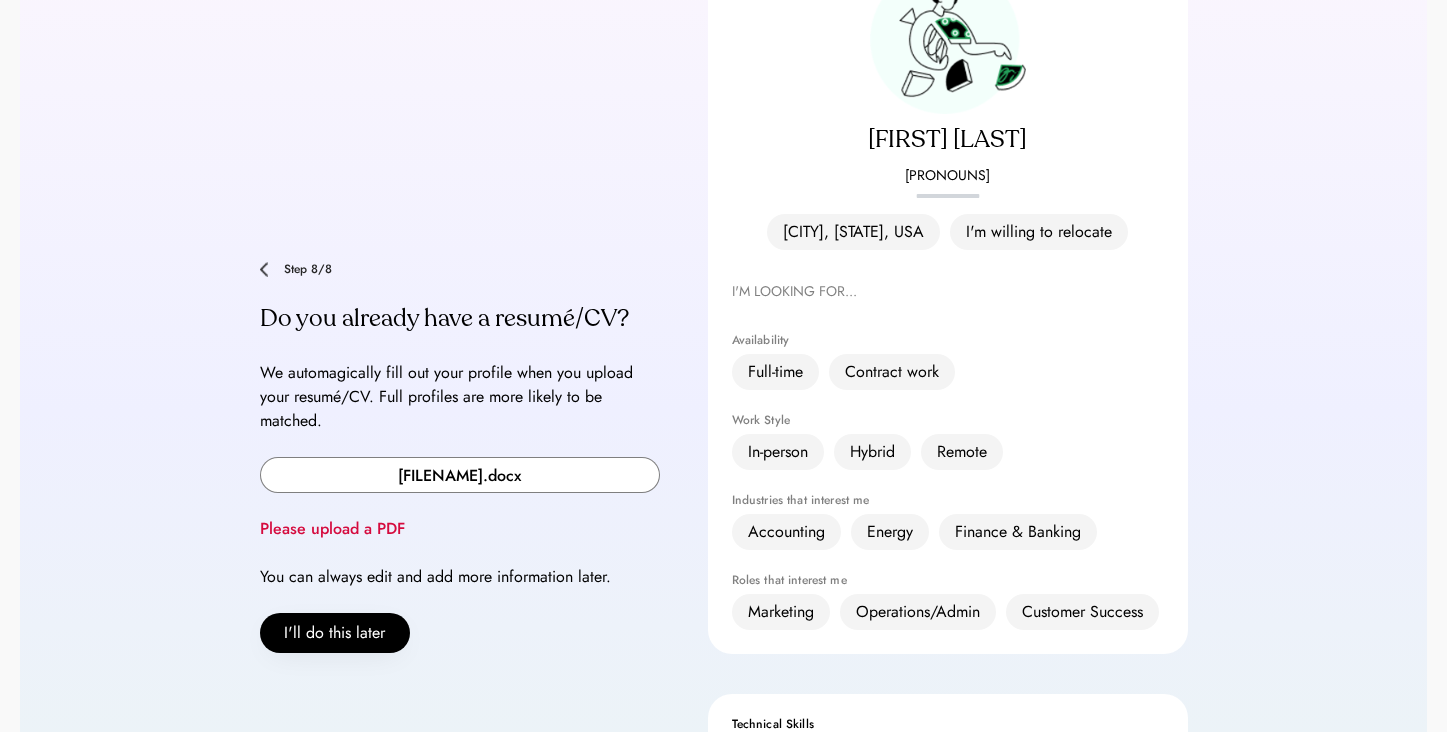 click at bounding box center (460, 475) 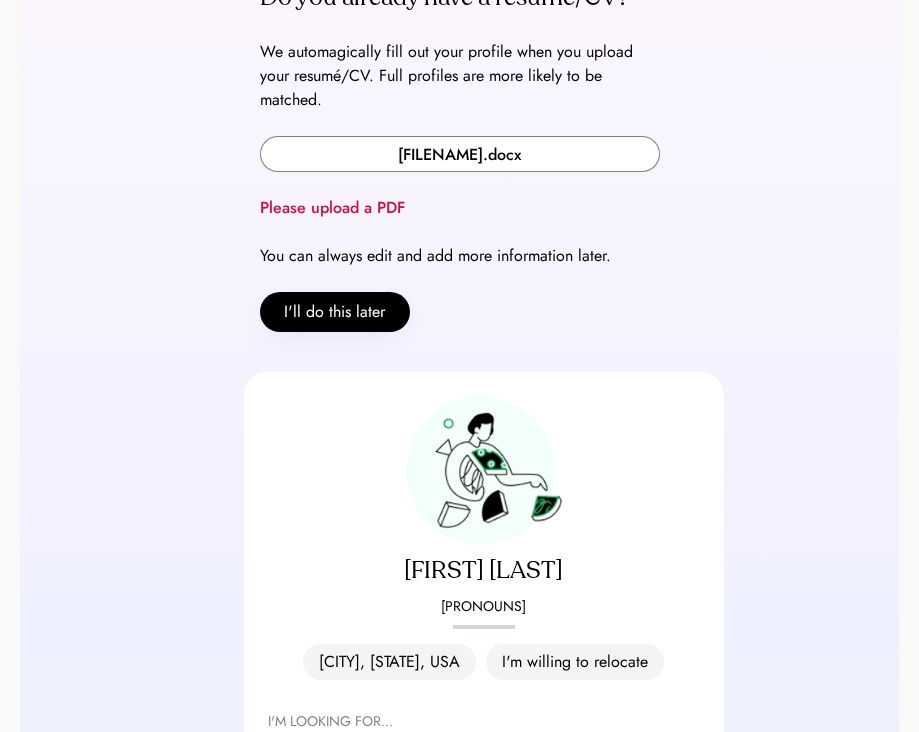 click at bounding box center (460, 154) 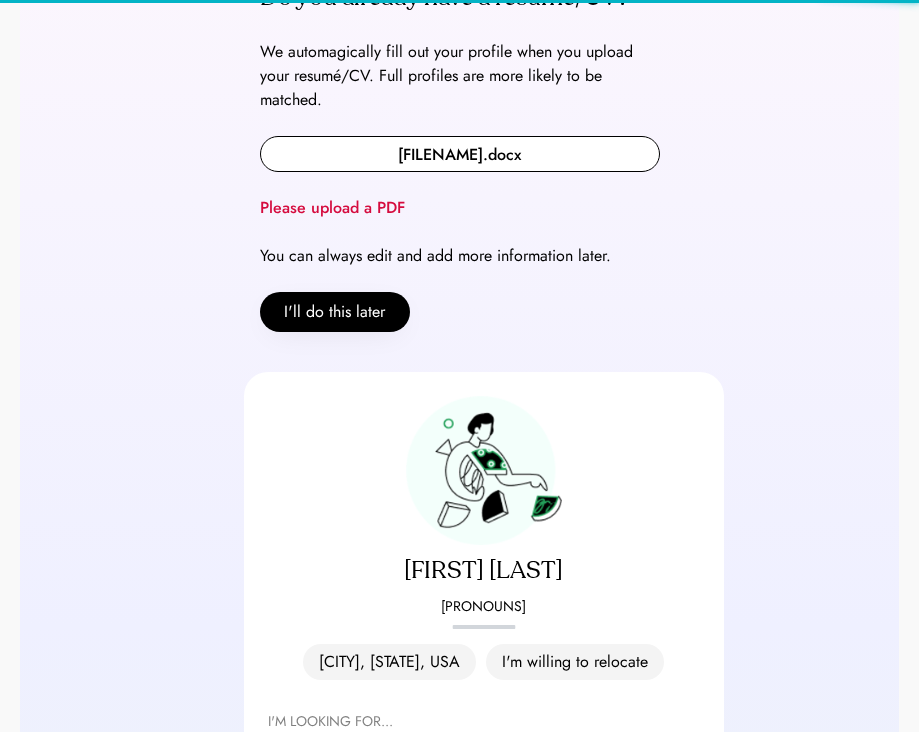 type 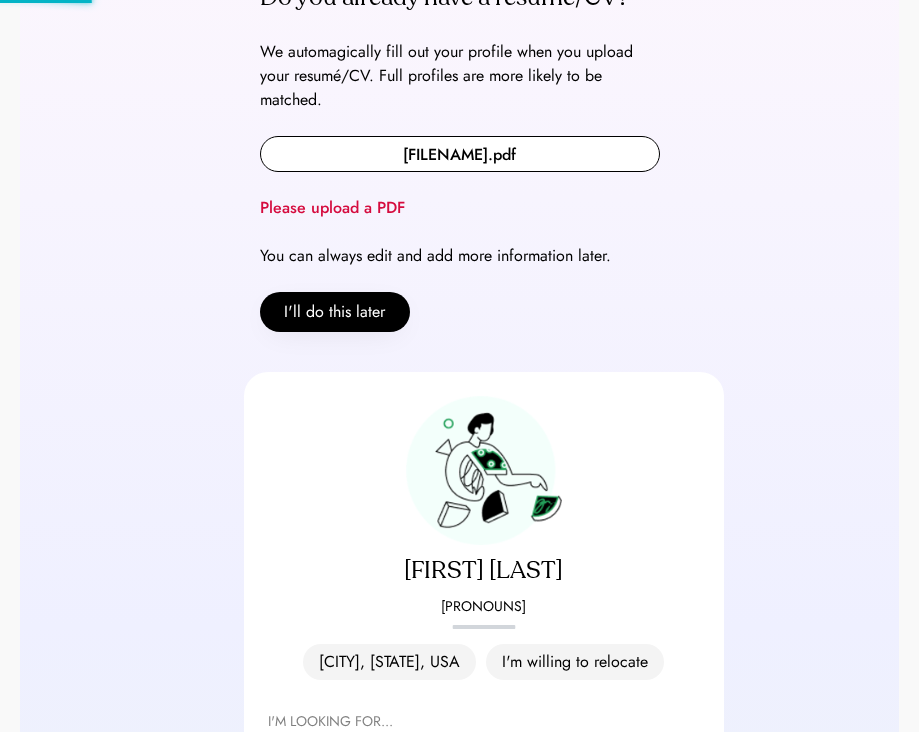 click on "**********" at bounding box center [459, 672] 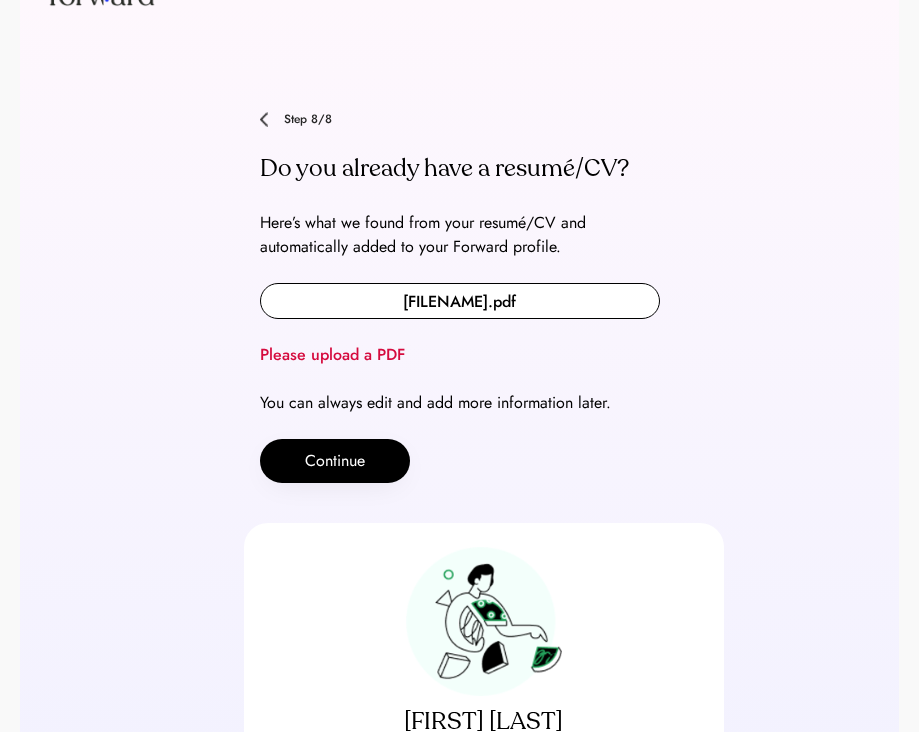 scroll, scrollTop: 99, scrollLeft: 0, axis: vertical 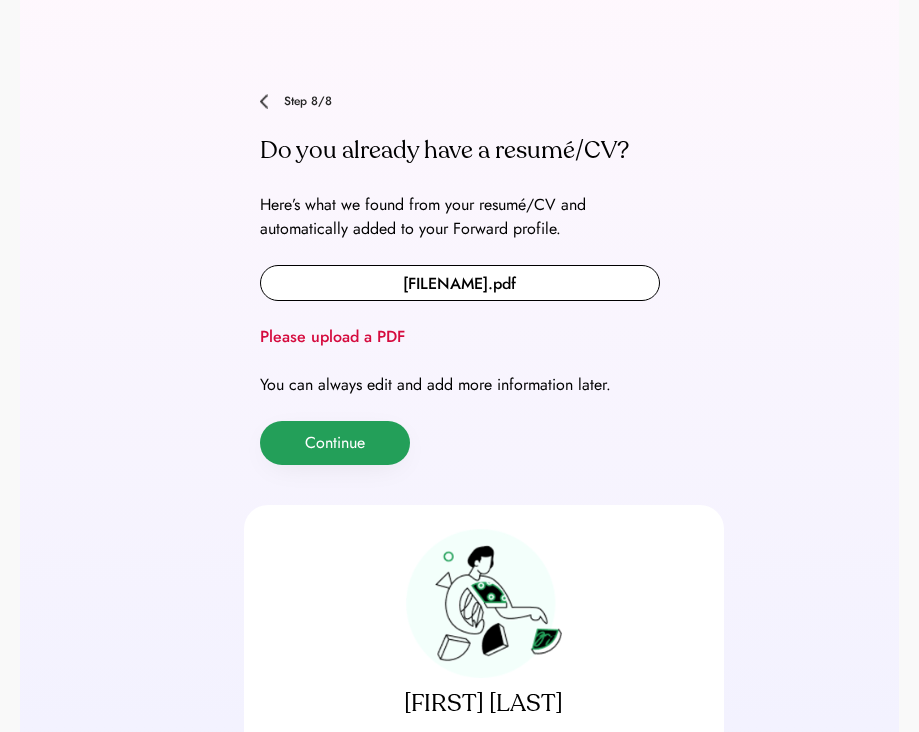 click on "Continue" at bounding box center (335, 443) 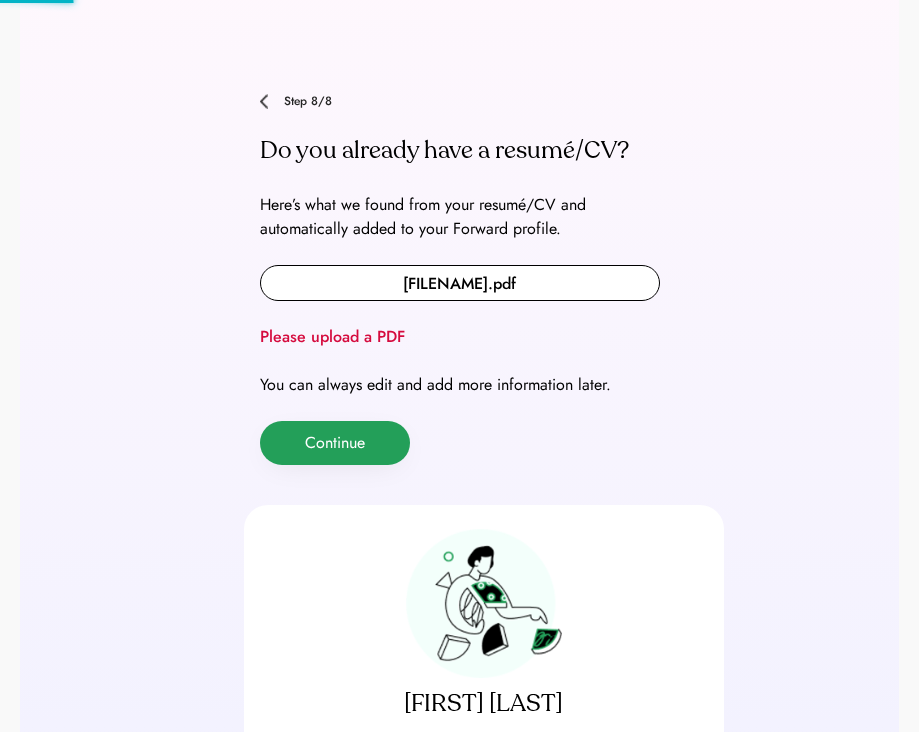 scroll, scrollTop: 55, scrollLeft: 0, axis: vertical 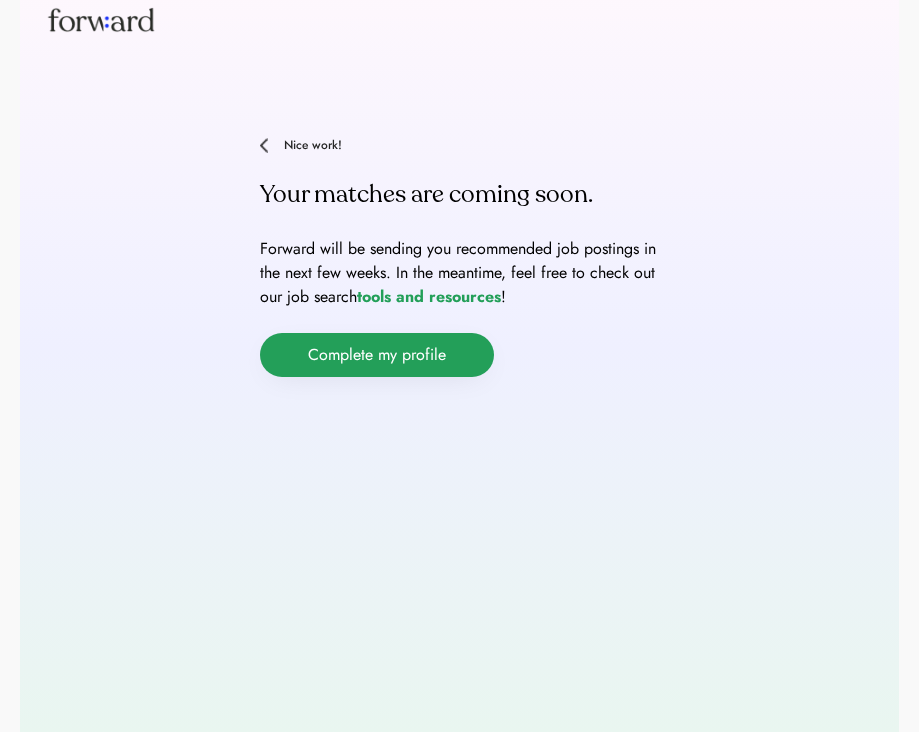click on "Complete my profile" at bounding box center (377, 355) 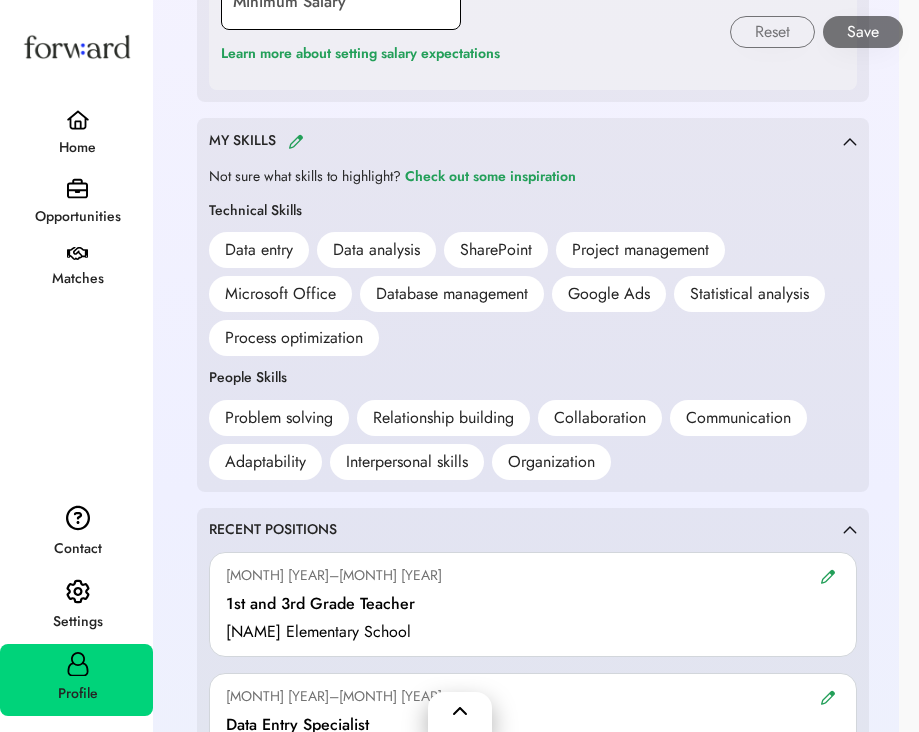 scroll, scrollTop: 1303, scrollLeft: 0, axis: vertical 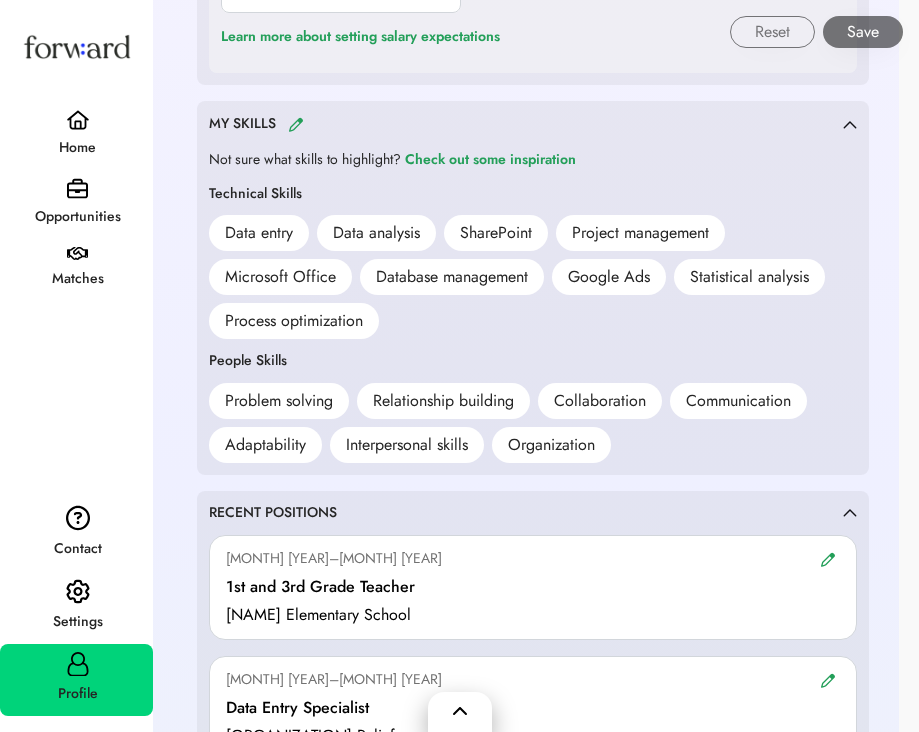 click on "Data entry" at bounding box center [259, 233] 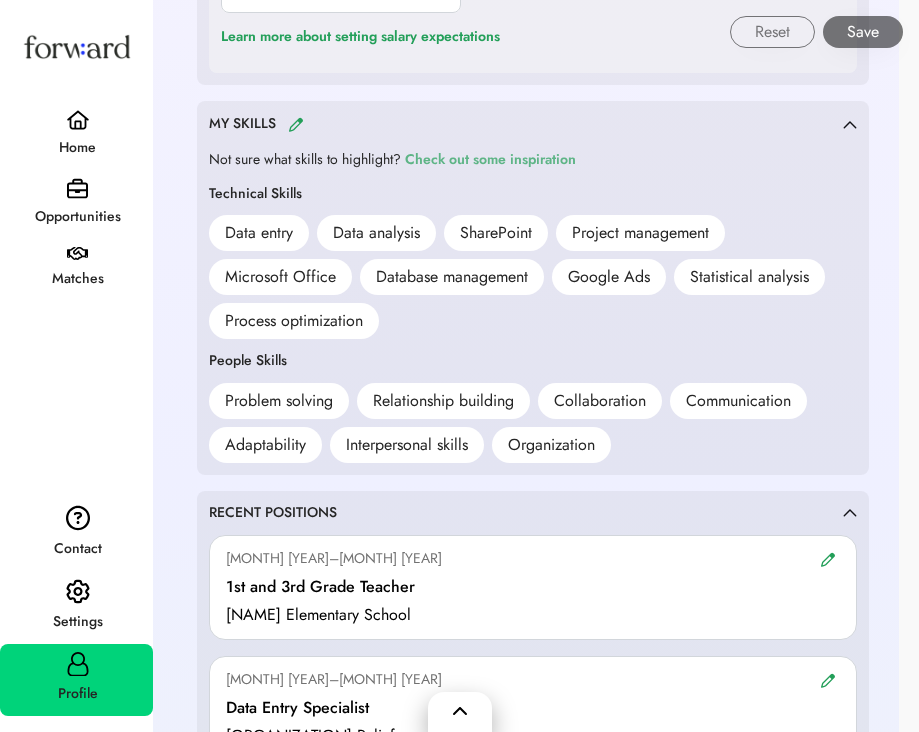 click on "Check out some inspiration" at bounding box center (490, 160) 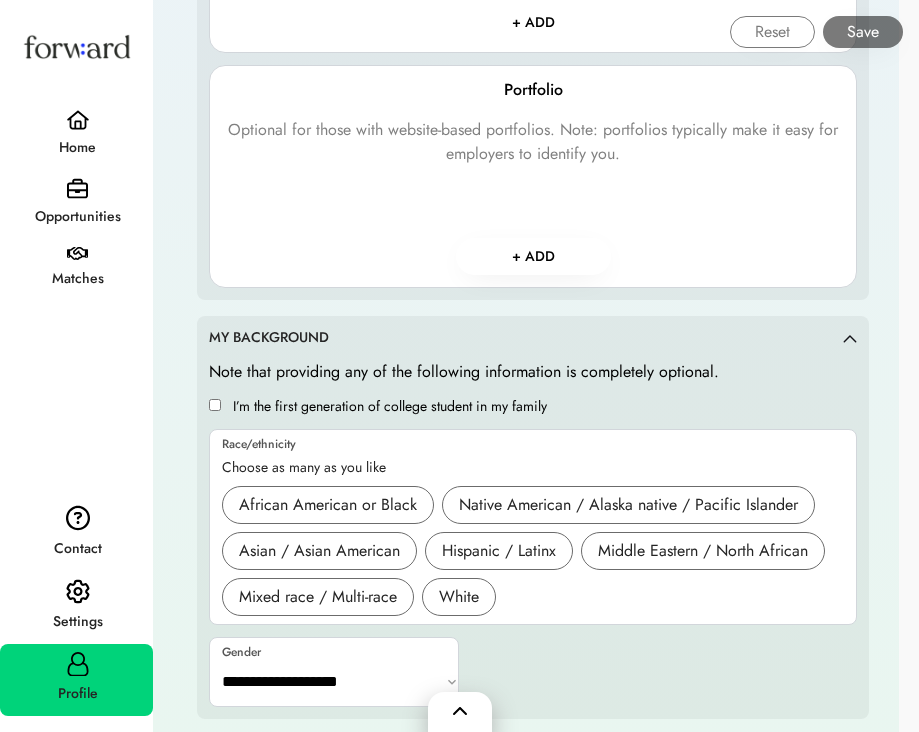 scroll, scrollTop: 2794, scrollLeft: 0, axis: vertical 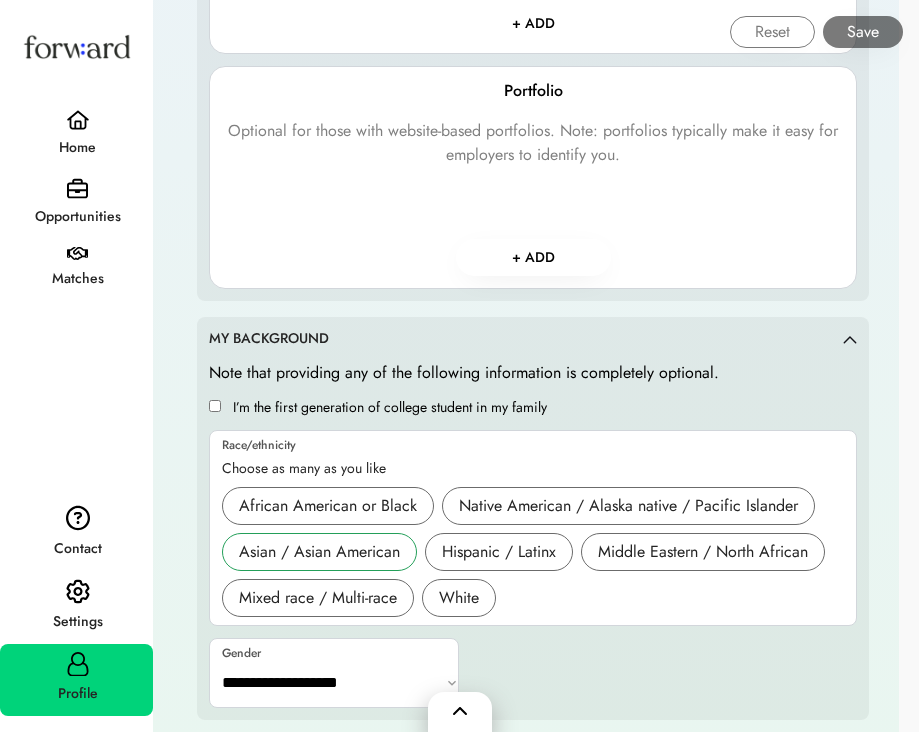 click on "Asian / Asian American" at bounding box center [319, 552] 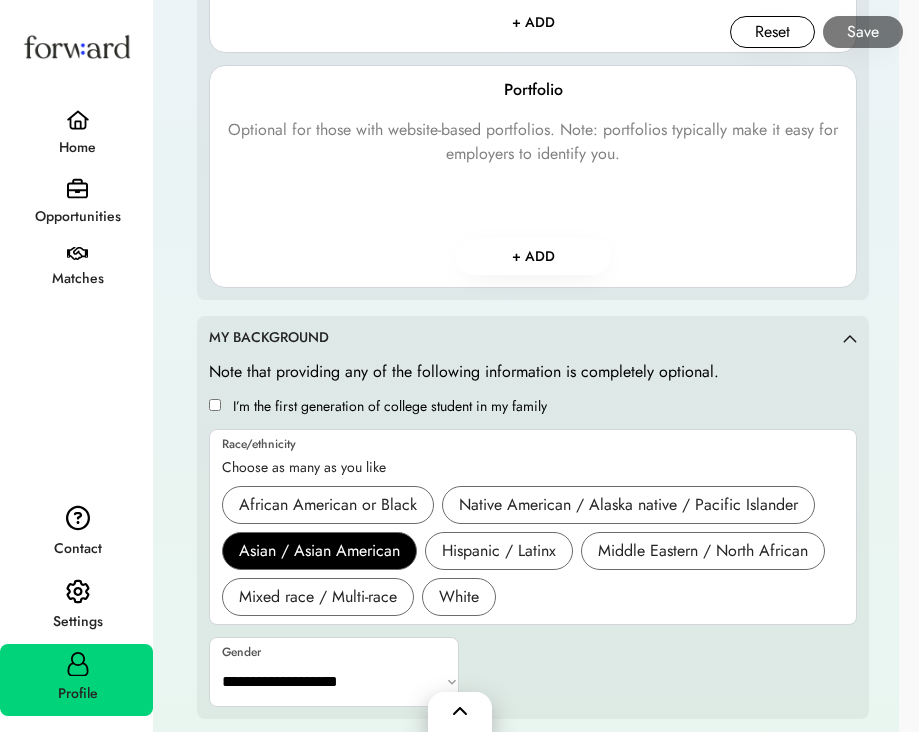 scroll, scrollTop: 2794, scrollLeft: 0, axis: vertical 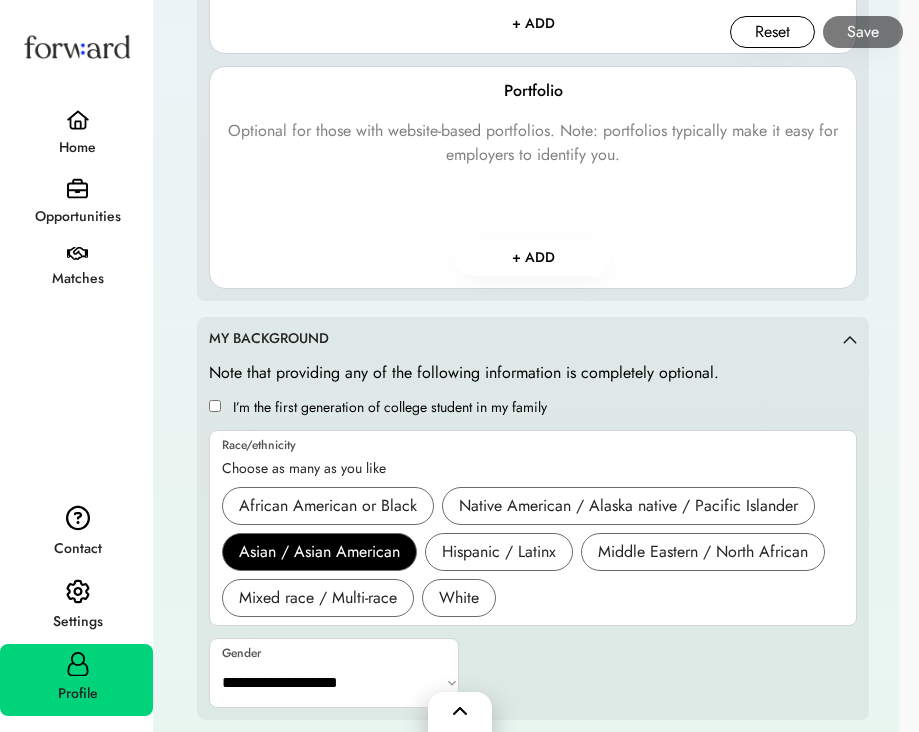 select on "*******" 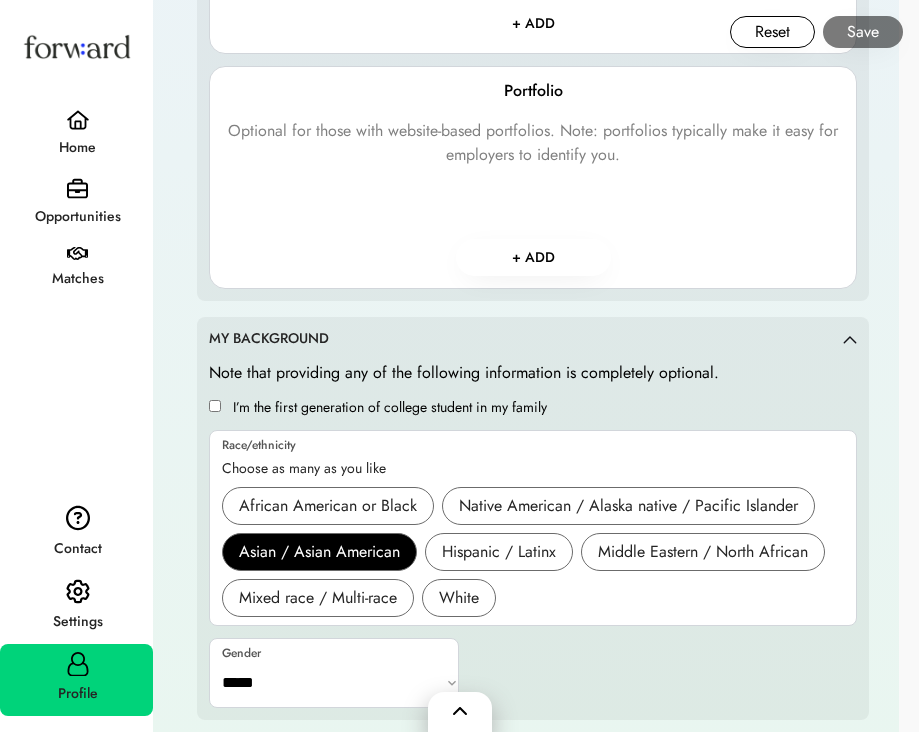 click on "**********" at bounding box center [533, 534] 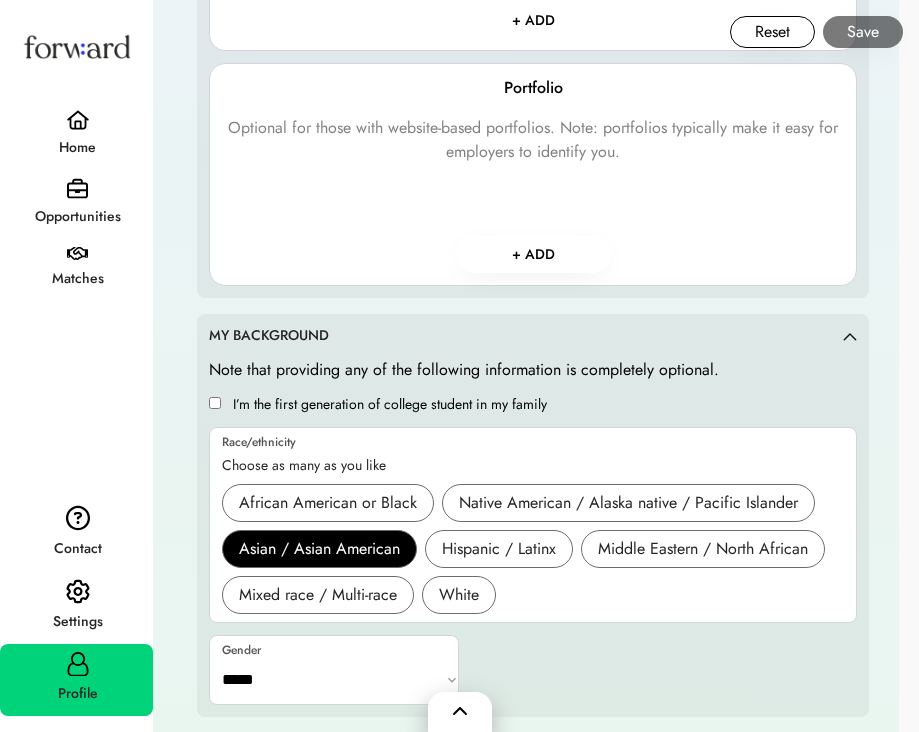scroll, scrollTop: 2794, scrollLeft: 0, axis: vertical 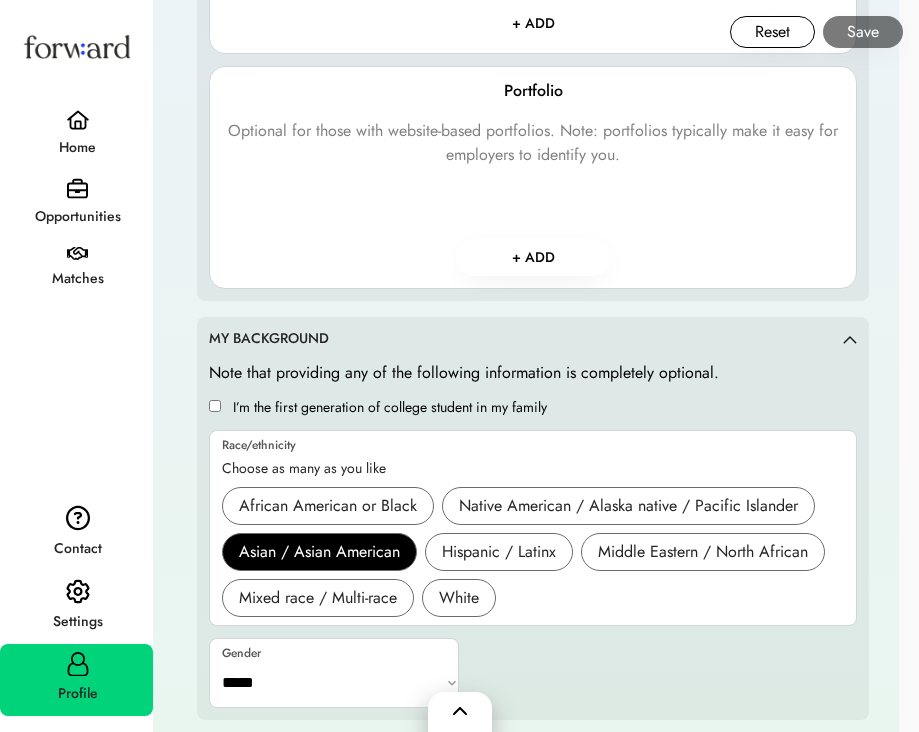 click on "Save" at bounding box center [863, 32] 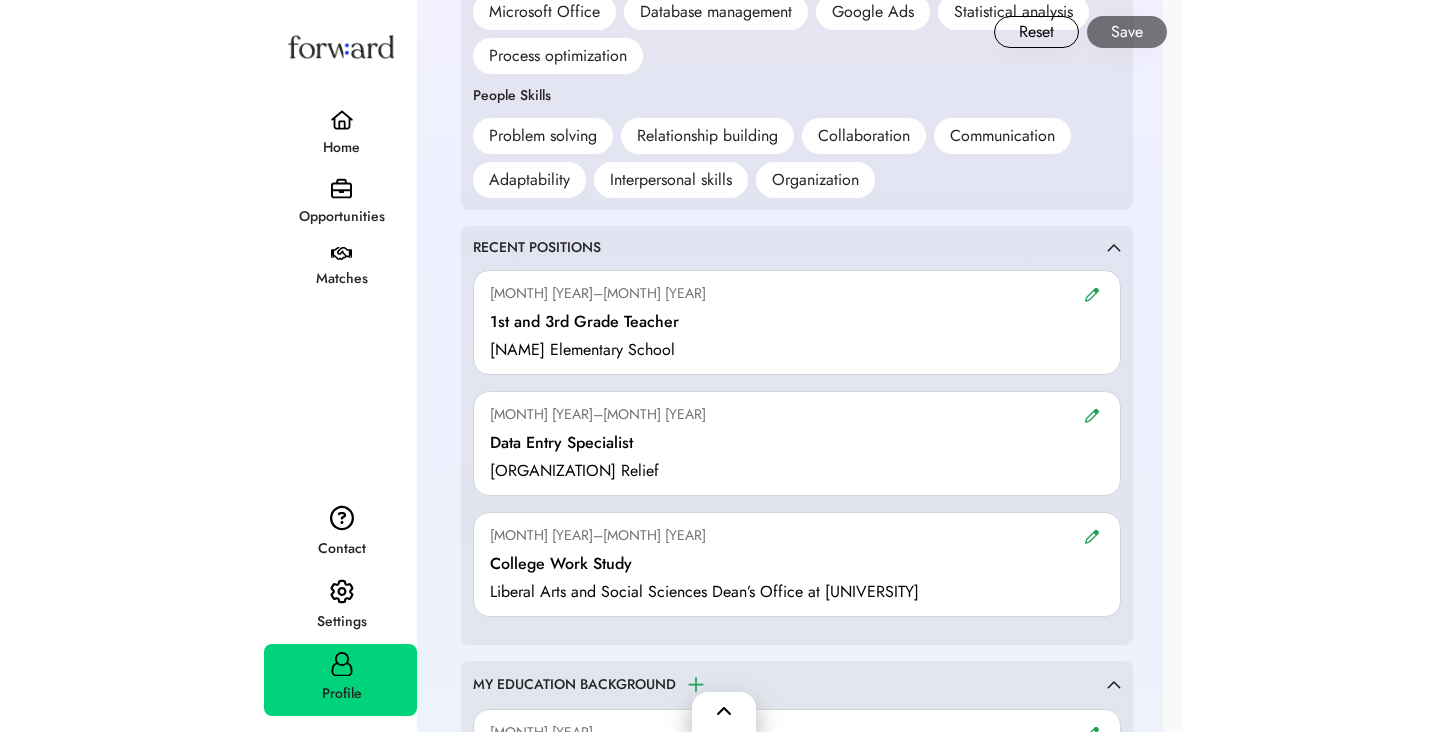 scroll, scrollTop: 1154, scrollLeft: 0, axis: vertical 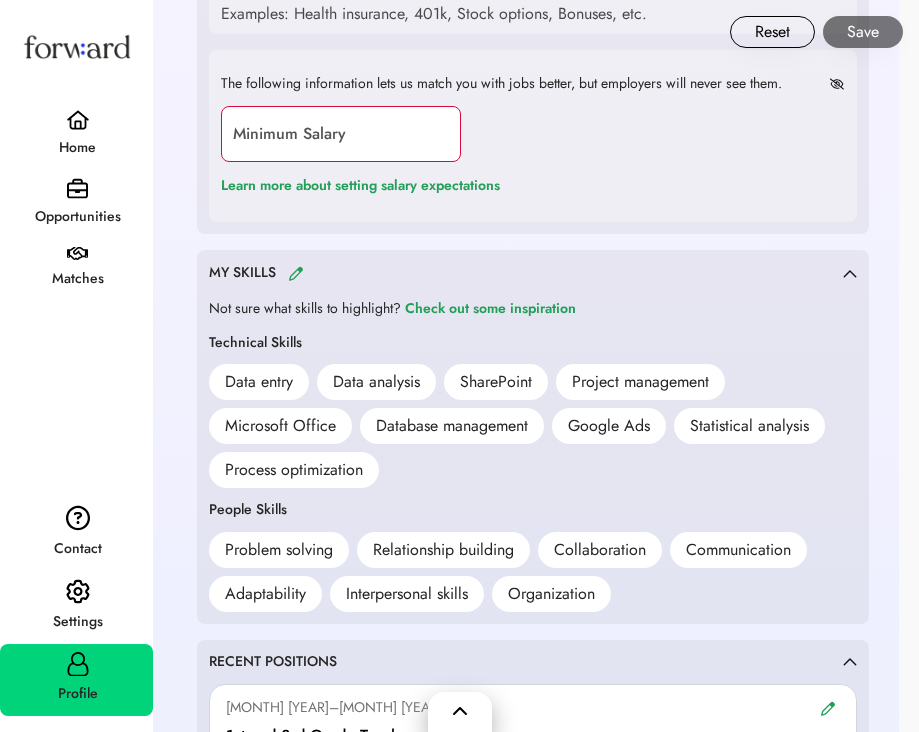 click on "The following information lets us match you with jobs better, but employers will never see them." at bounding box center (501, 84) 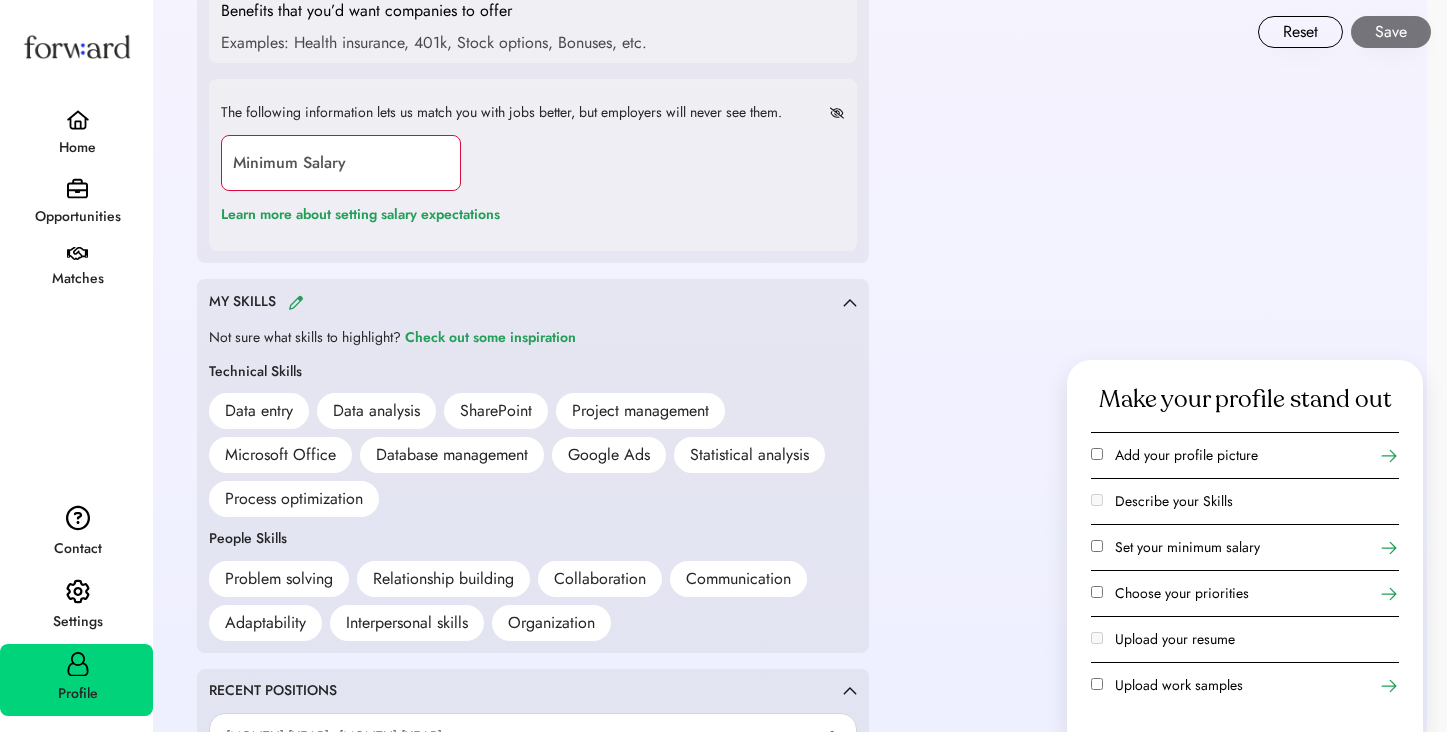scroll, scrollTop: 1114, scrollLeft: 0, axis: vertical 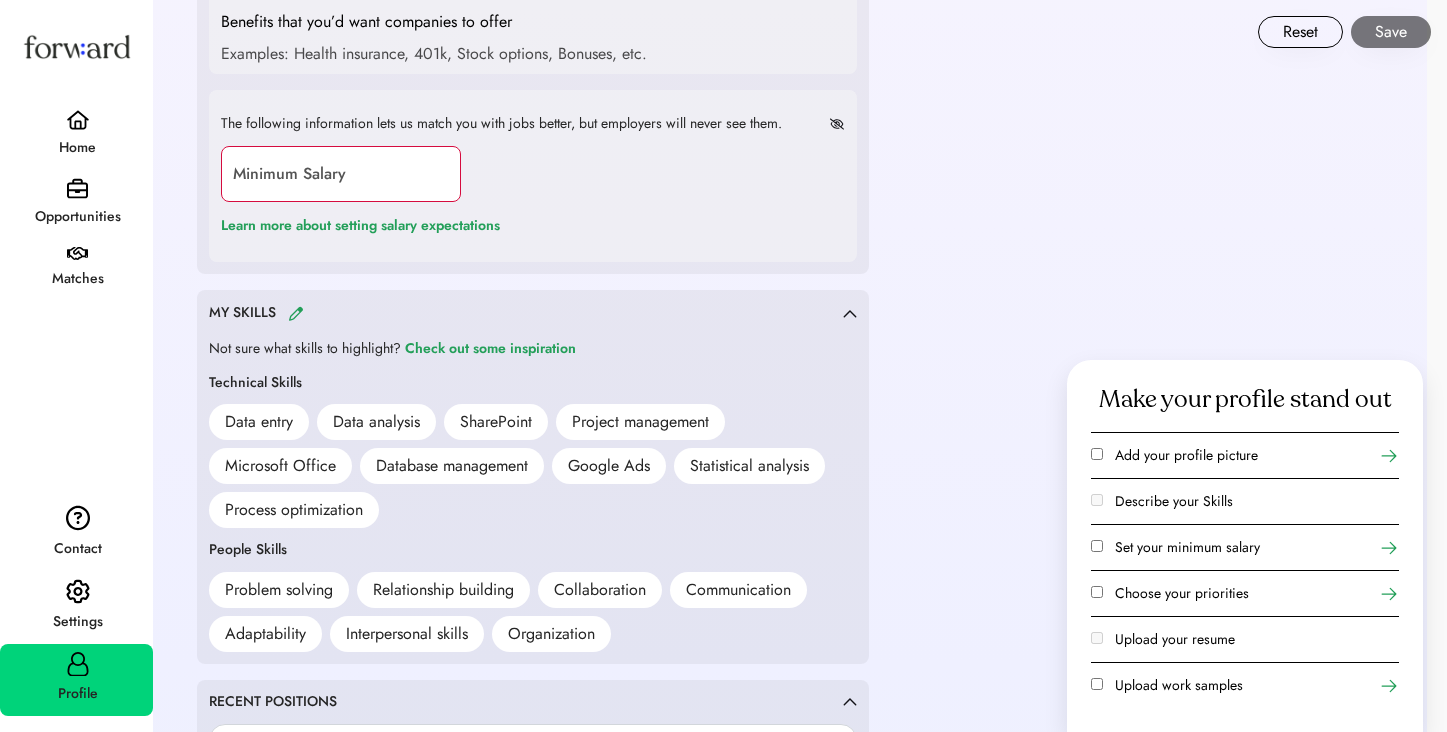 click on "Not sure what skills to highlight? Check out some inspiration Technical Skills Data entry Data analysis SharePoint Project management Microsoft Office Database management Google Ads Statistical analysis Process optimization People Skills Problem solving Relationship building Collaboration Communication Adaptability Interpersonal skills Organization" at bounding box center [533, 494] 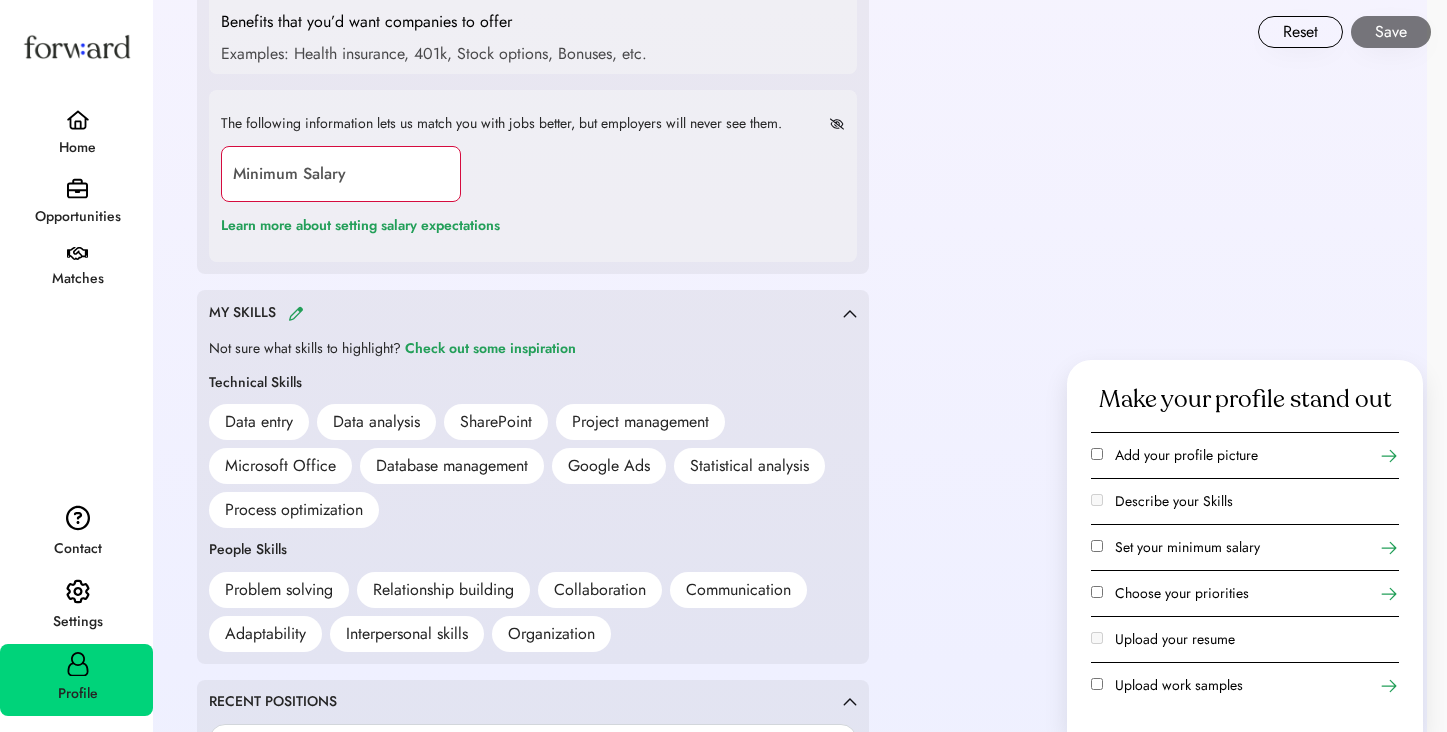 click on "MY SKILLS" at bounding box center [526, 313] 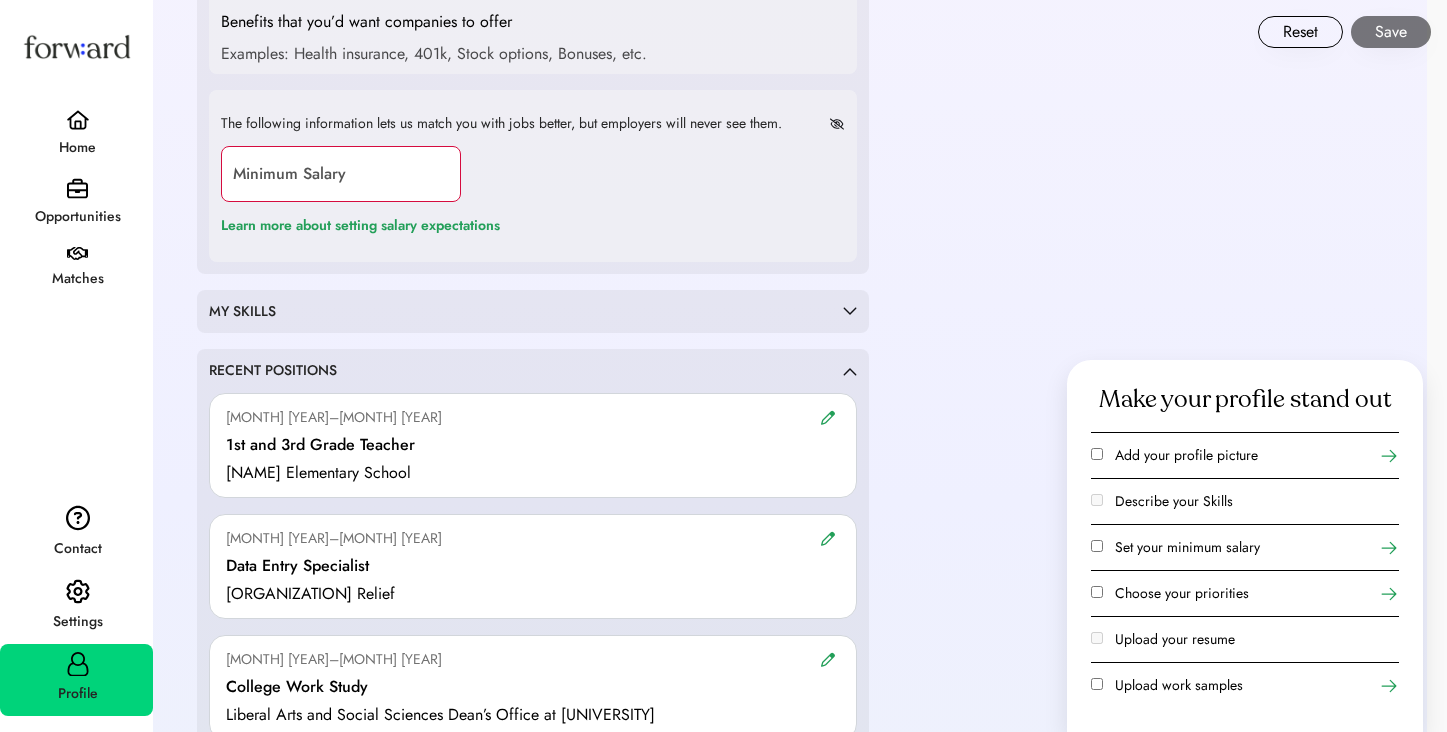 click on "MY SKILLS" at bounding box center (526, 312) 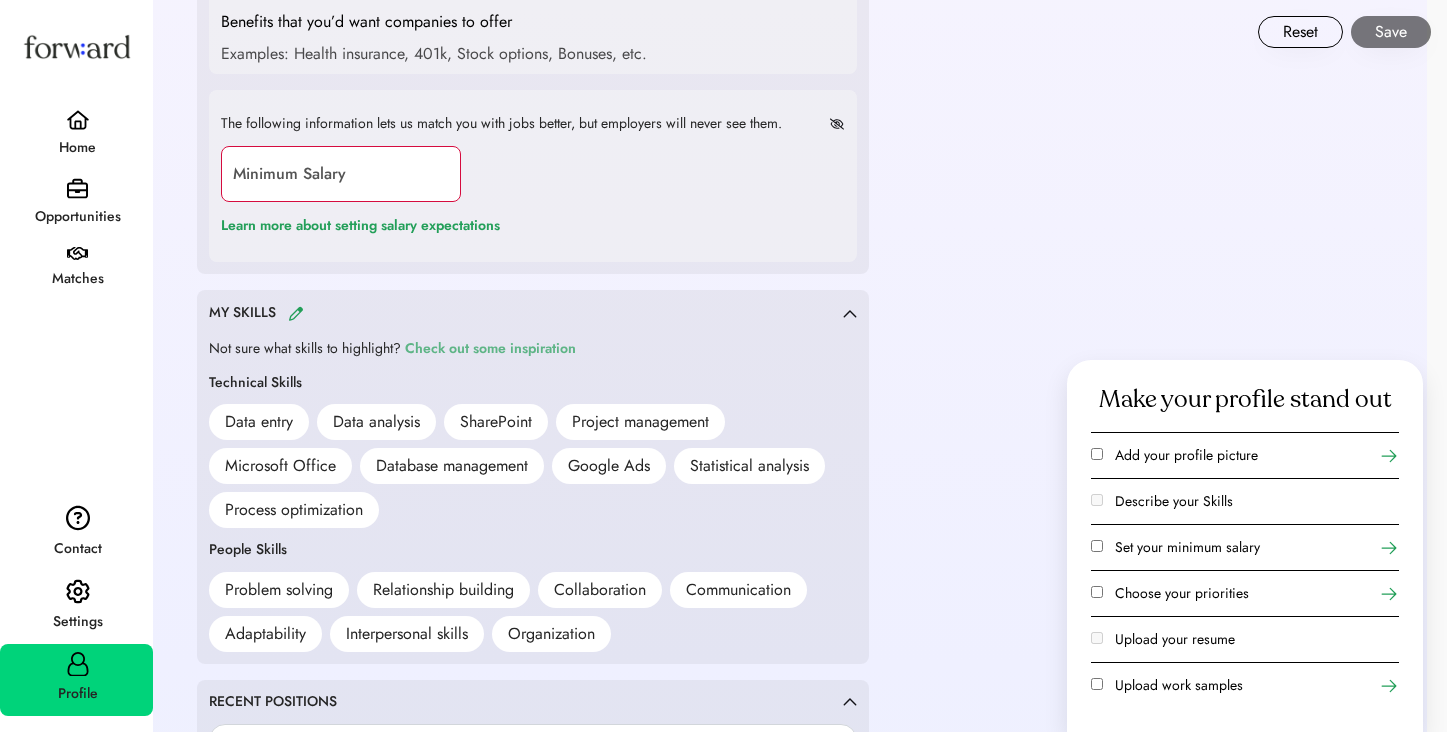 click on "Check out some inspiration" at bounding box center [490, 349] 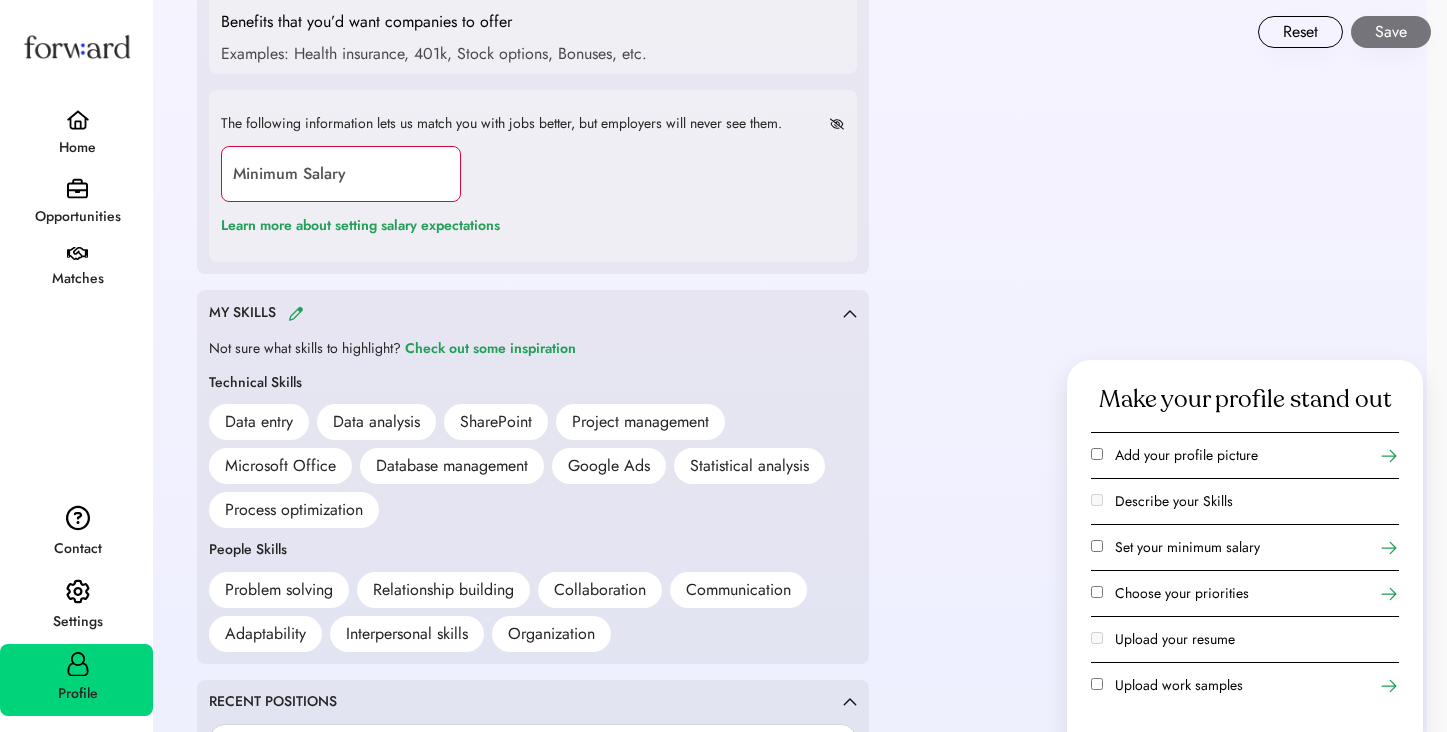 click on "Problem solving" at bounding box center (279, 590) 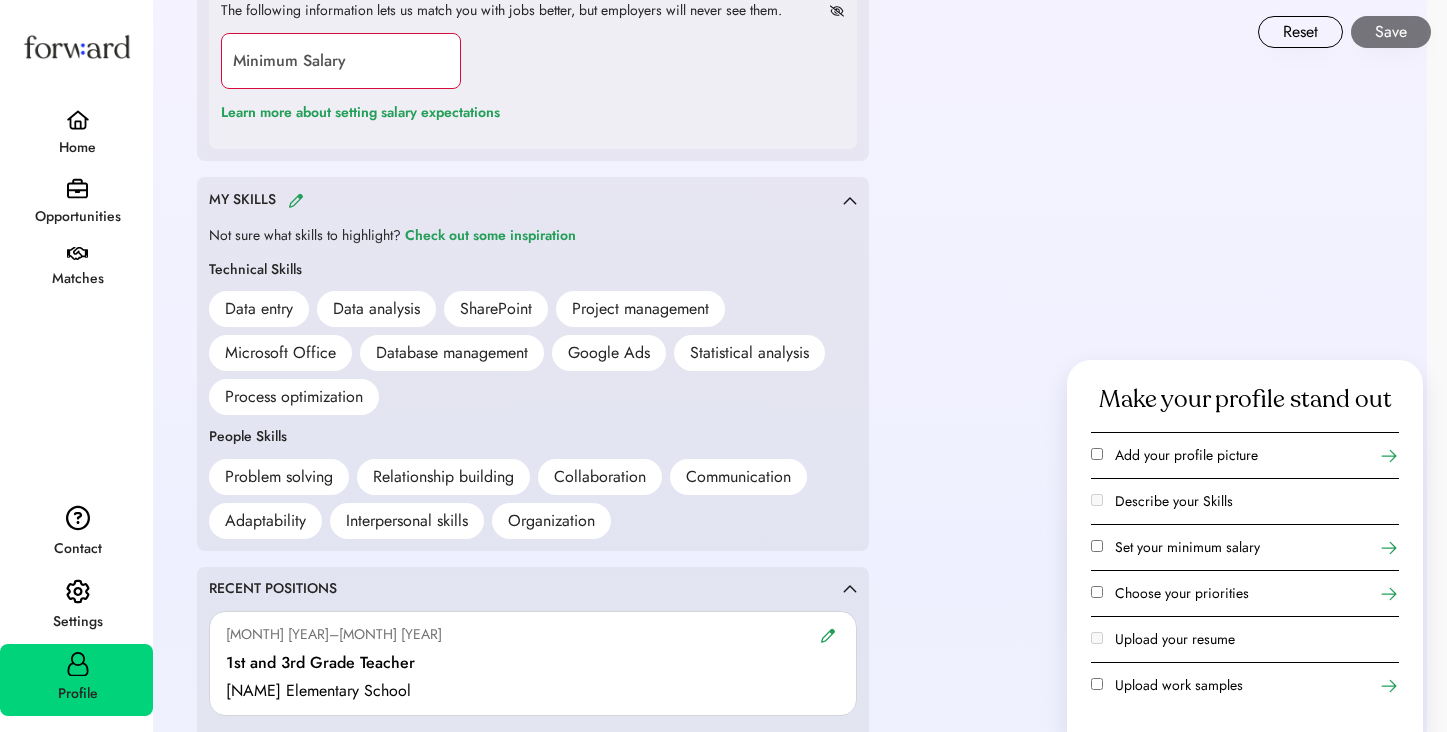 scroll, scrollTop: 1231, scrollLeft: 0, axis: vertical 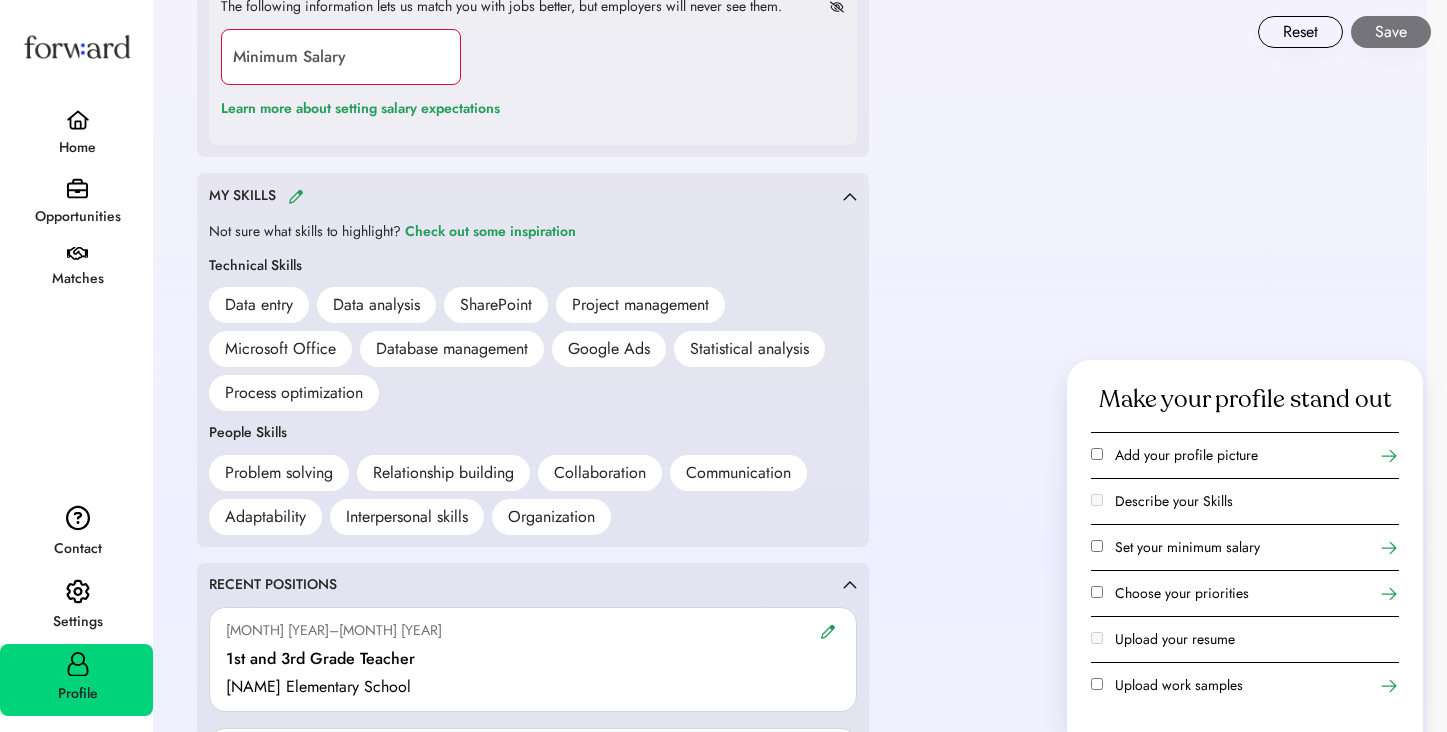 drag, startPoint x: 436, startPoint y: 494, endPoint x: 456, endPoint y: 501, distance: 21.189621 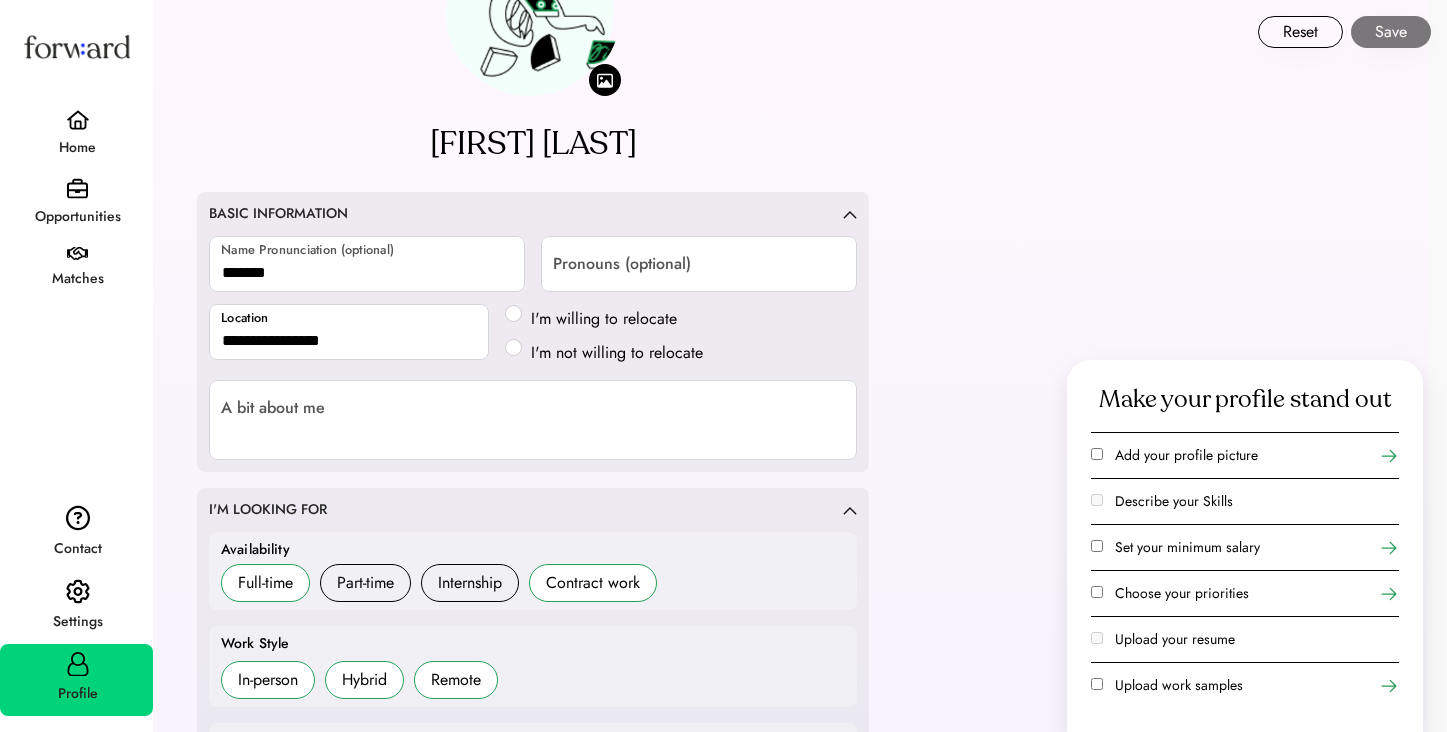 scroll, scrollTop: 108, scrollLeft: 0, axis: vertical 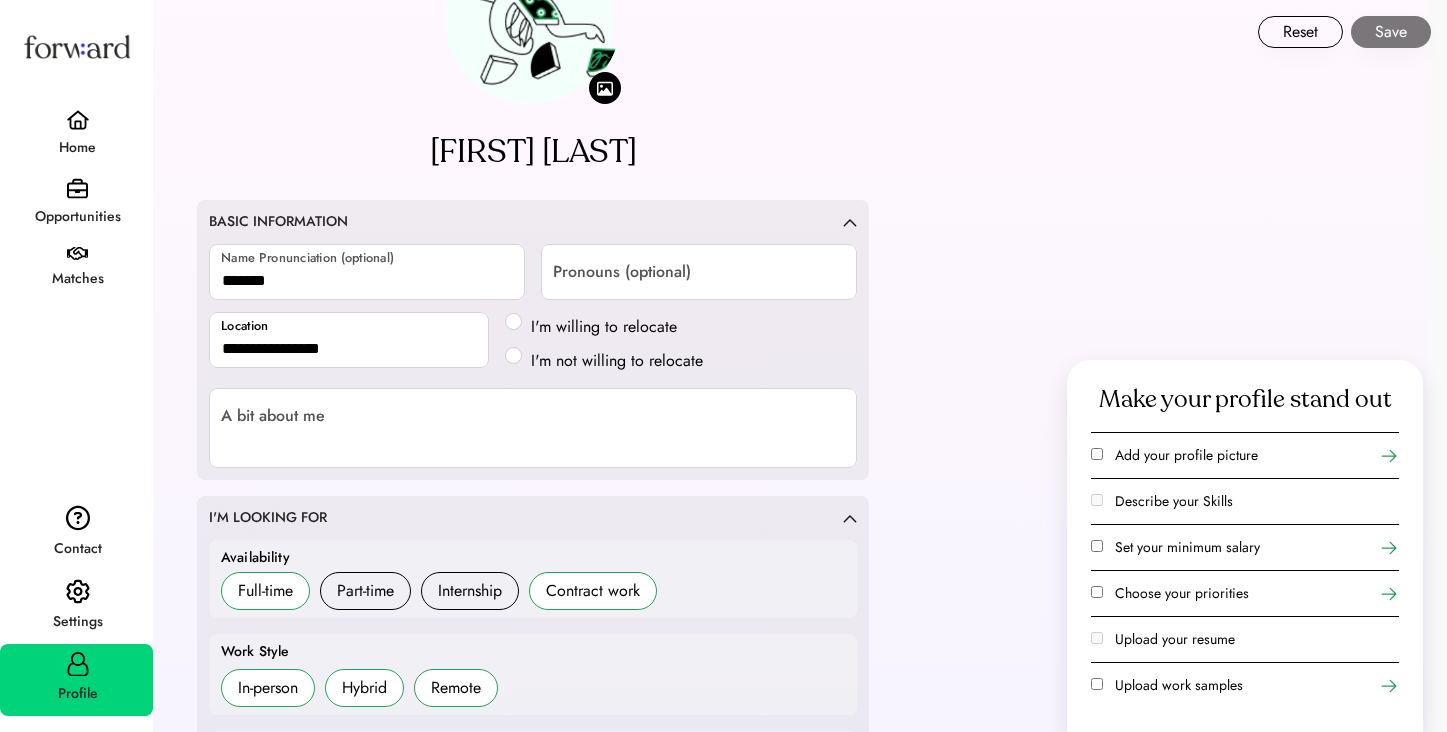 click on "**********" 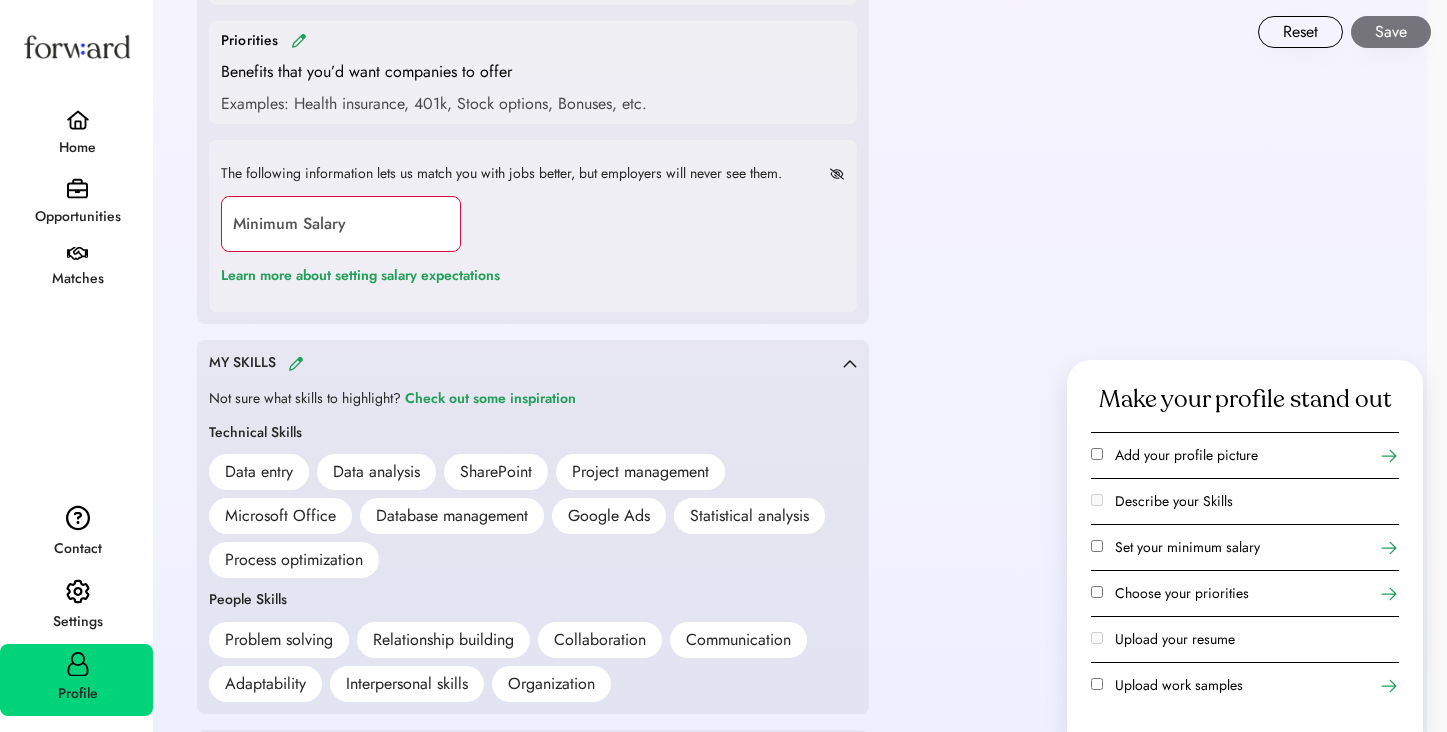scroll, scrollTop: 1070, scrollLeft: 0, axis: vertical 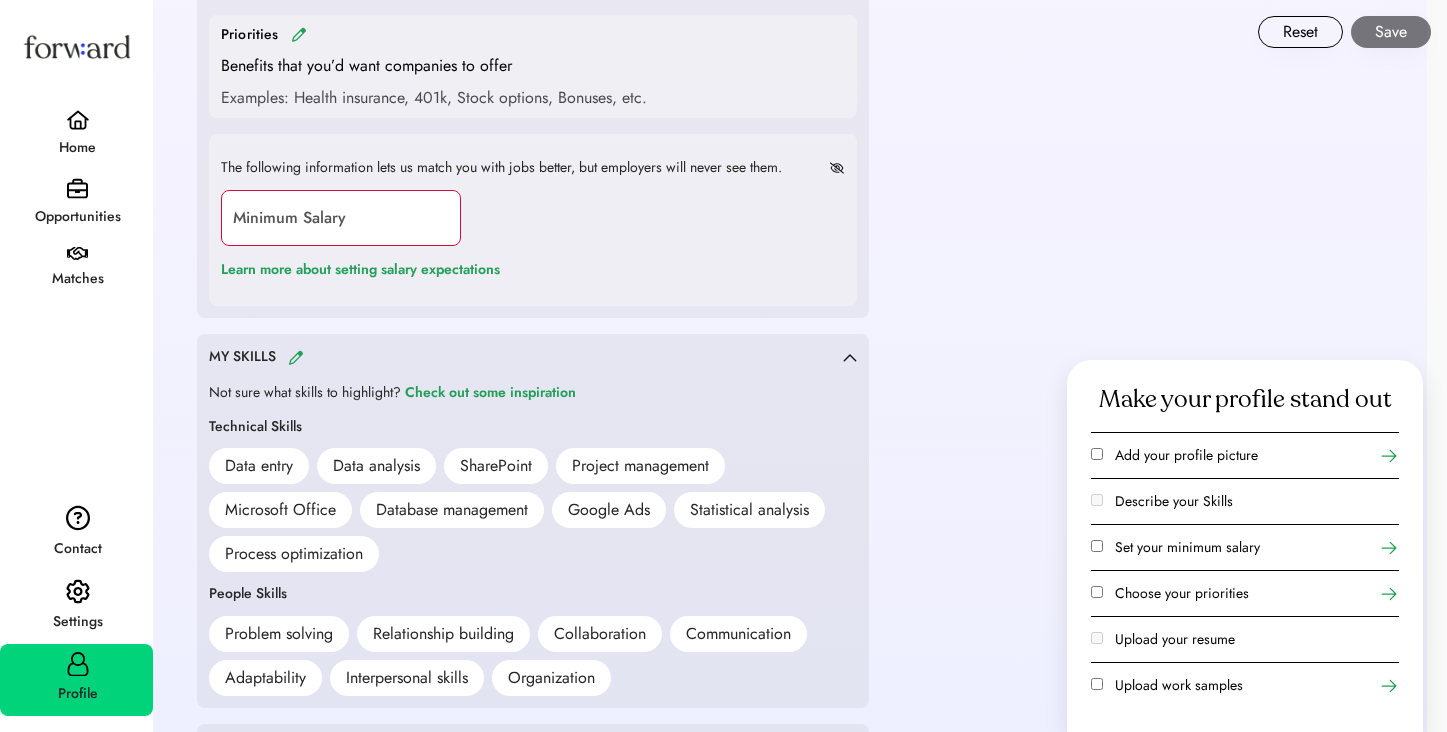 click on "Choose your priorities" at bounding box center (1182, 593) 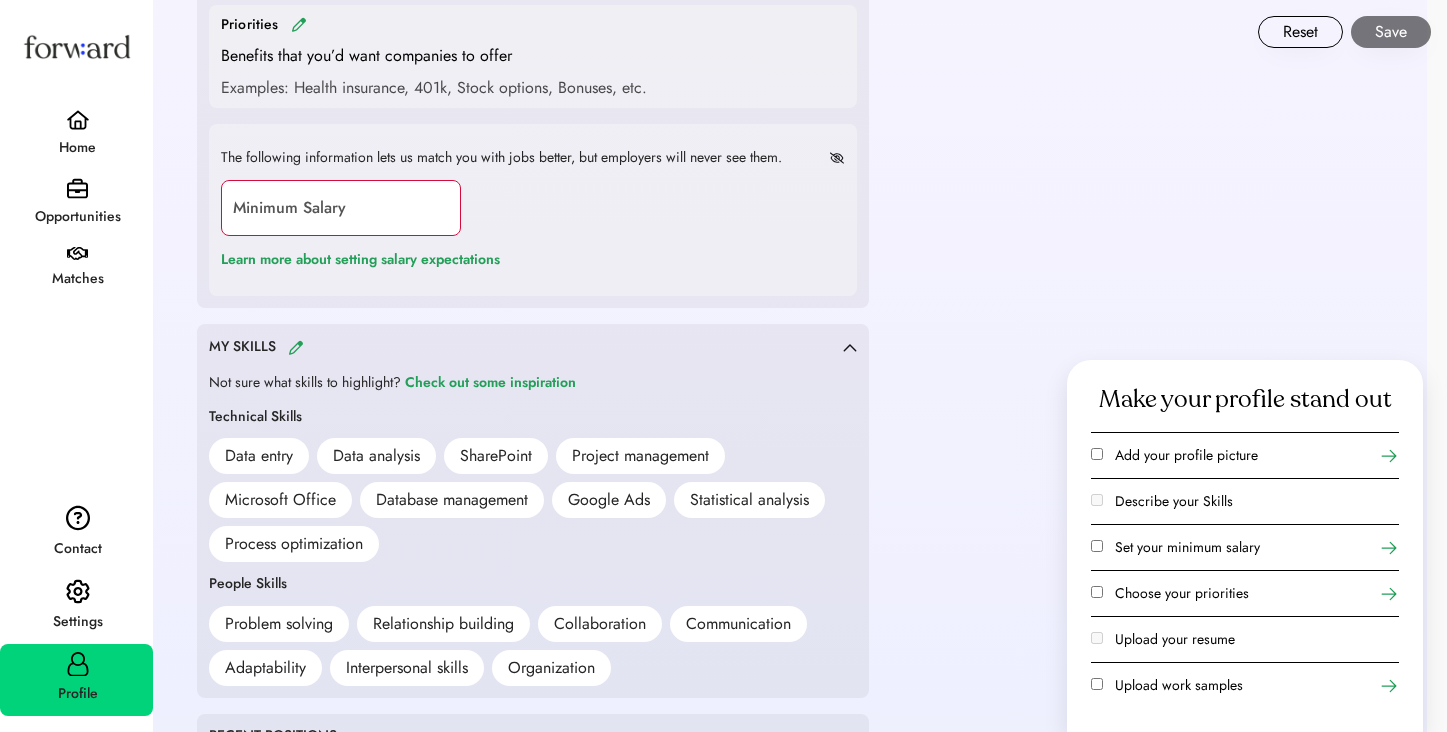 click at bounding box center (296, 347) 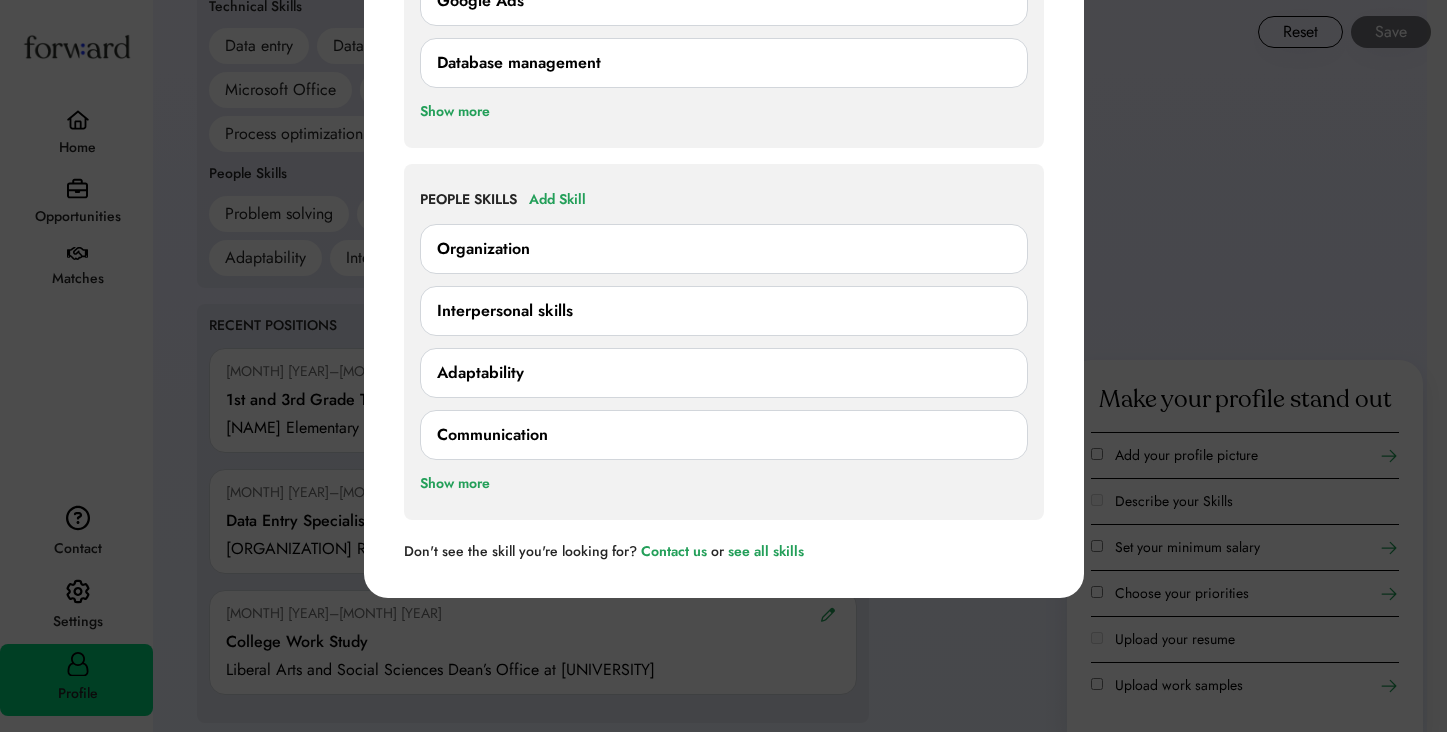 scroll, scrollTop: 1495, scrollLeft: 0, axis: vertical 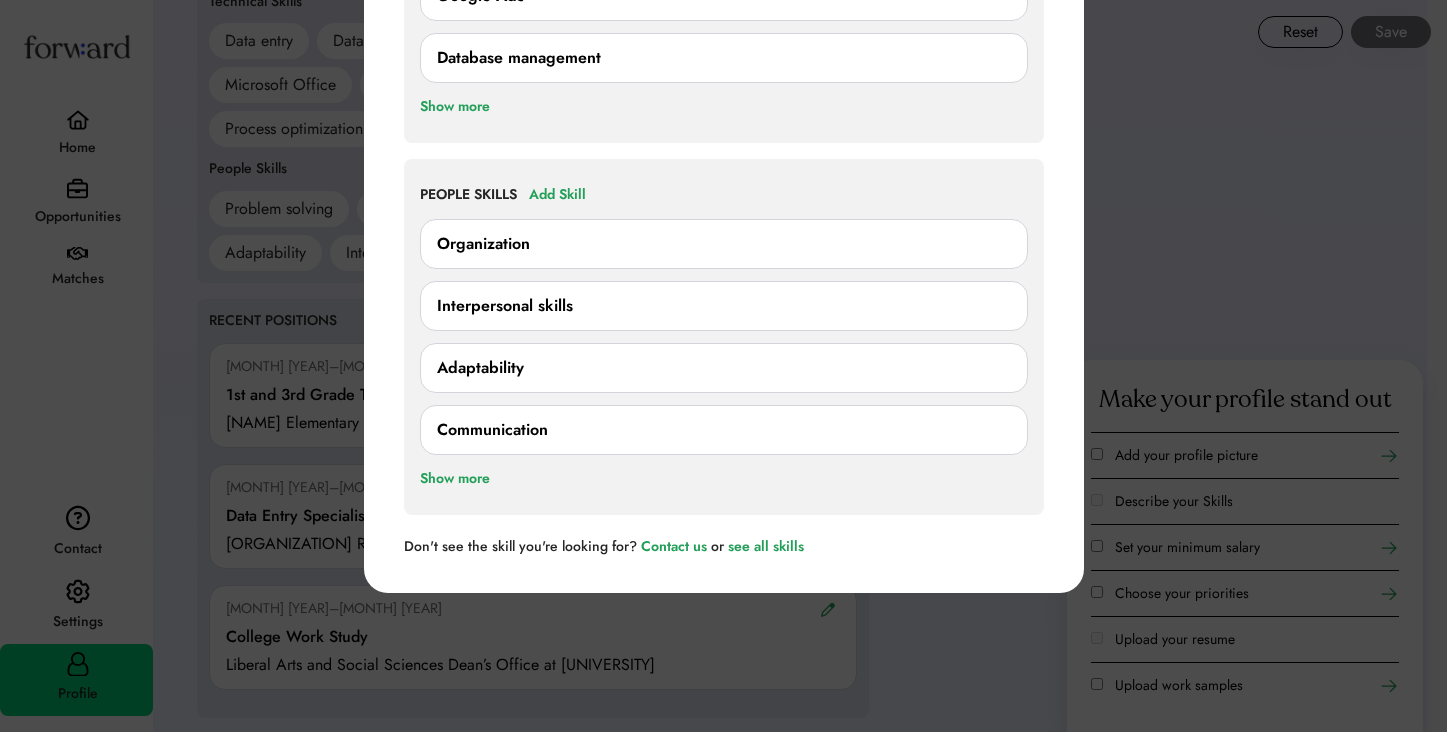 click on "Organization" at bounding box center (724, 244) 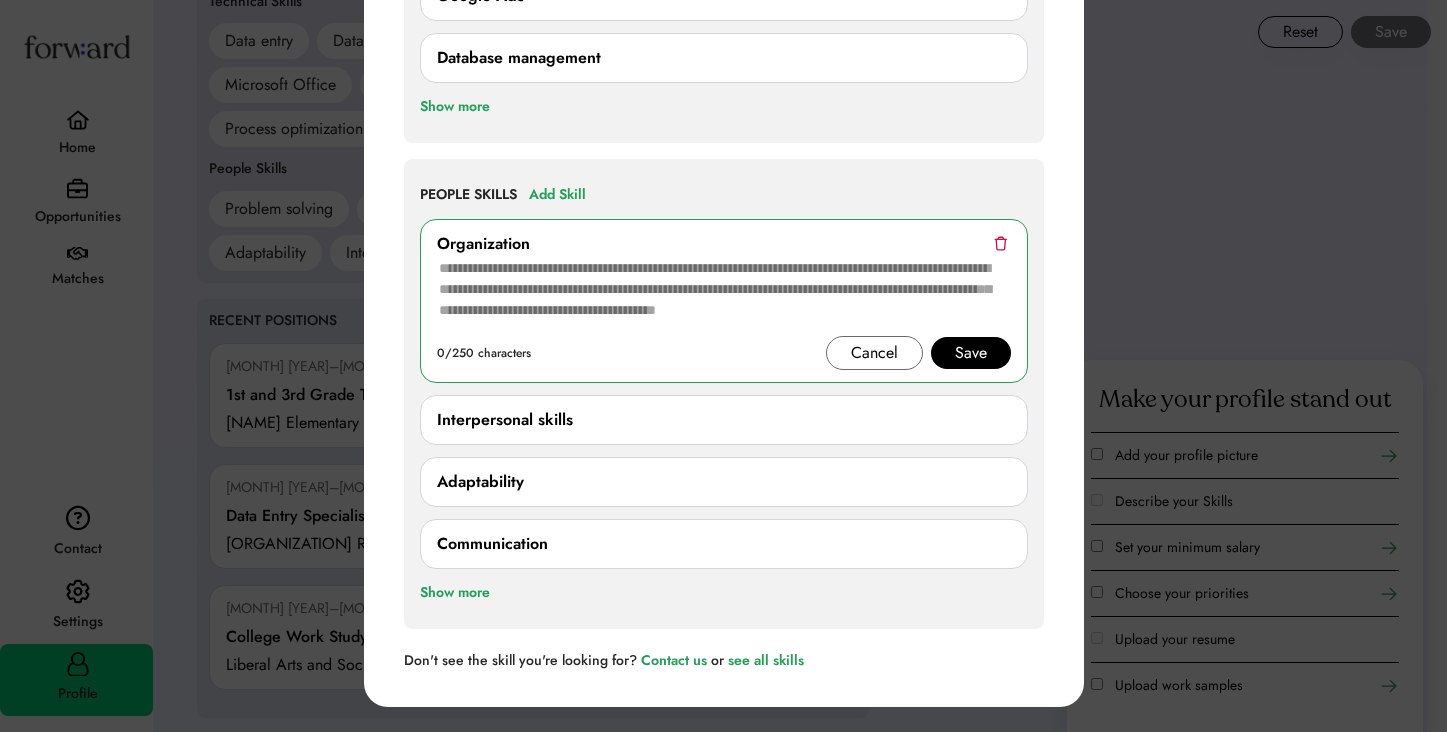 click on "Save" at bounding box center [971, 353] 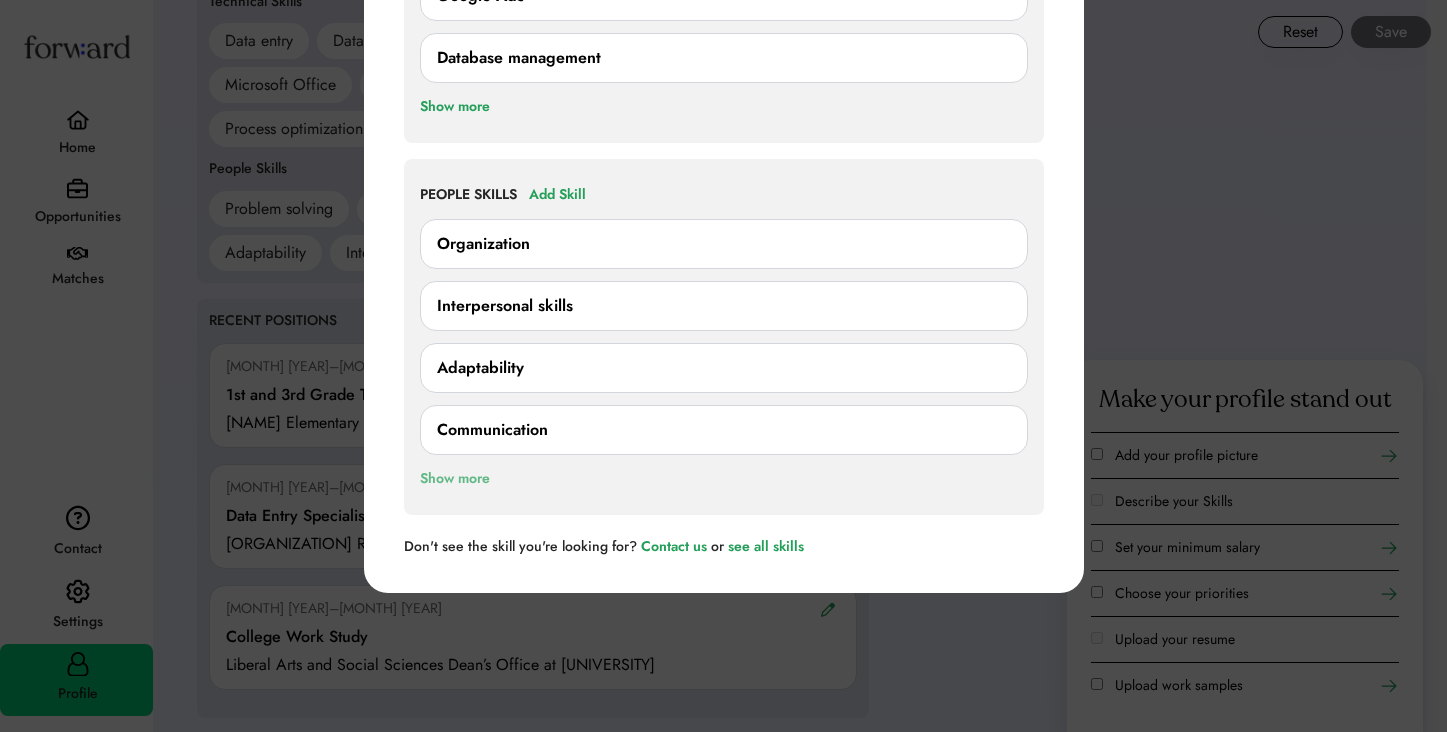 click on "Show more" at bounding box center [455, 479] 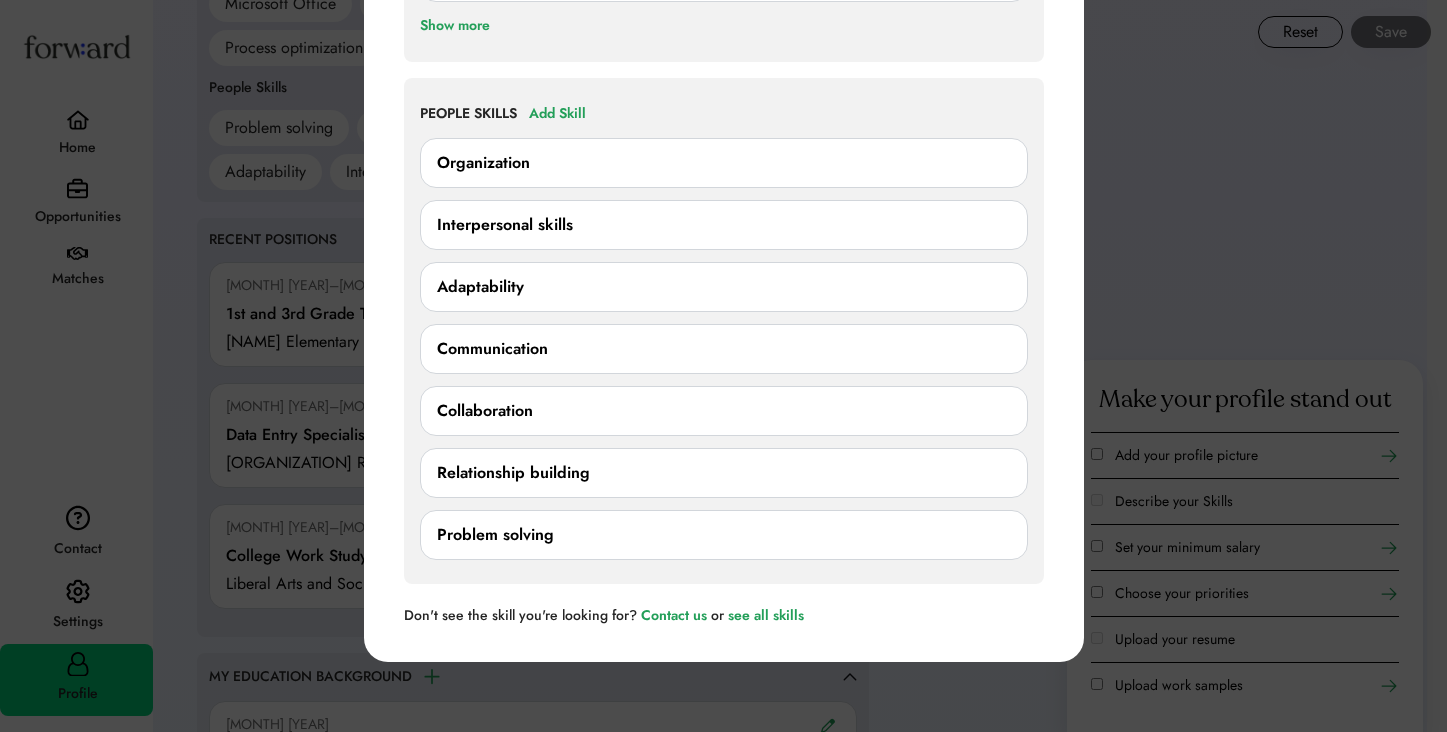 scroll, scrollTop: 1594, scrollLeft: 0, axis: vertical 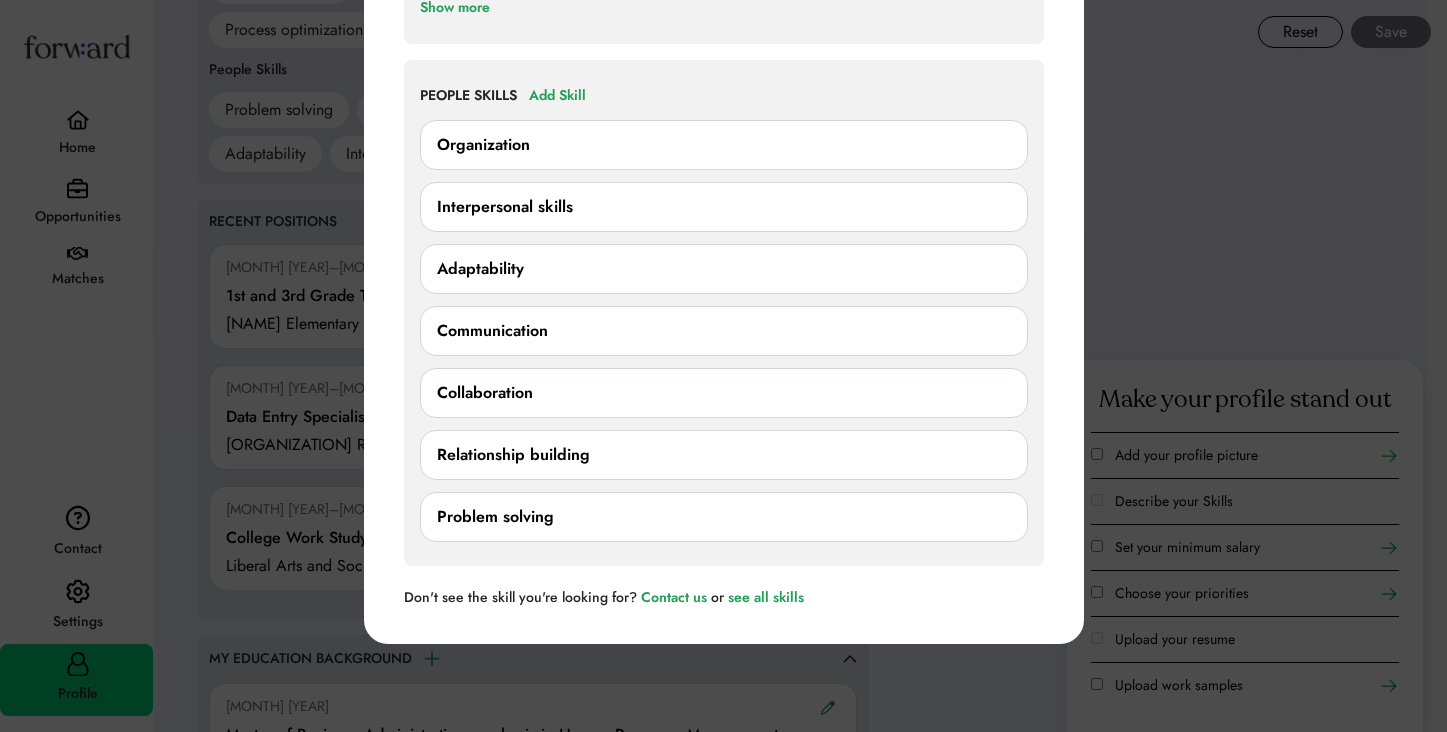 click on "Relationship building 0/250 characters Cancel Save" at bounding box center (724, 455) 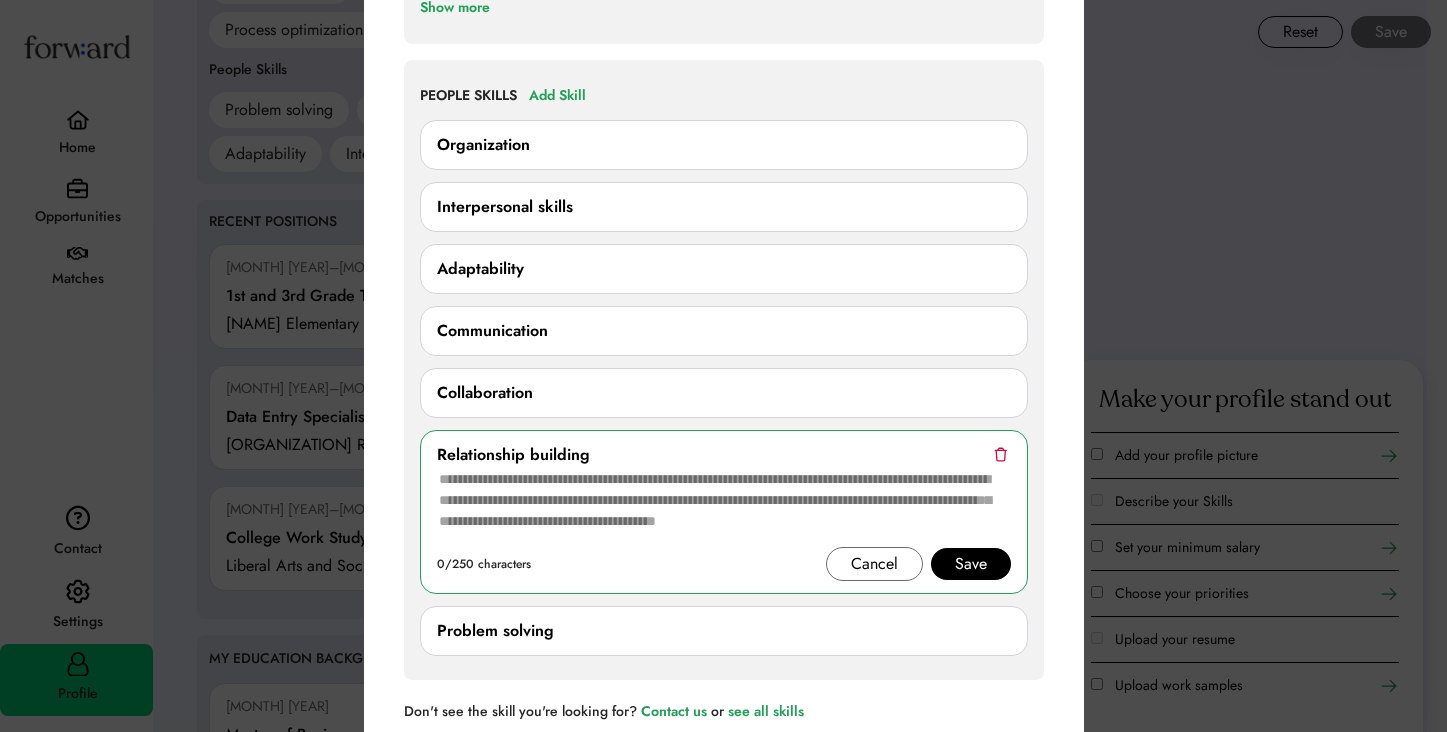 click at bounding box center [724, 507] 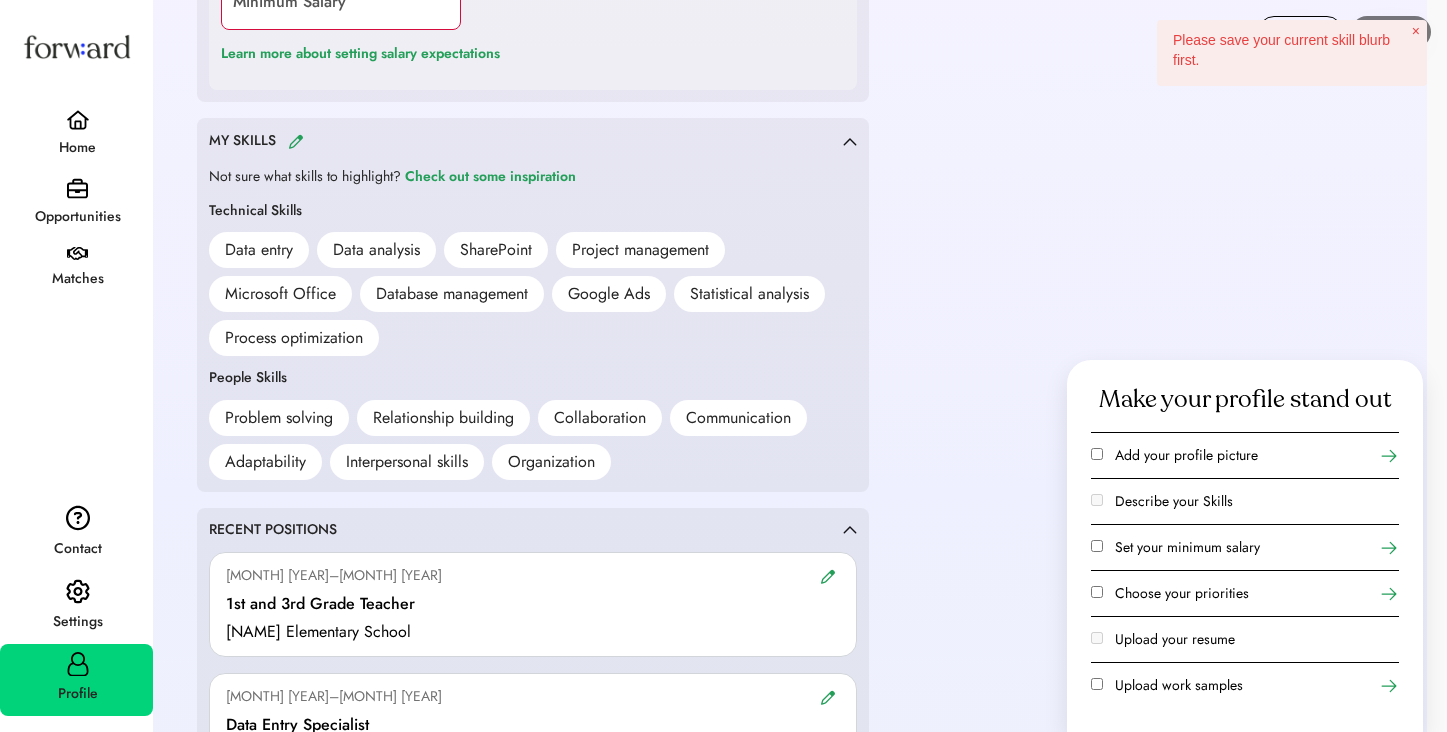 scroll, scrollTop: 1278, scrollLeft: 0, axis: vertical 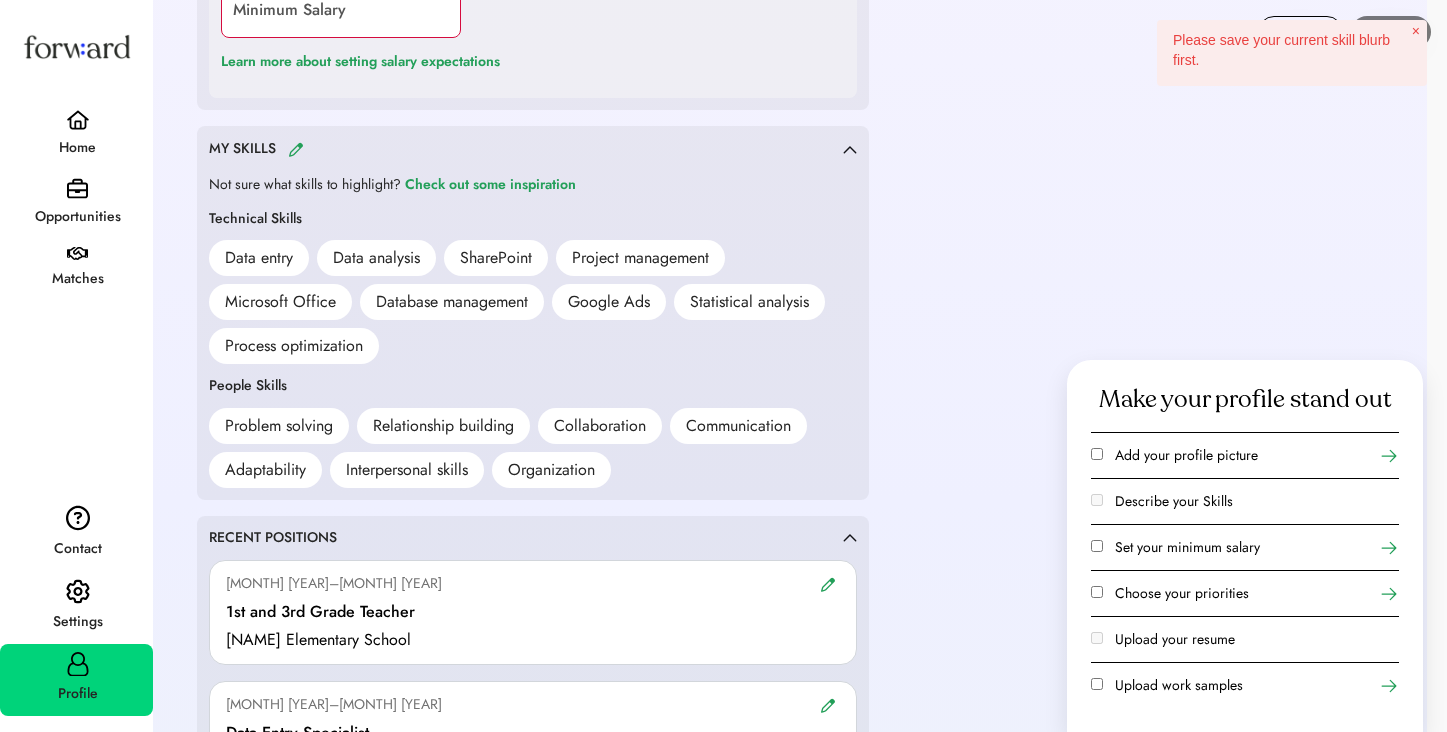 click at bounding box center (296, 149) 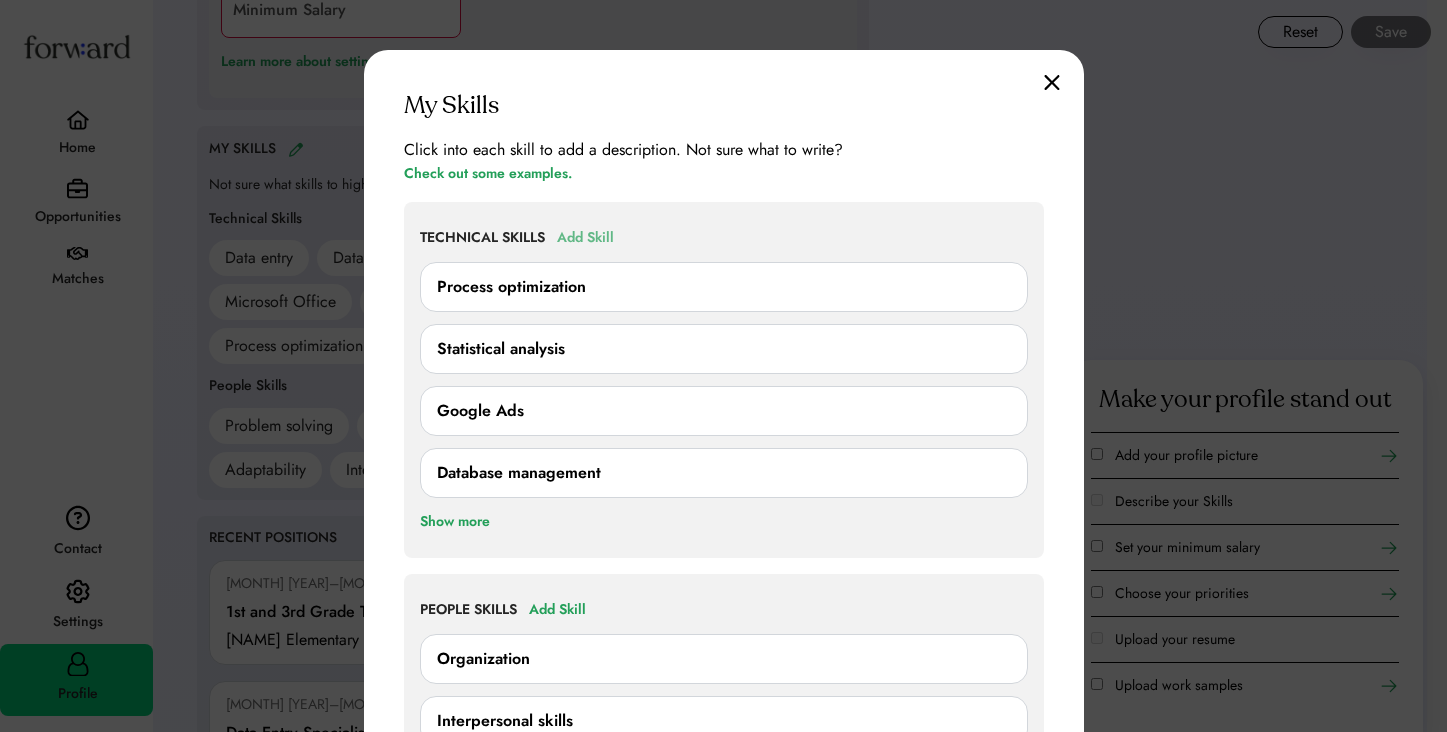 click on "Add Skill" at bounding box center (585, 238) 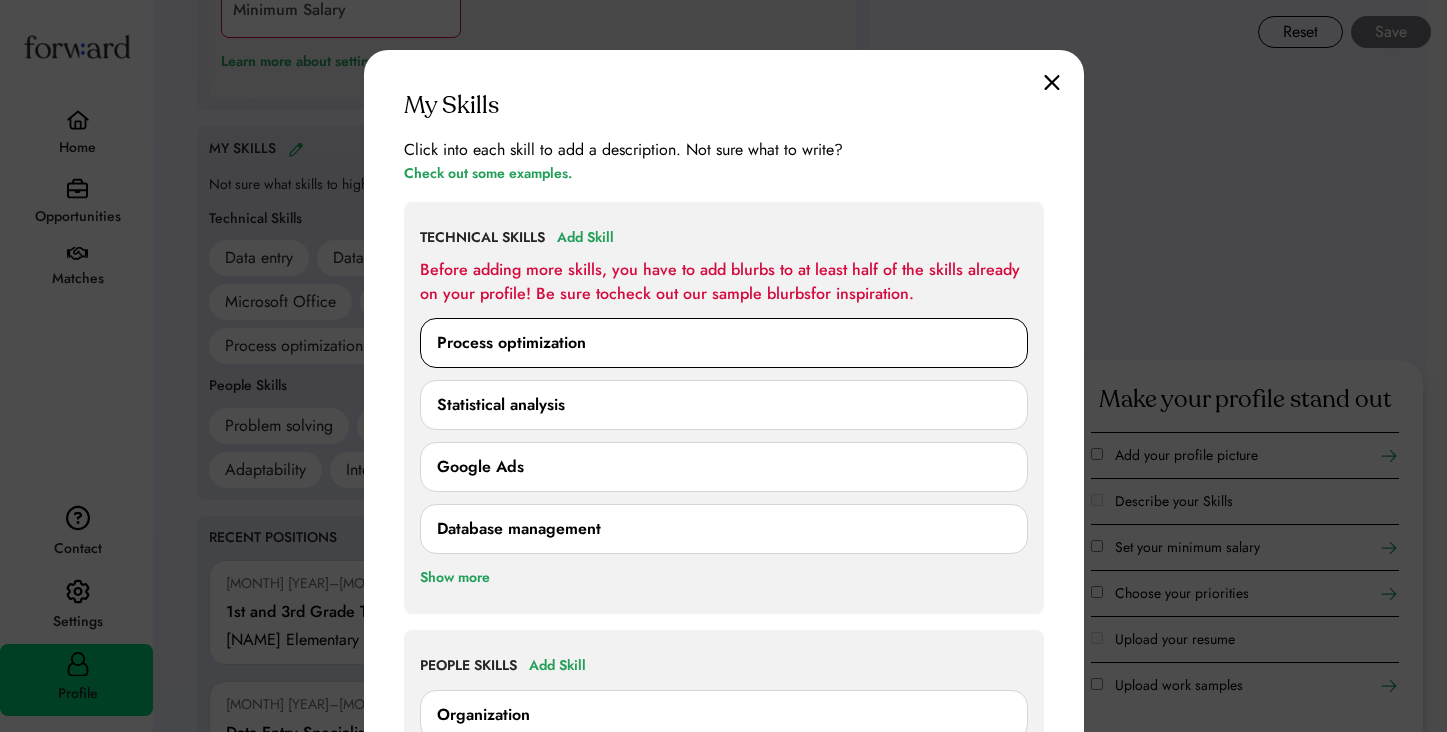click on "Process optimization" at bounding box center [724, 343] 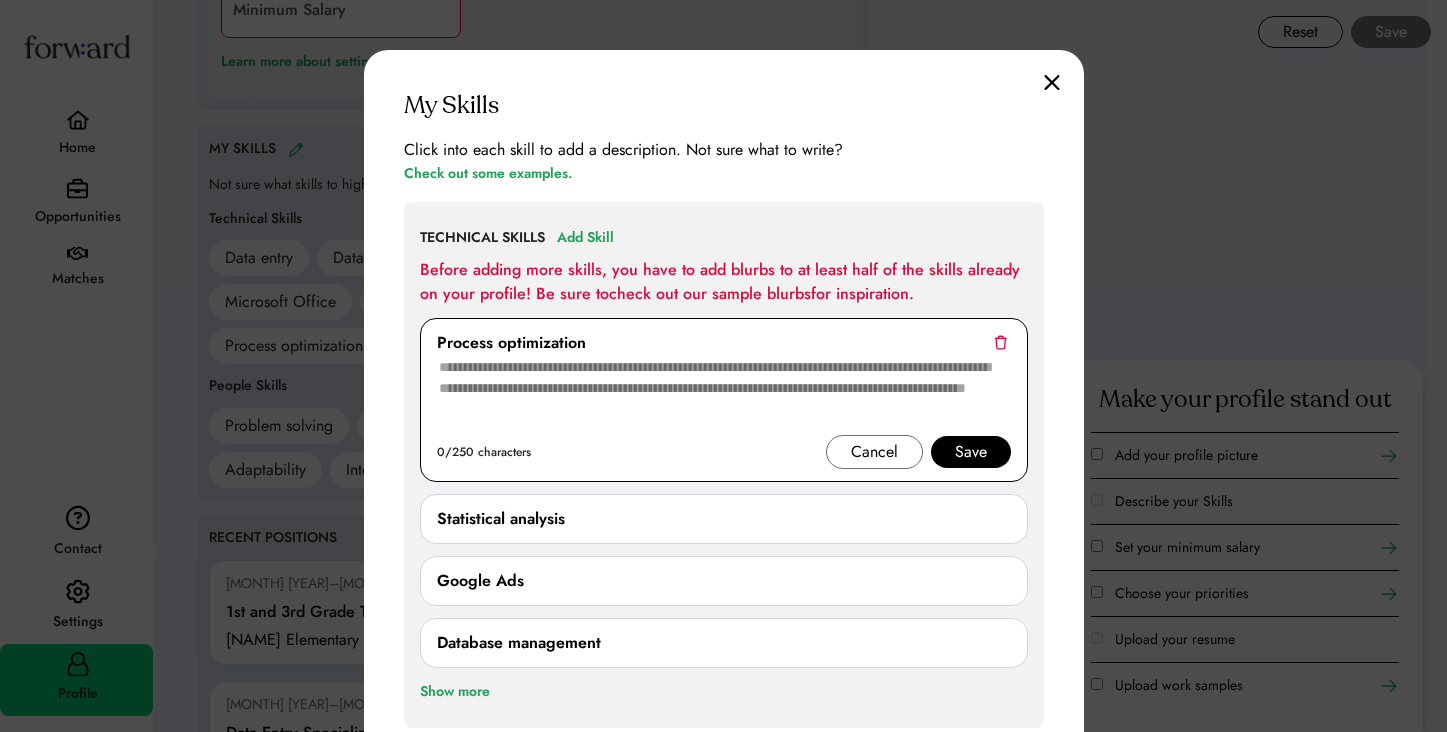 click at bounding box center (724, 395) 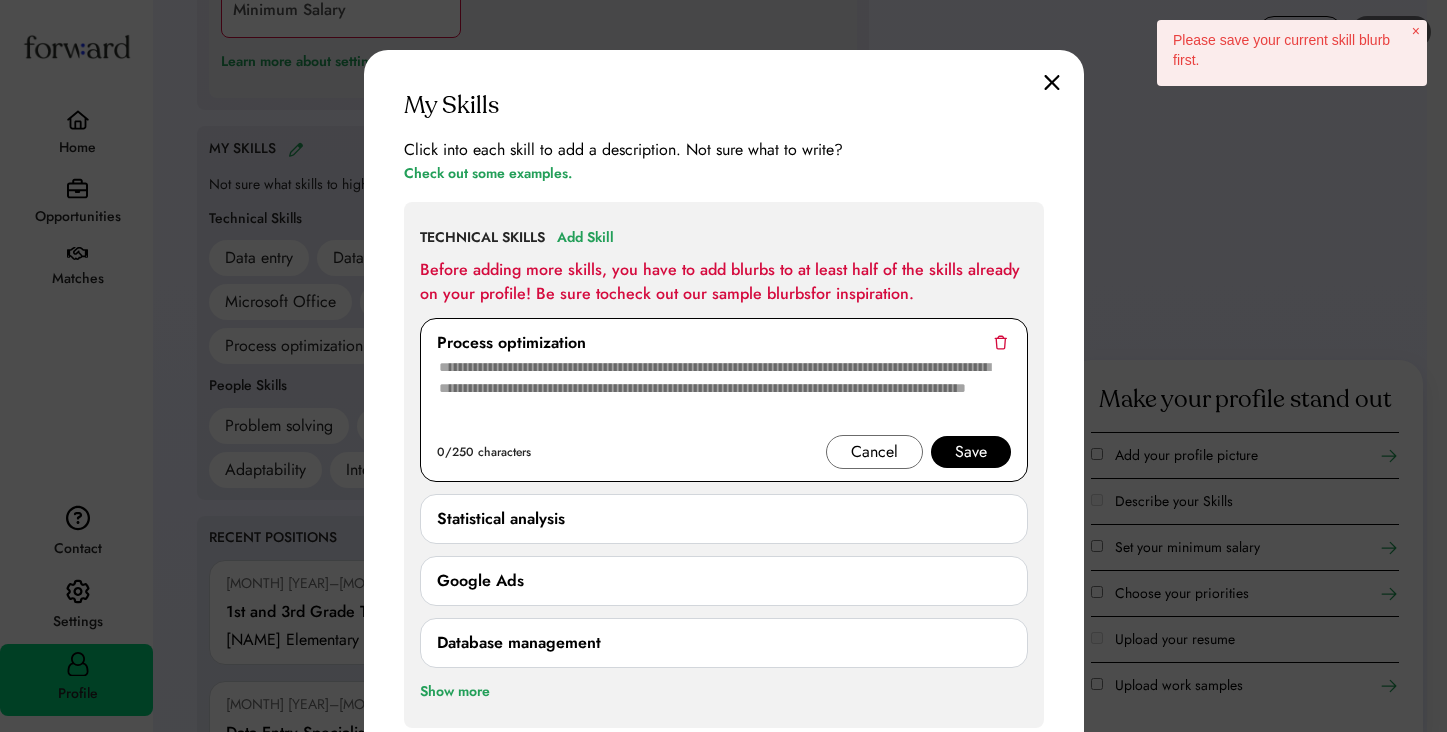 click on "Process optimization" at bounding box center [511, 343] 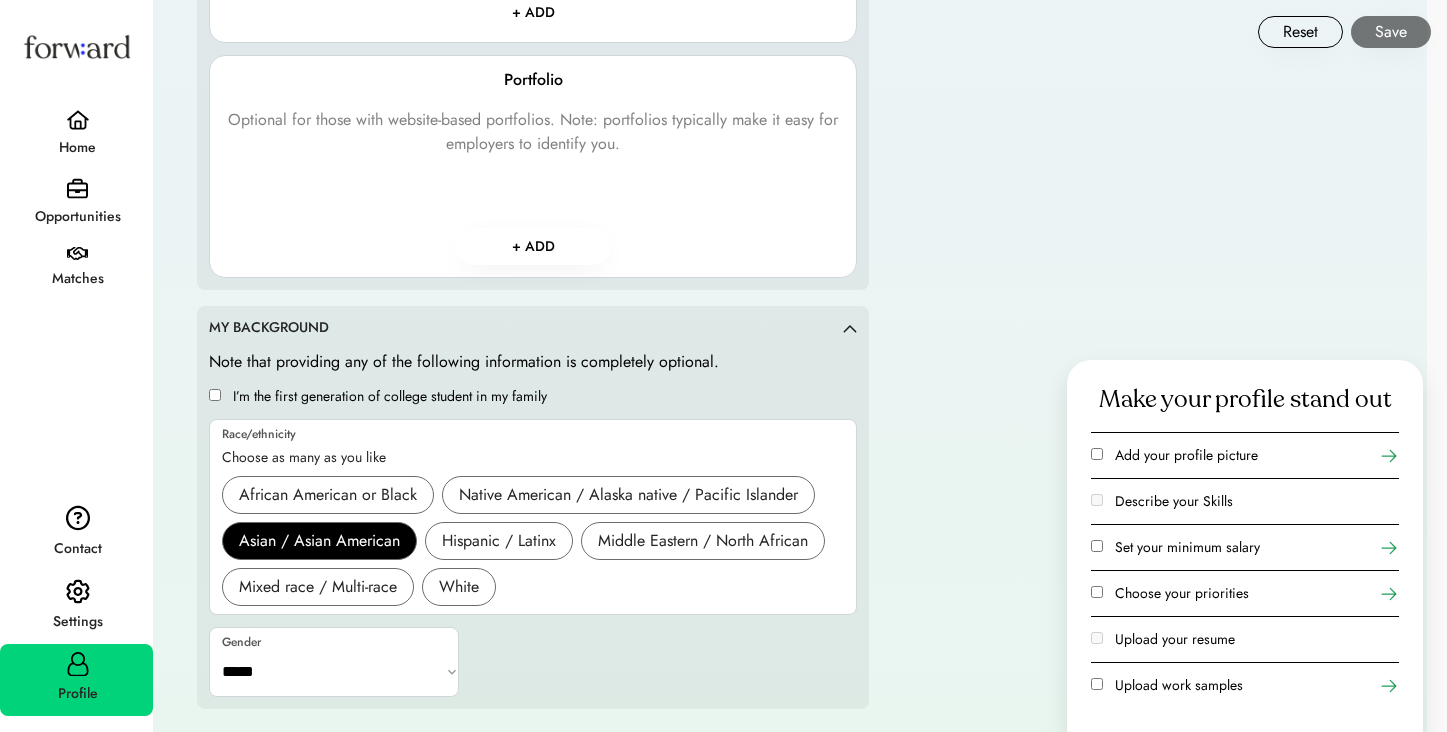 scroll, scrollTop: 2794, scrollLeft: 0, axis: vertical 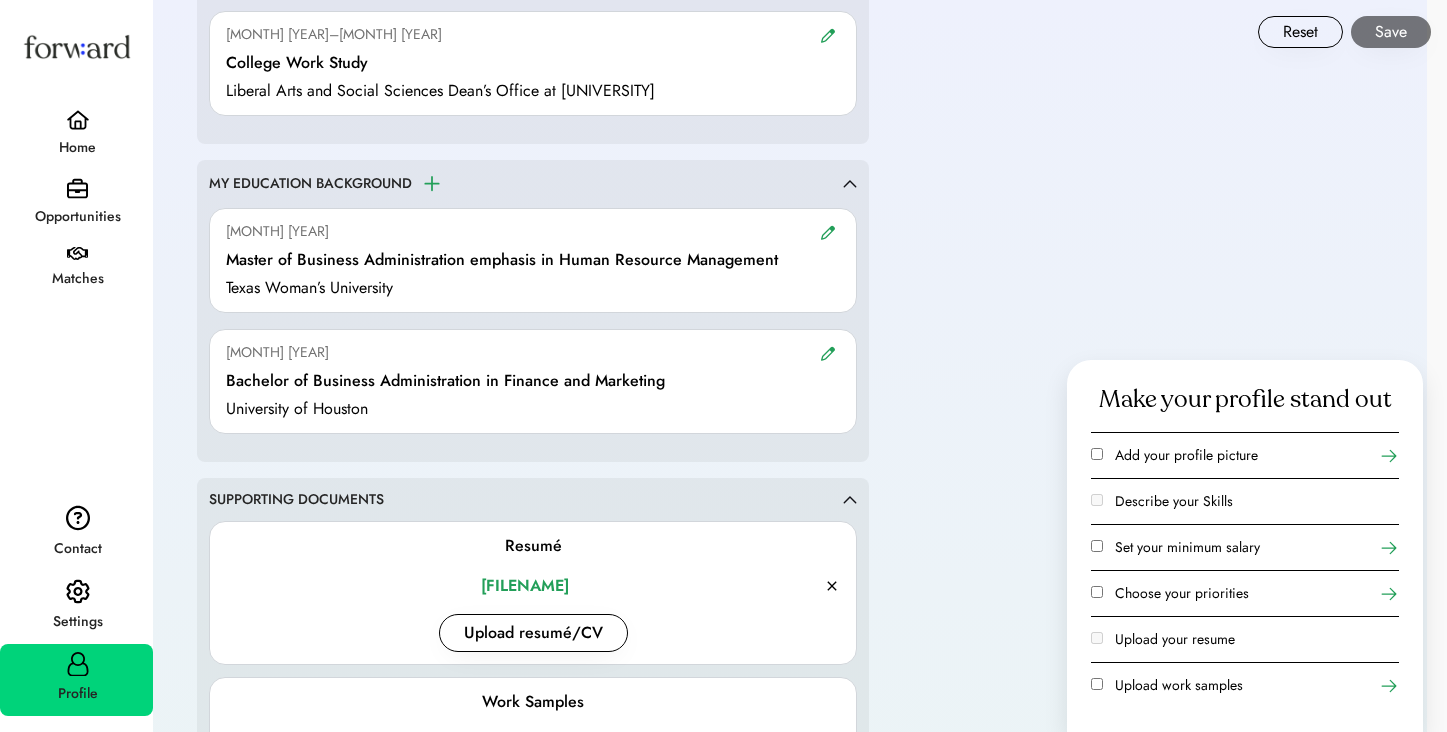 click on "Opportunities" at bounding box center (77, 217) 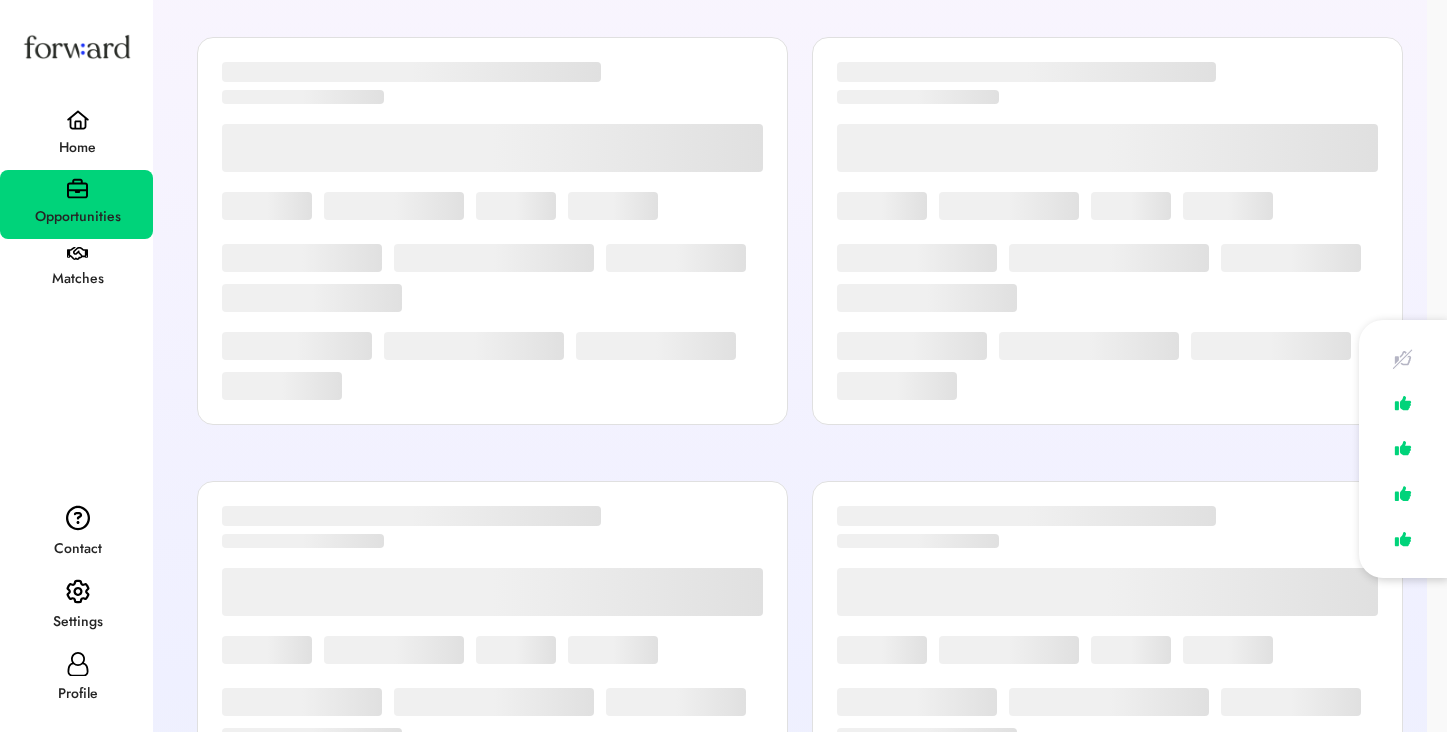 scroll, scrollTop: 20, scrollLeft: 0, axis: vertical 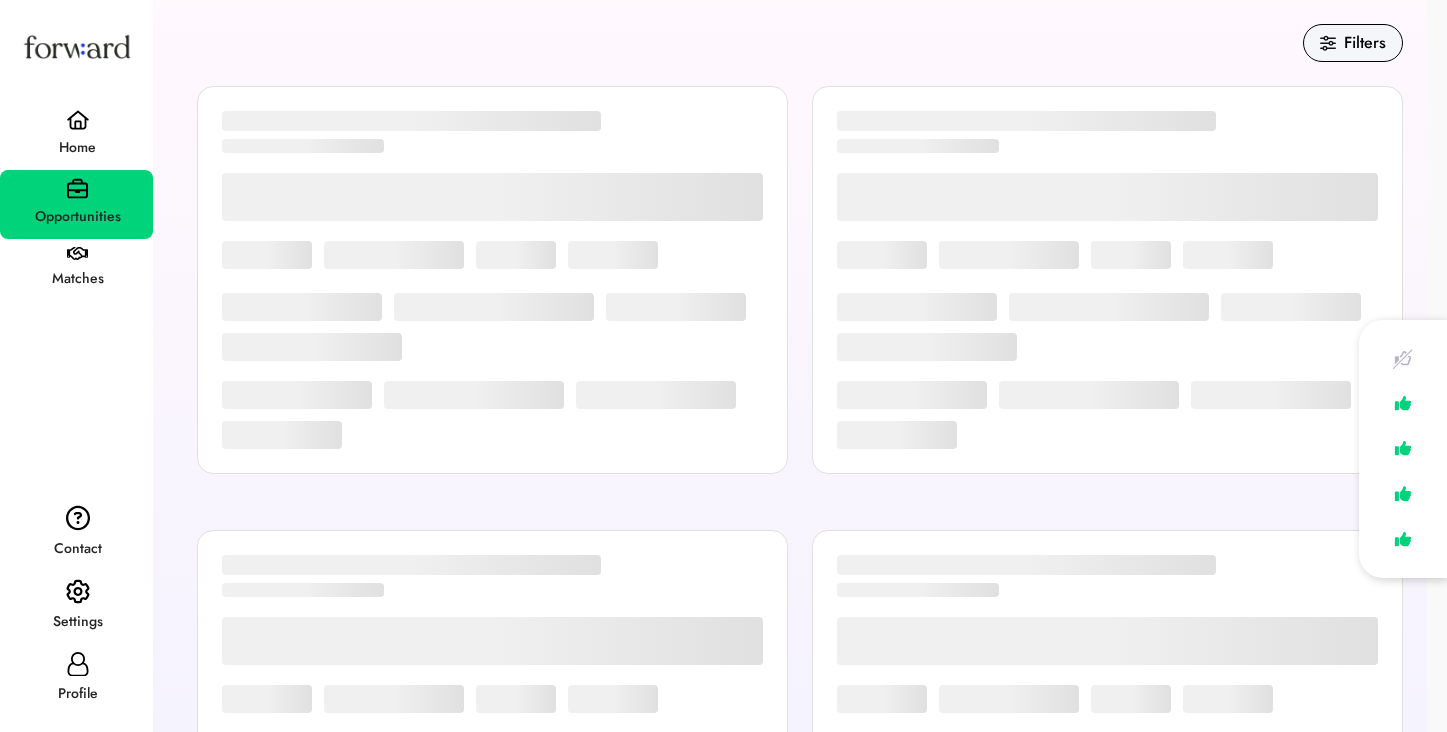 click on "Matches" at bounding box center (77, 279) 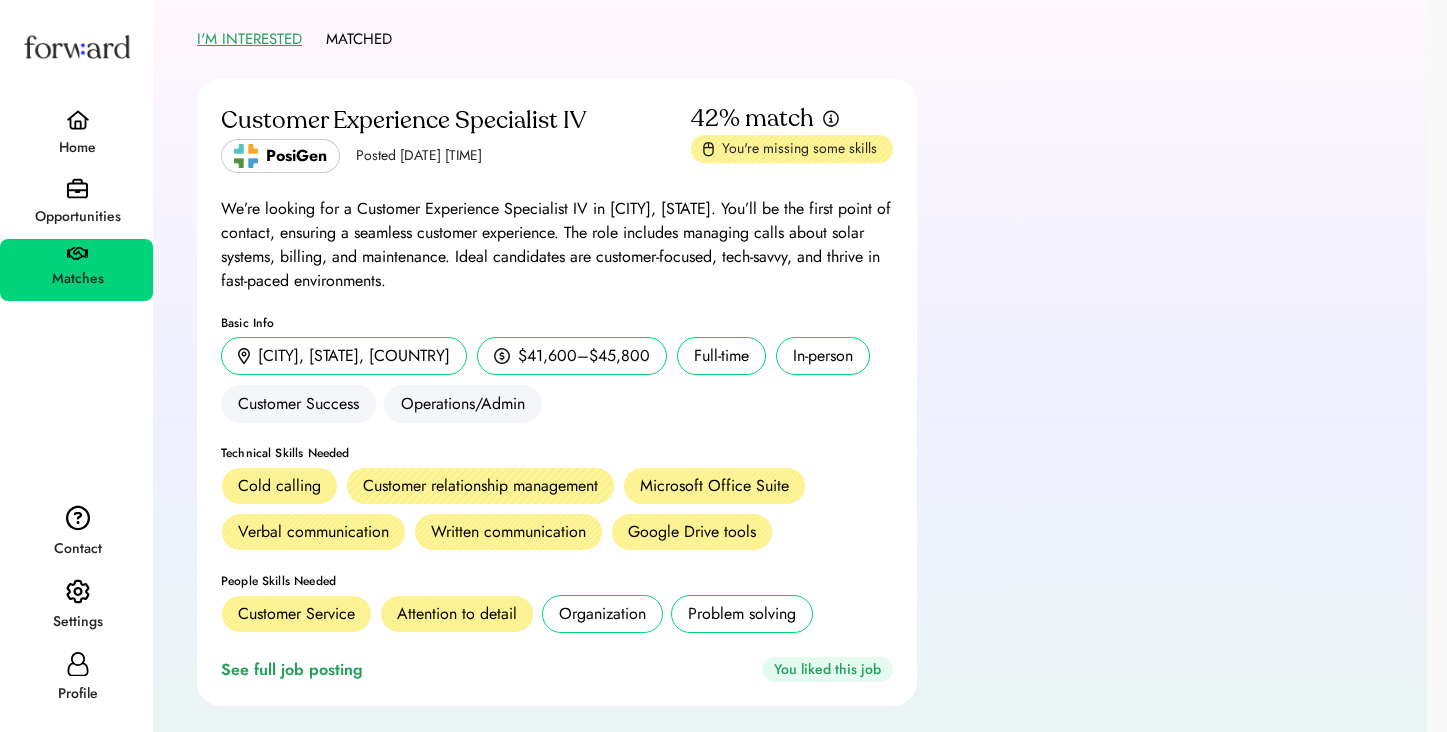 click on "Cold calling" at bounding box center [279, 486] 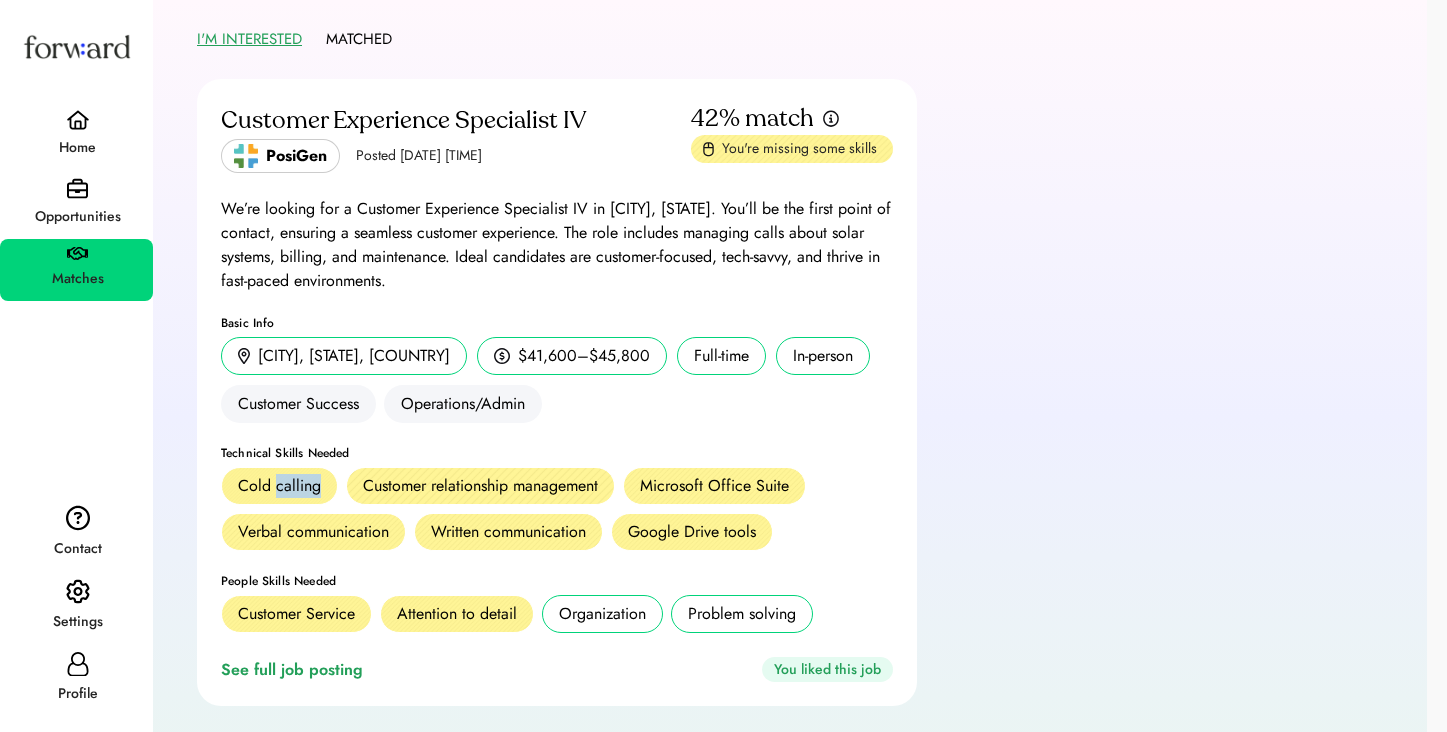 click on "Cold calling" at bounding box center (279, 486) 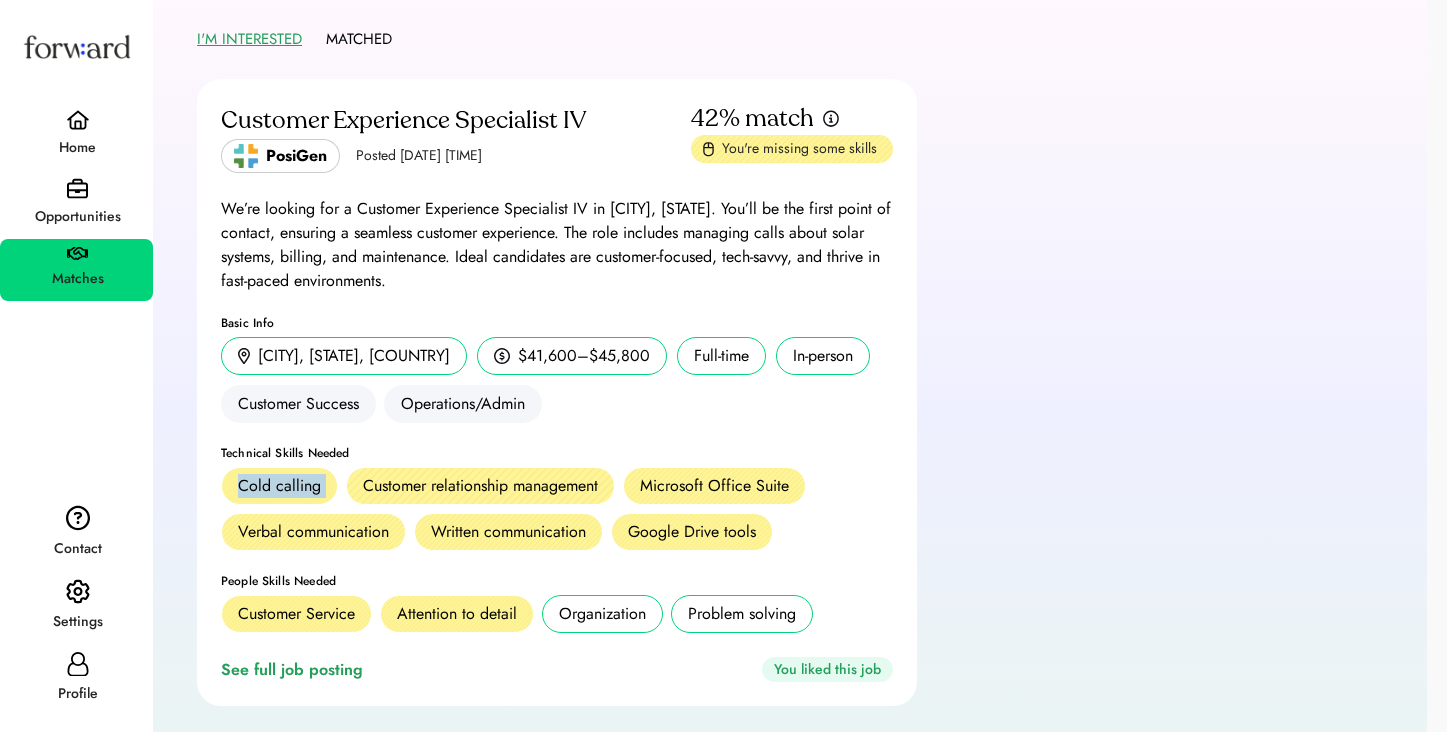 click on "Cold calling" at bounding box center (279, 486) 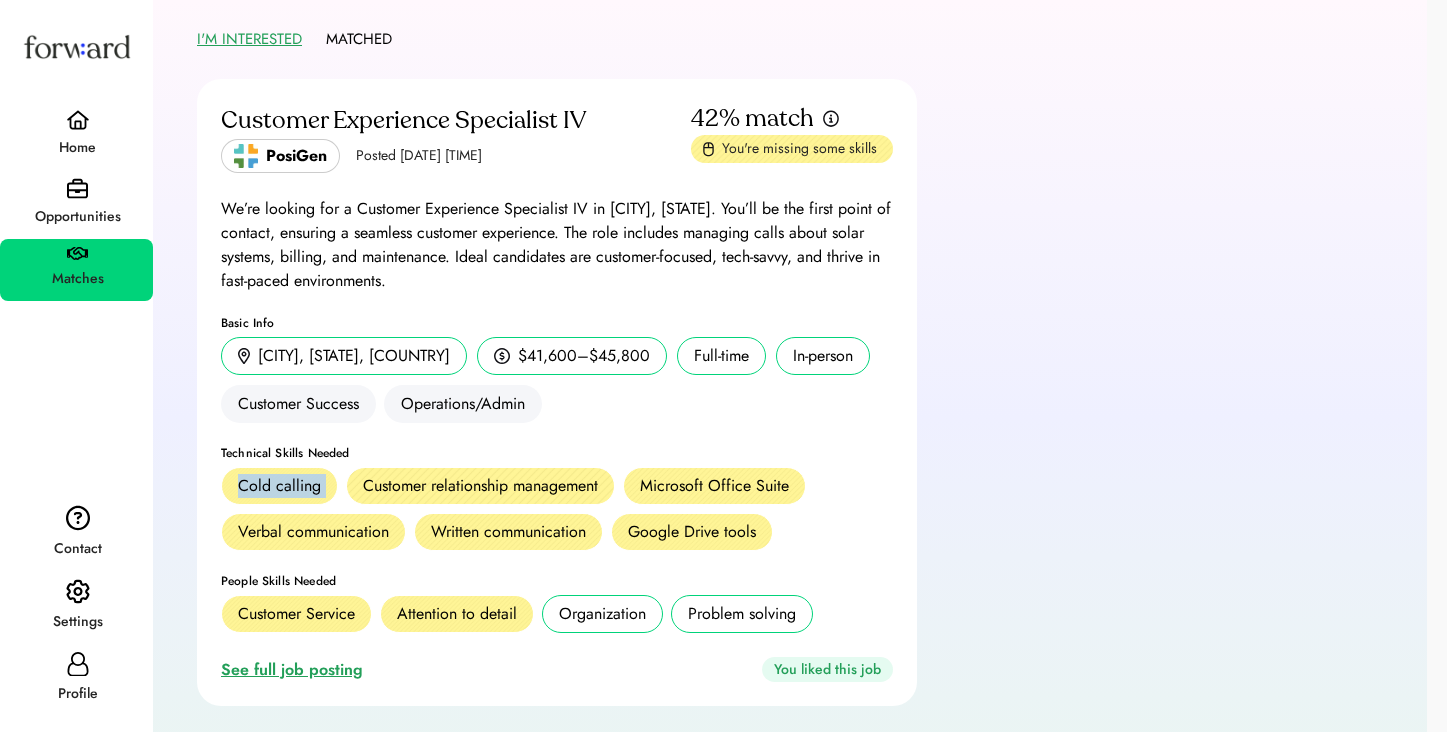 click on "See full job posting" at bounding box center [296, 670] 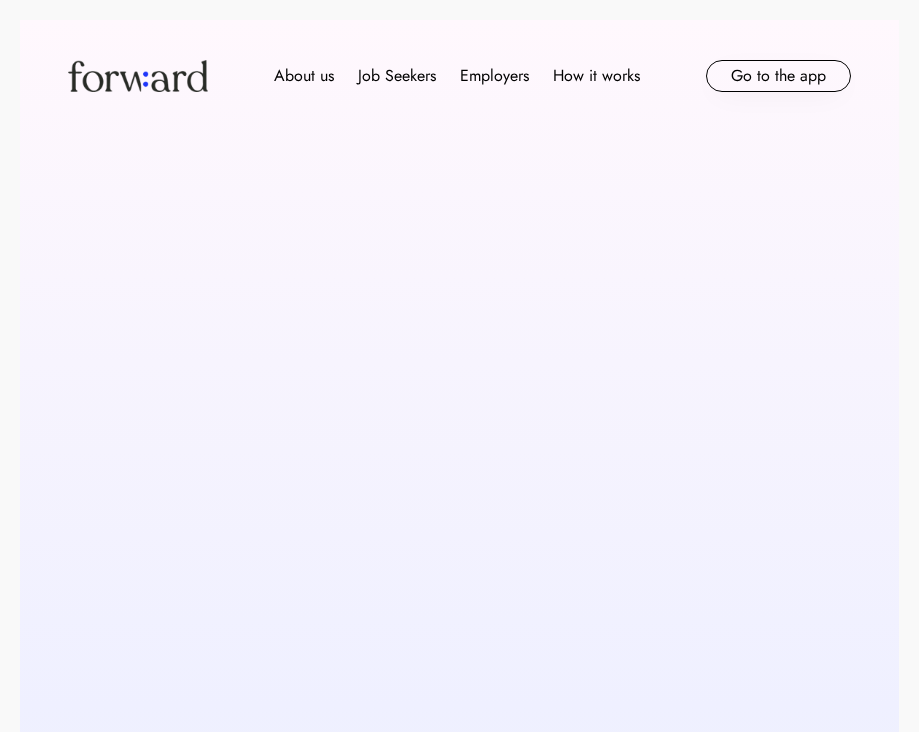 scroll, scrollTop: 0, scrollLeft: 0, axis: both 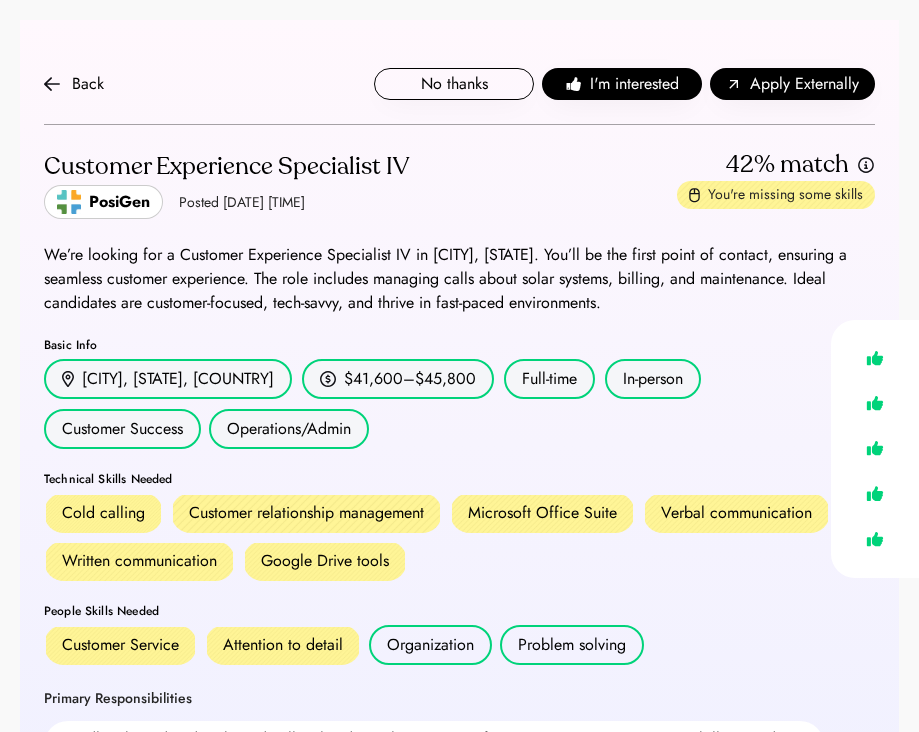 click on "Cold calling" at bounding box center [103, 513] 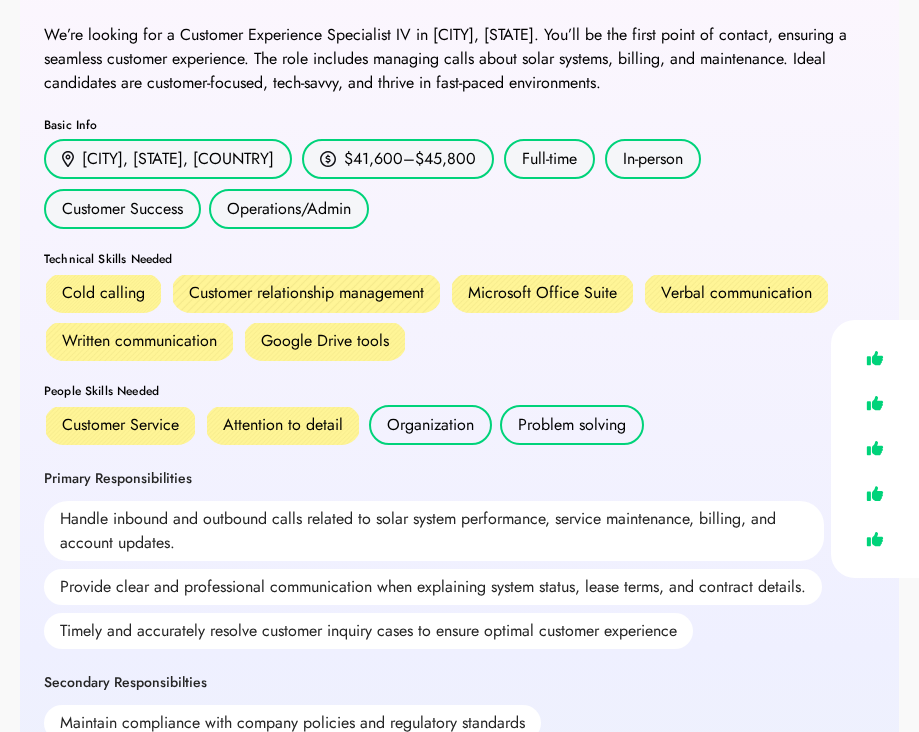 scroll, scrollTop: 231, scrollLeft: 0, axis: vertical 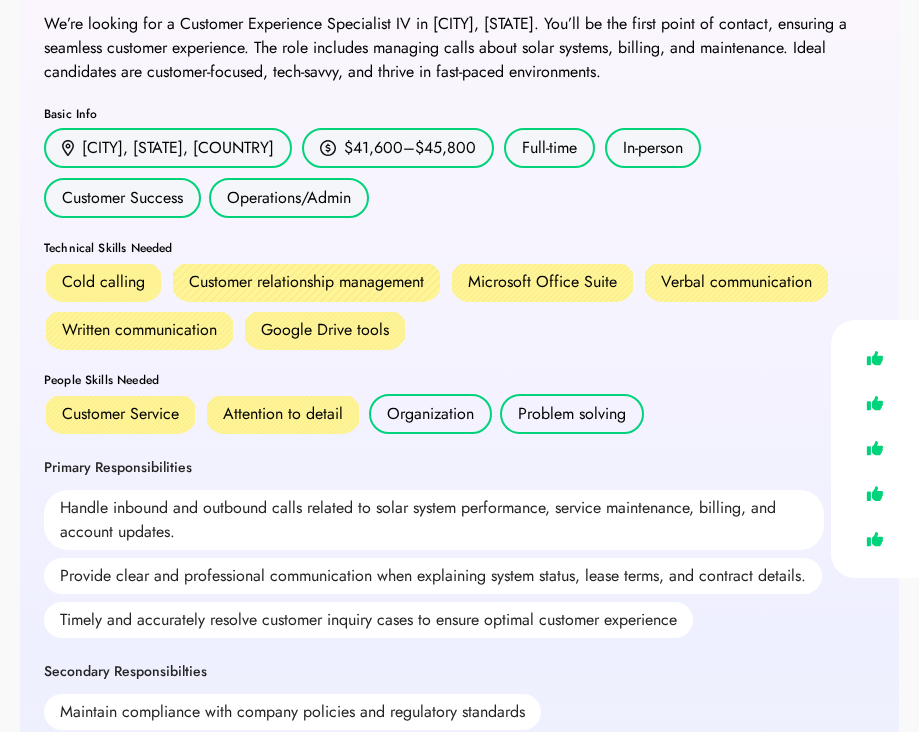 click on "Attention to detail" at bounding box center (283, 414) 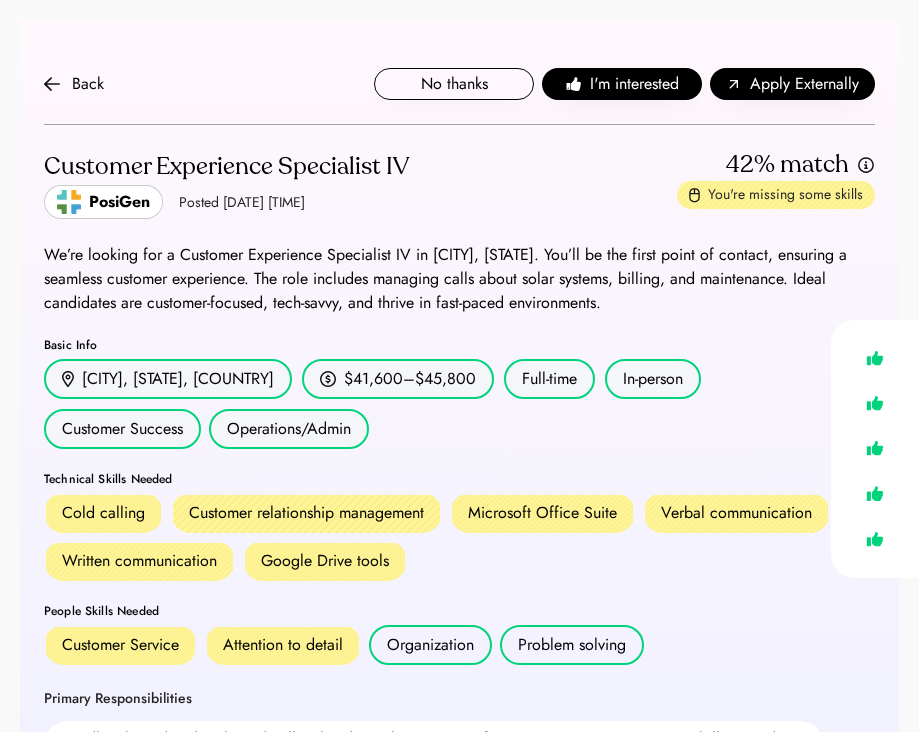 scroll, scrollTop: 0, scrollLeft: 0, axis: both 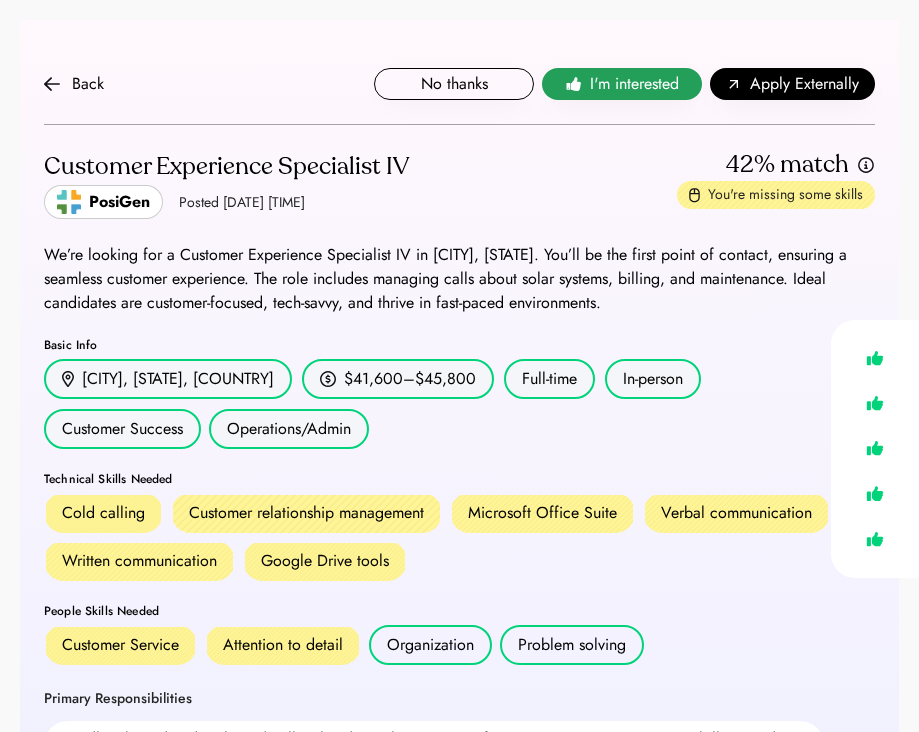 click on "I'm interested" at bounding box center (634, 84) 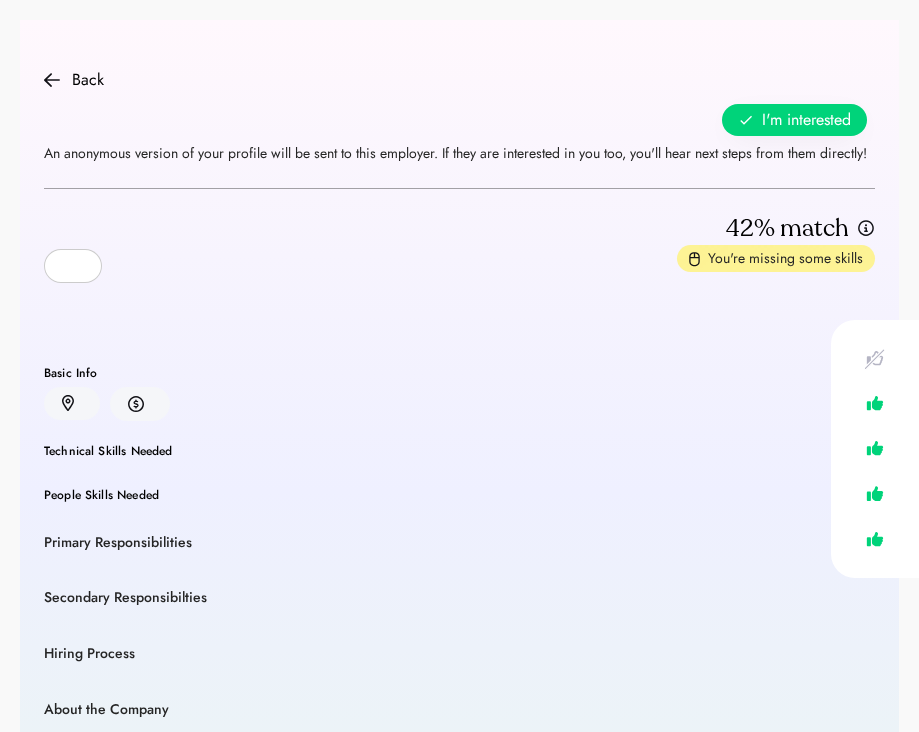 scroll, scrollTop: 0, scrollLeft: 0, axis: both 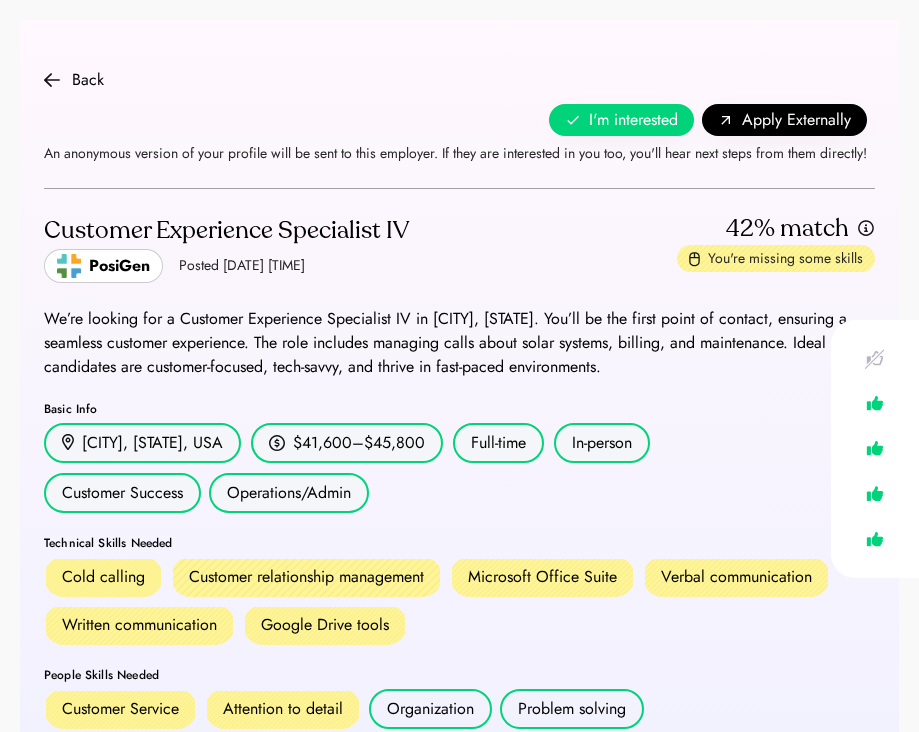 click on "I'm interested" at bounding box center (633, 120) 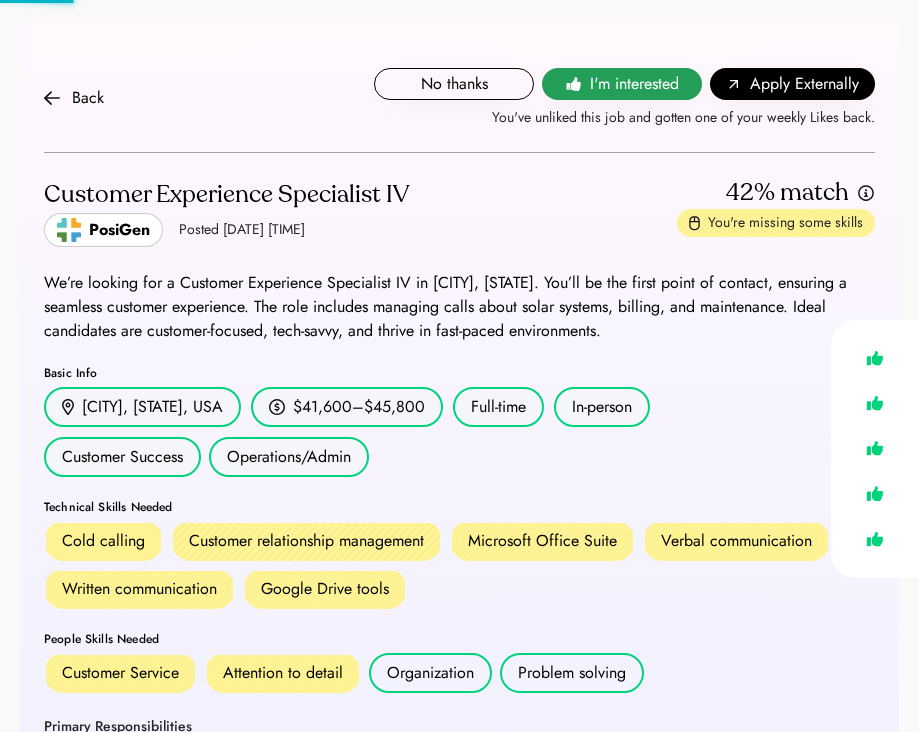 click on "I'm interested" at bounding box center [634, 84] 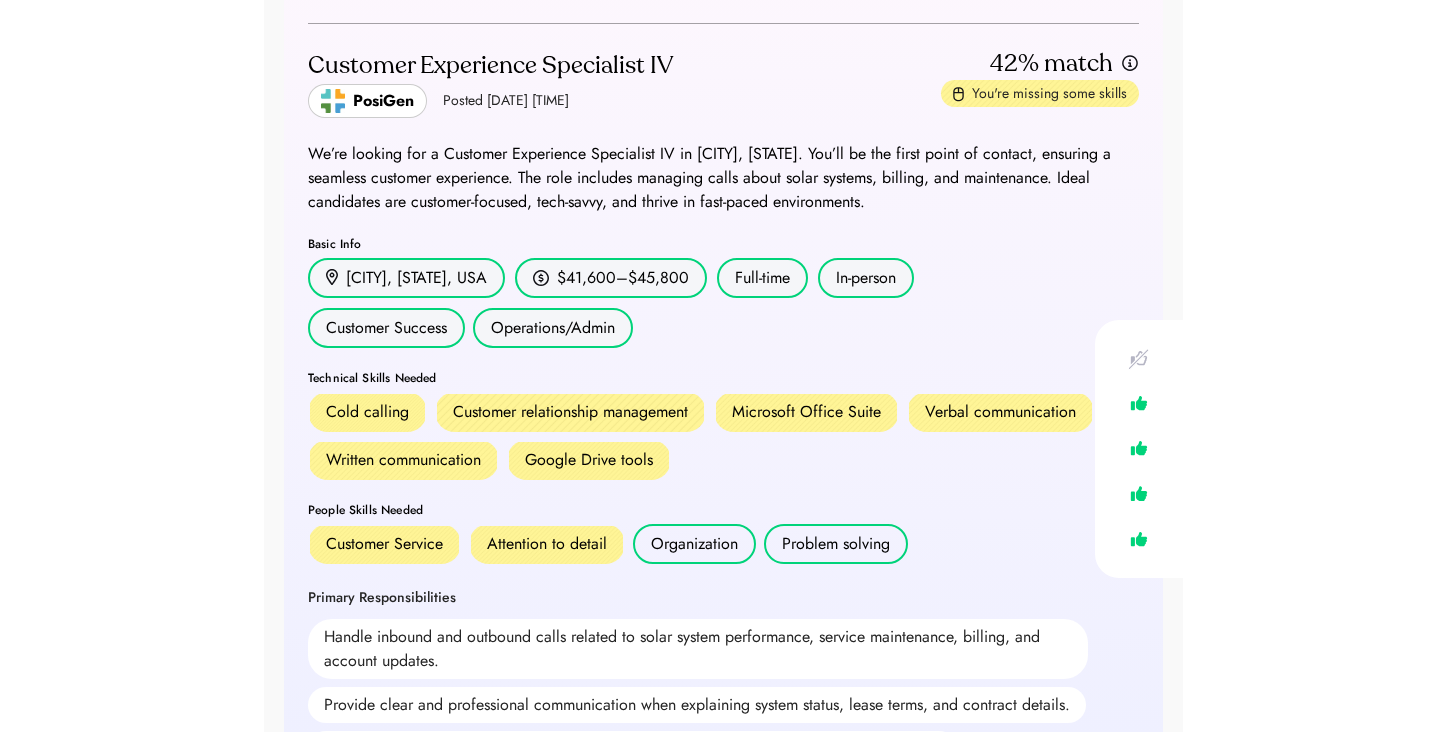 scroll, scrollTop: 121, scrollLeft: 0, axis: vertical 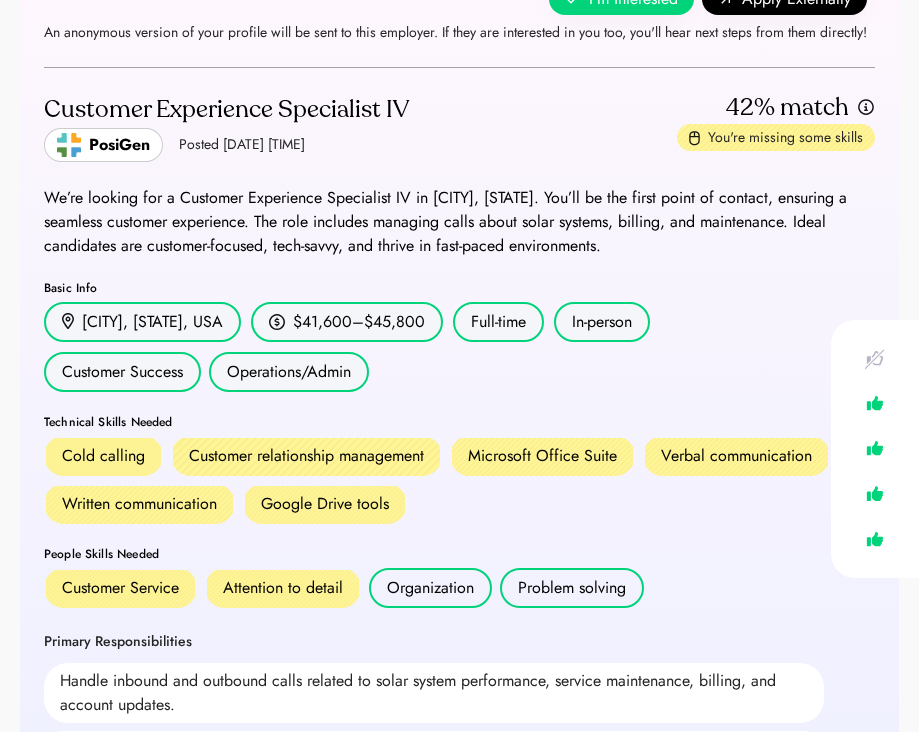 click at bounding box center [875, 403] 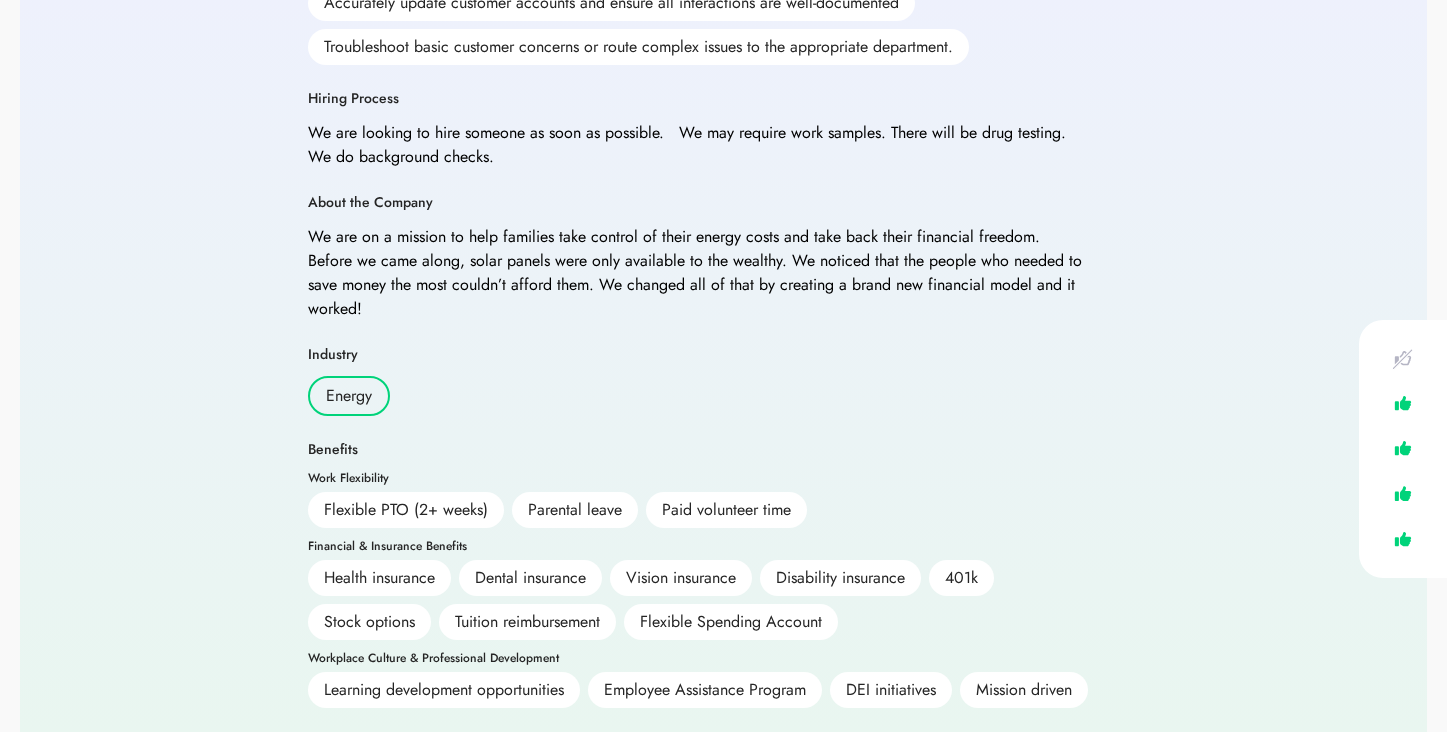scroll, scrollTop: 1110, scrollLeft: 0, axis: vertical 